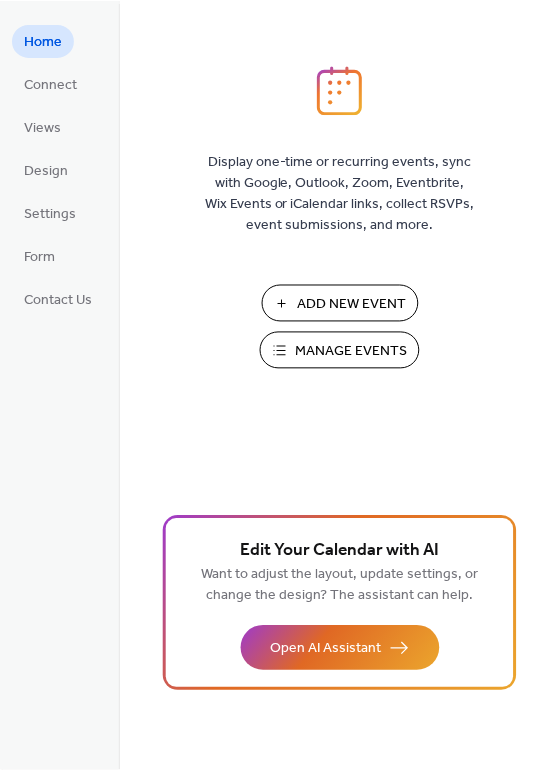 scroll, scrollTop: 0, scrollLeft: 0, axis: both 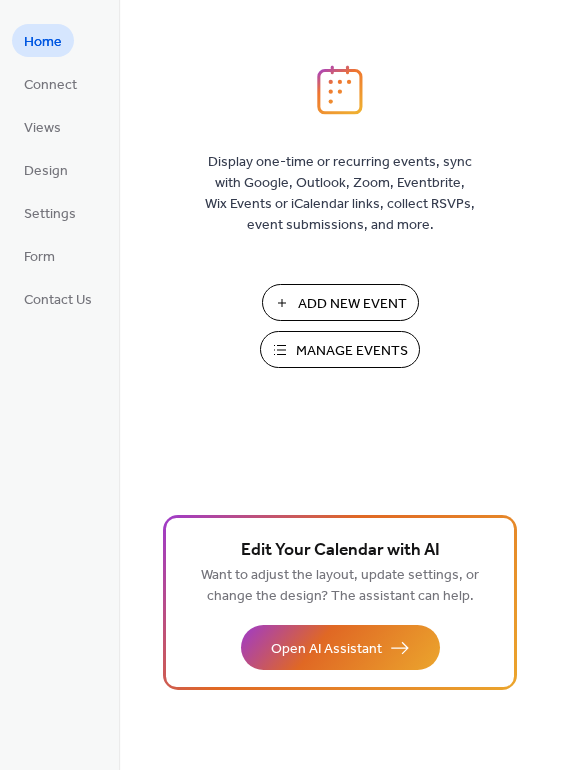 click on "Manage Events" at bounding box center (352, 351) 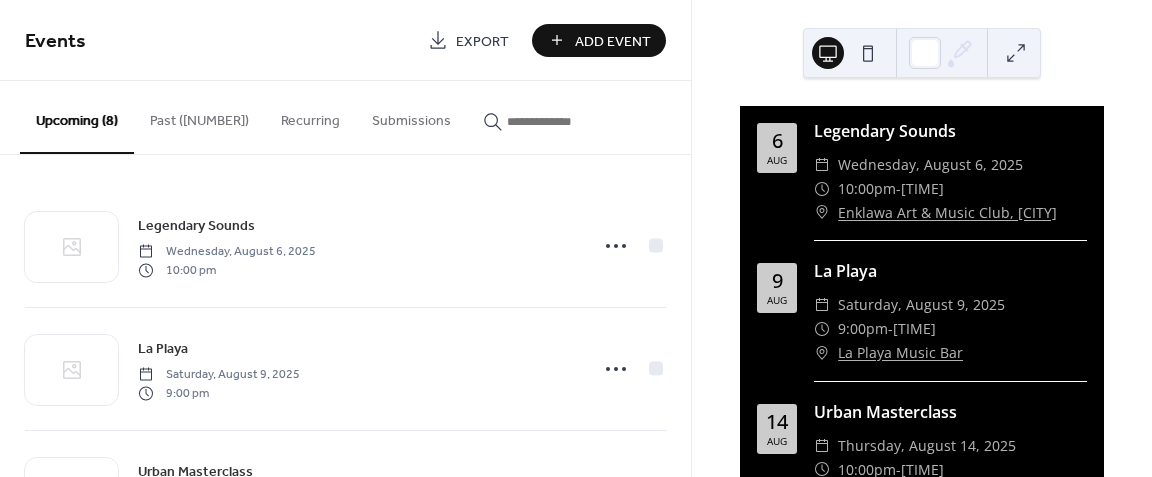 scroll, scrollTop: 0, scrollLeft: 0, axis: both 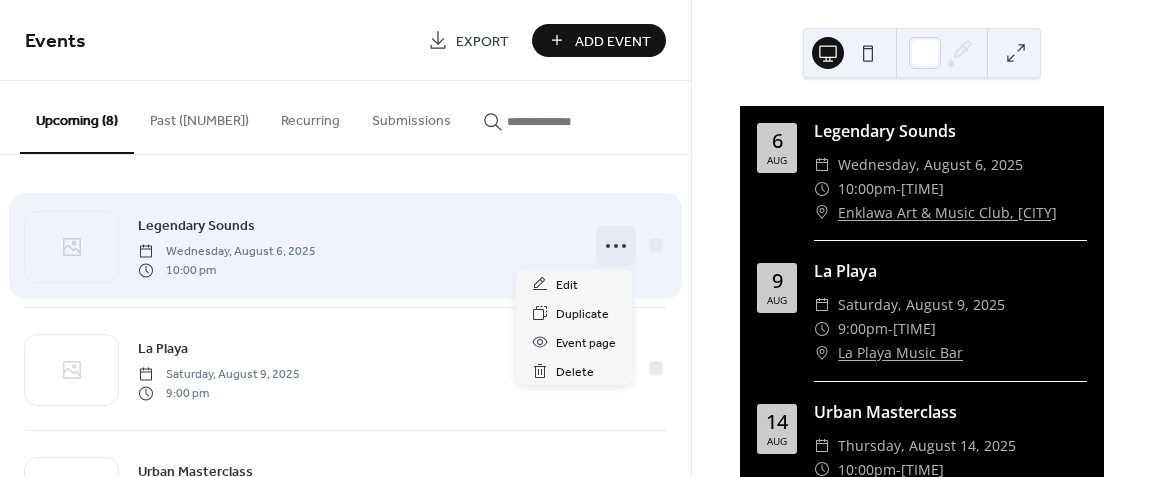 click 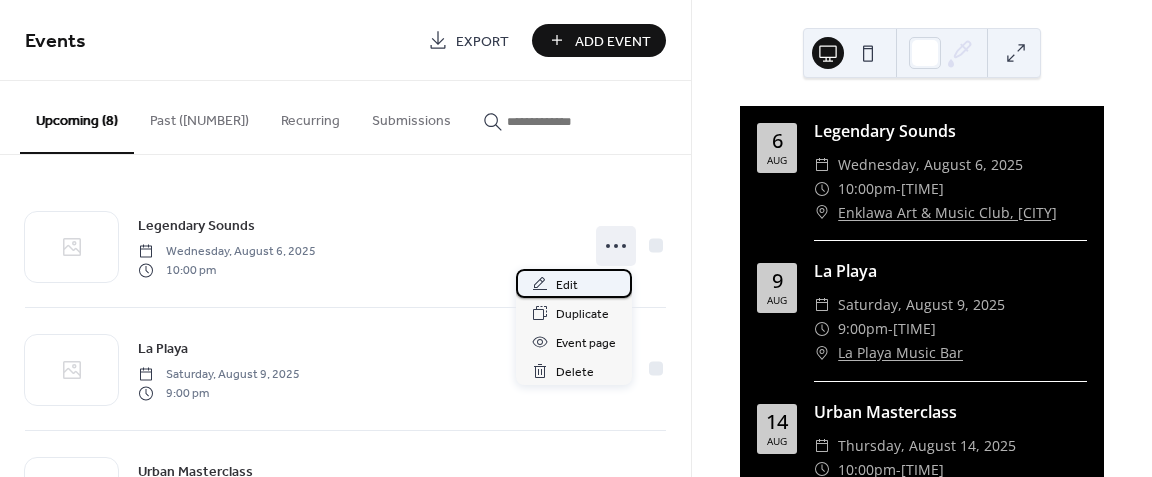 click on "Edit" at bounding box center [574, 283] 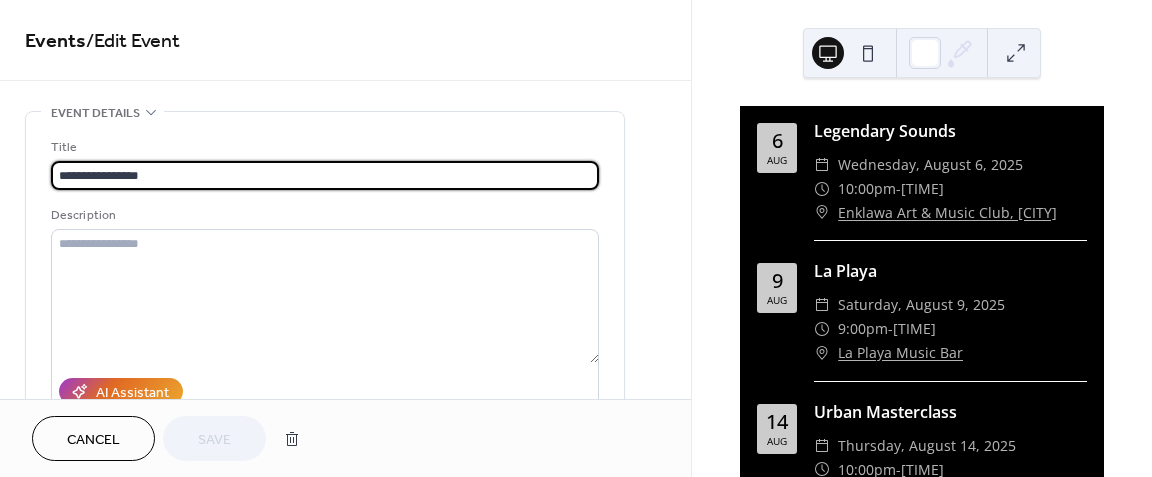 drag, startPoint x: 208, startPoint y: 179, endPoint x: 48, endPoint y: 165, distance: 160.61133 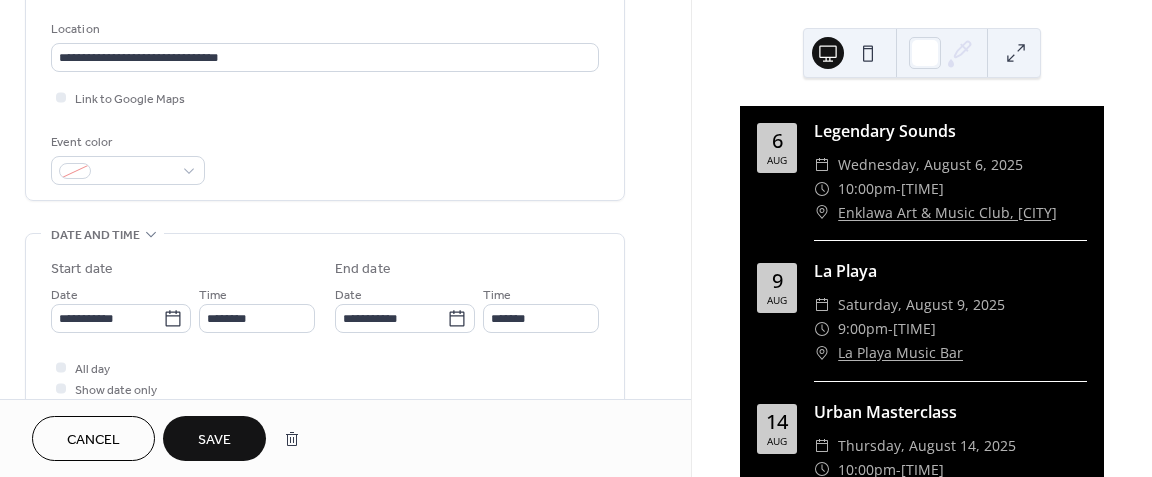 scroll, scrollTop: 500, scrollLeft: 0, axis: vertical 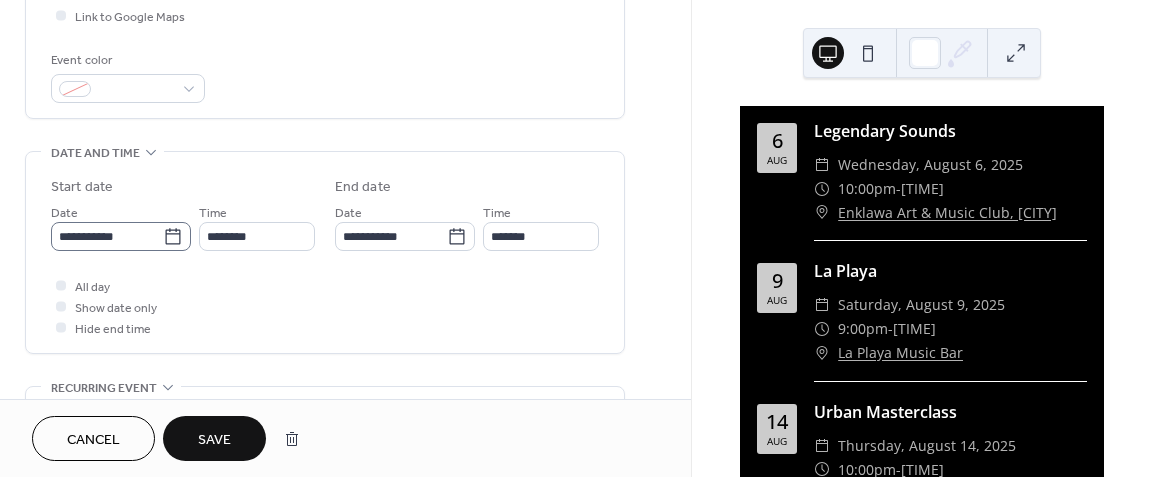 type on "**********" 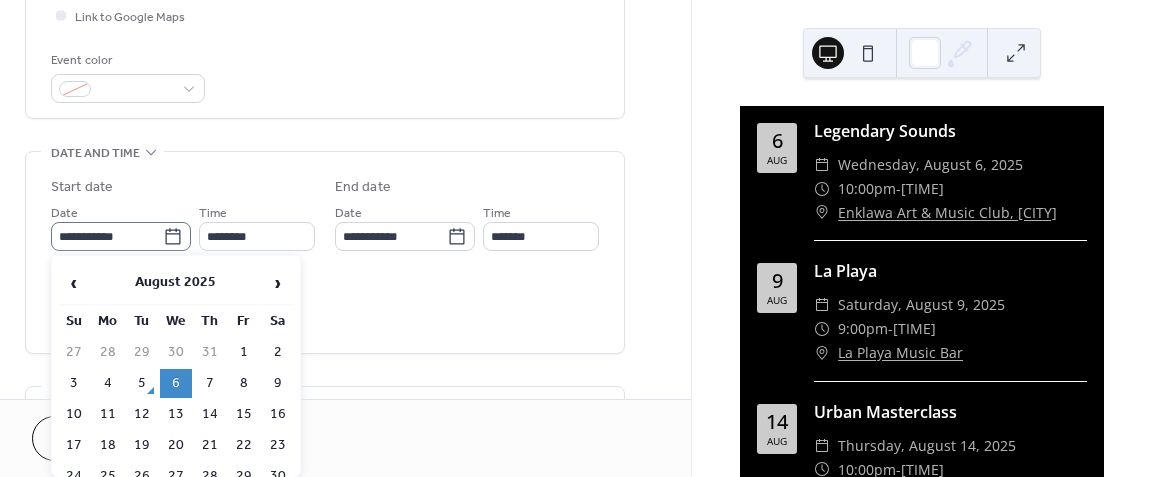 click 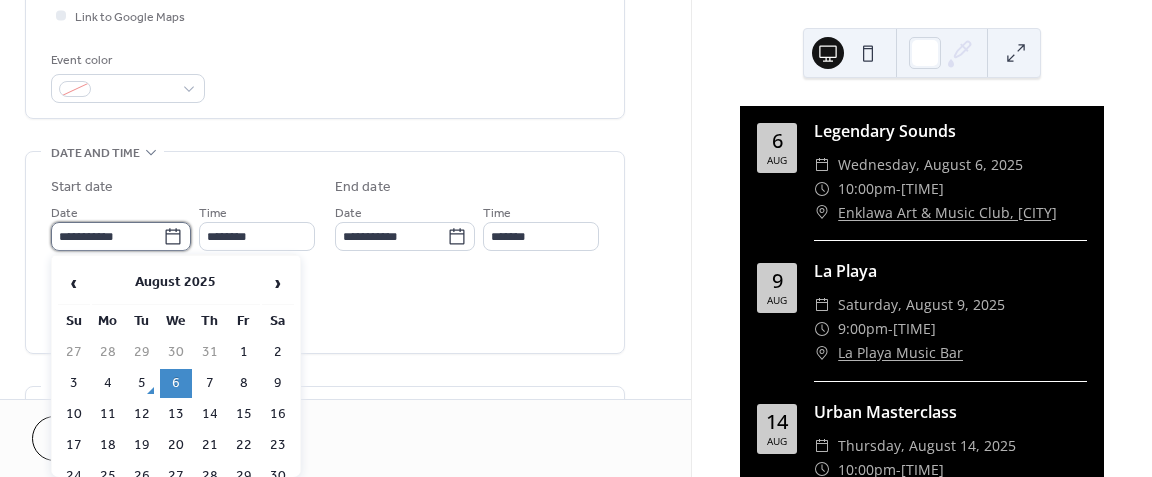 click on "**********" at bounding box center [107, 236] 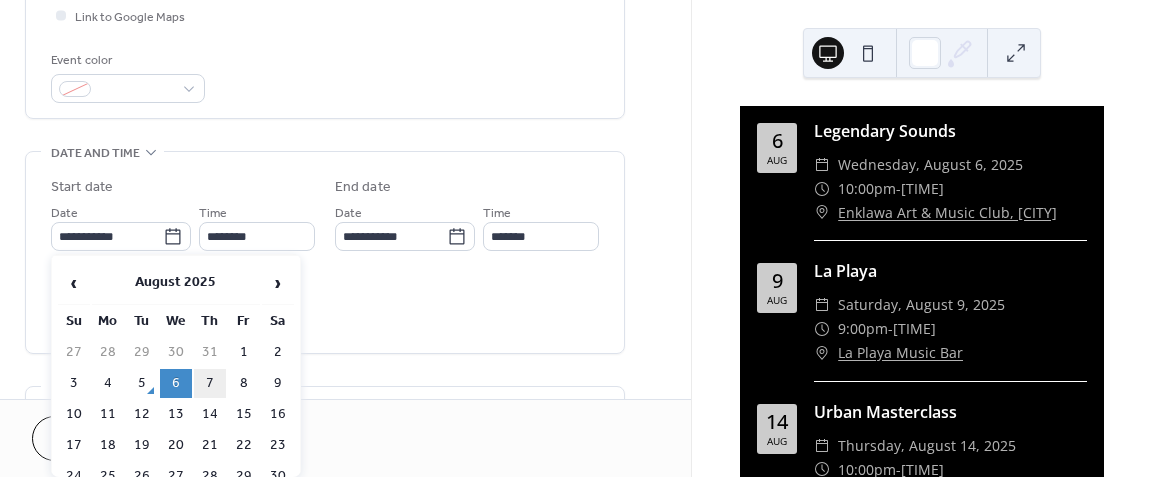 click on "7" at bounding box center [210, 383] 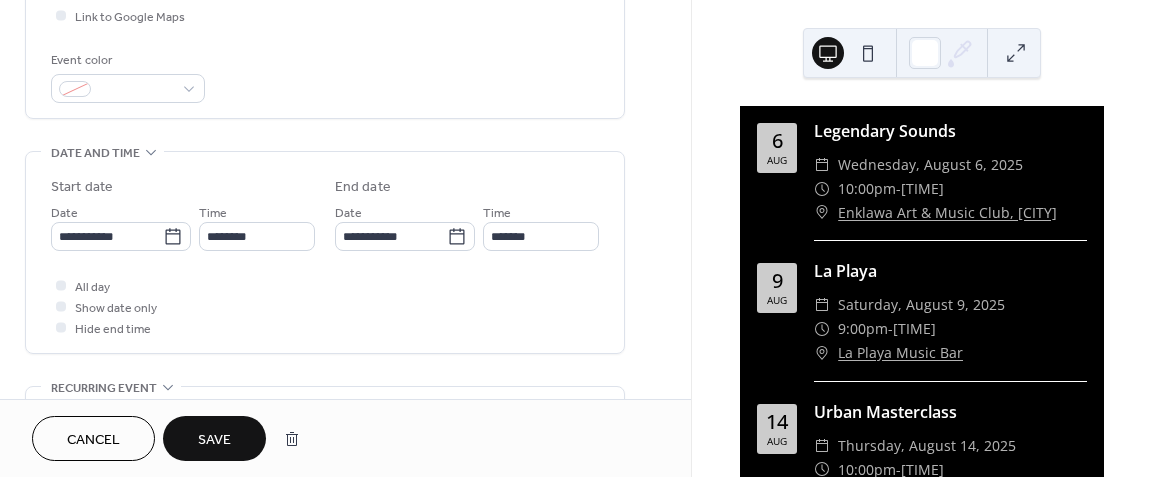 click on "Save" at bounding box center [214, 438] 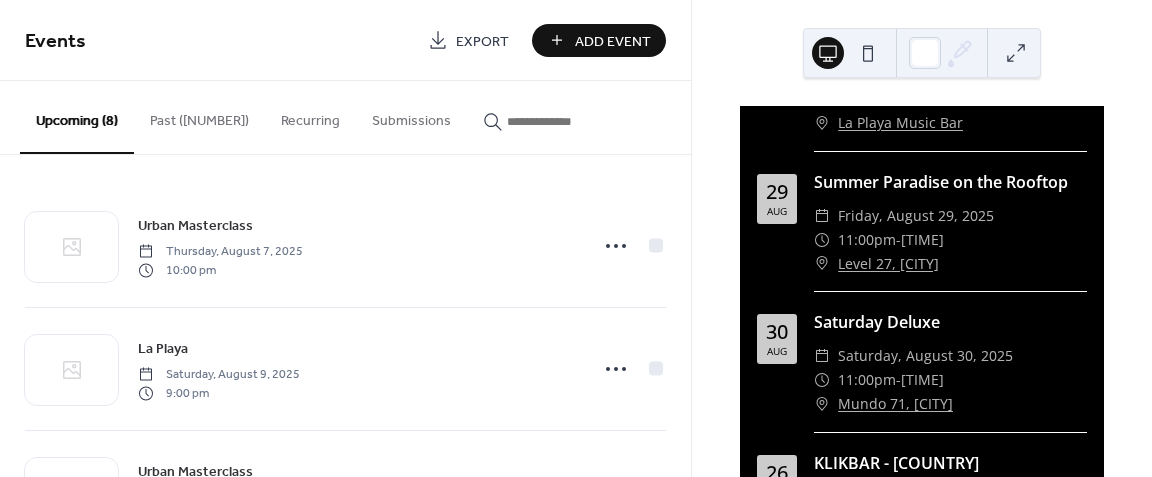scroll, scrollTop: 652, scrollLeft: 0, axis: vertical 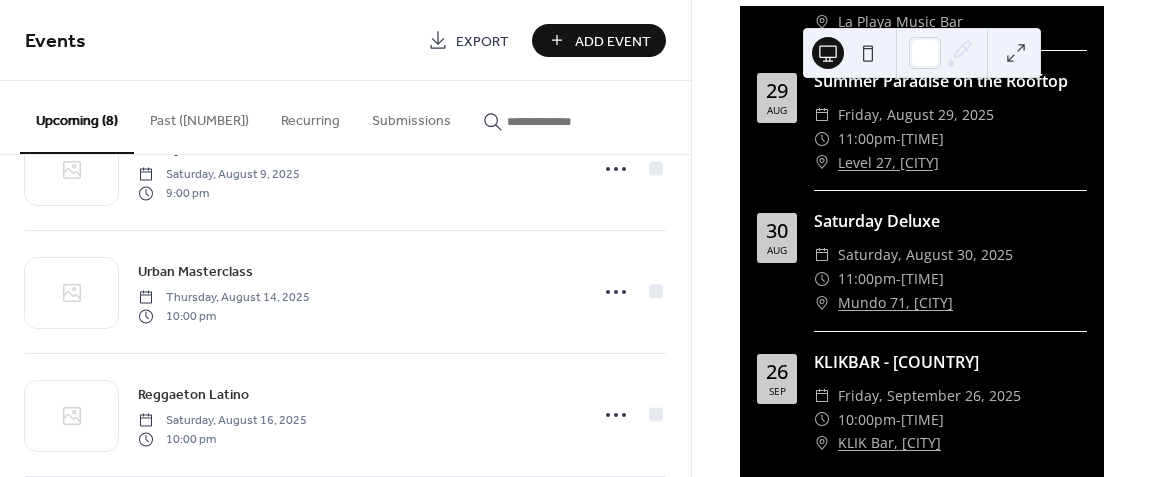 click on "Add Event" at bounding box center (613, 41) 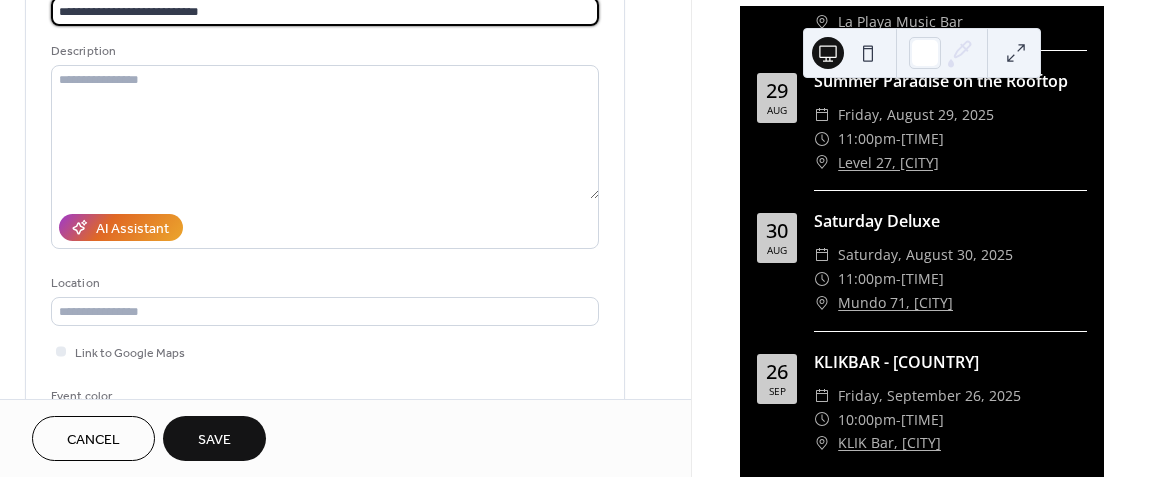 scroll, scrollTop: 200, scrollLeft: 0, axis: vertical 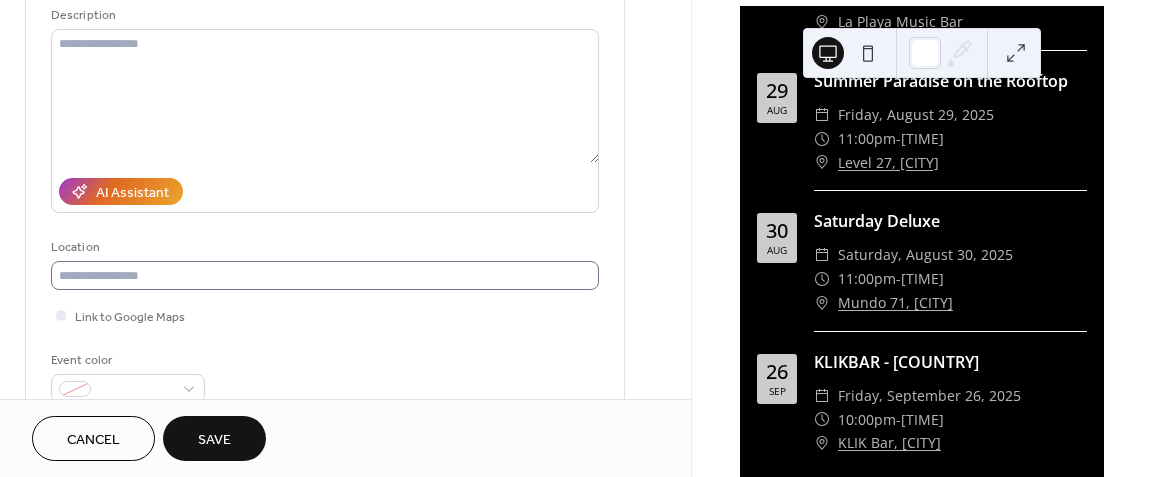type on "**********" 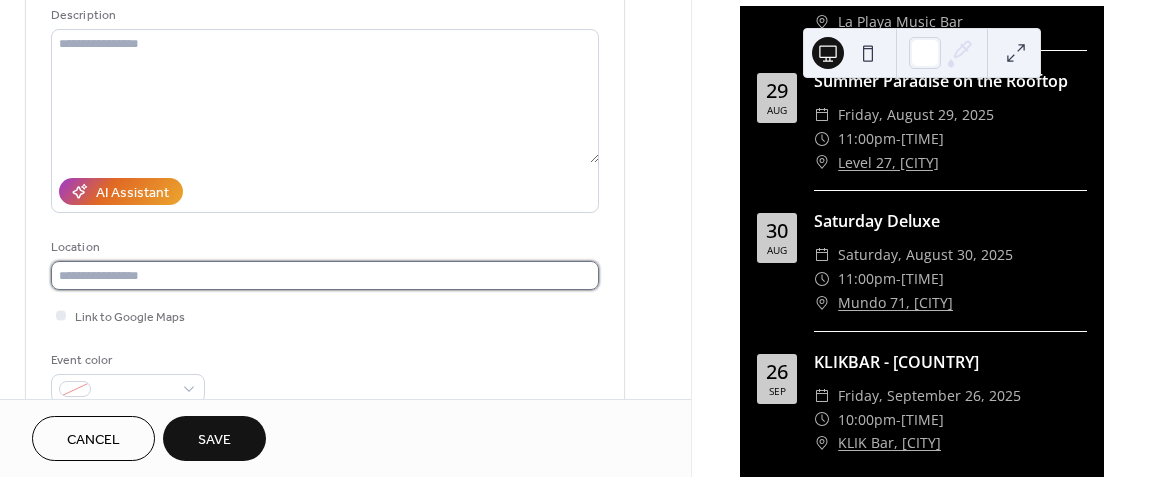 click at bounding box center (325, 275) 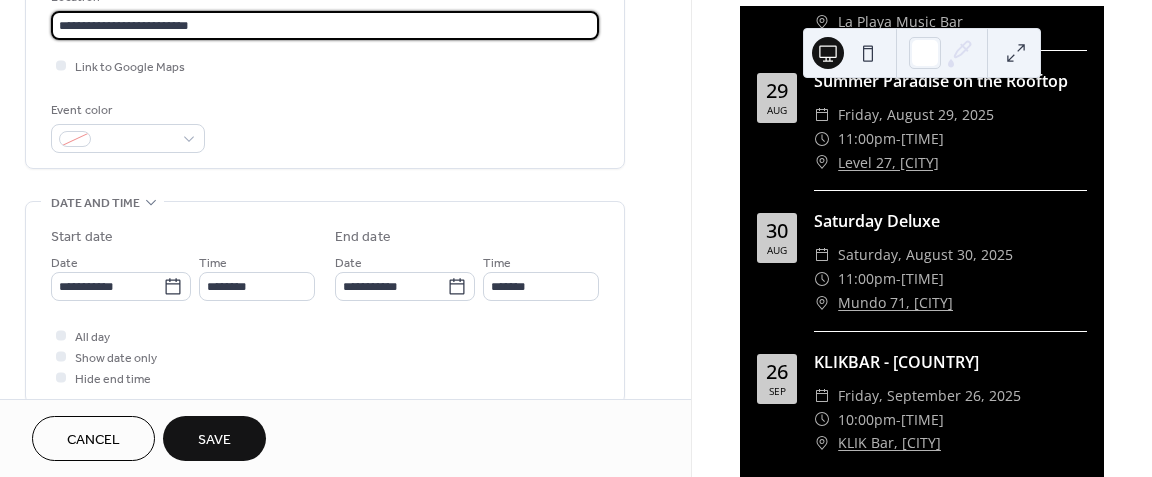 scroll, scrollTop: 500, scrollLeft: 0, axis: vertical 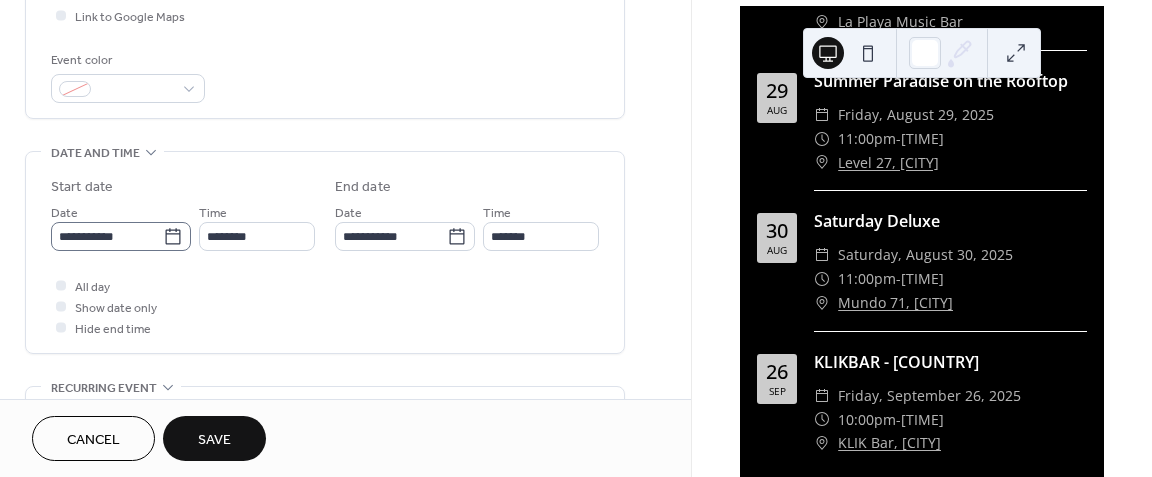 type on "**********" 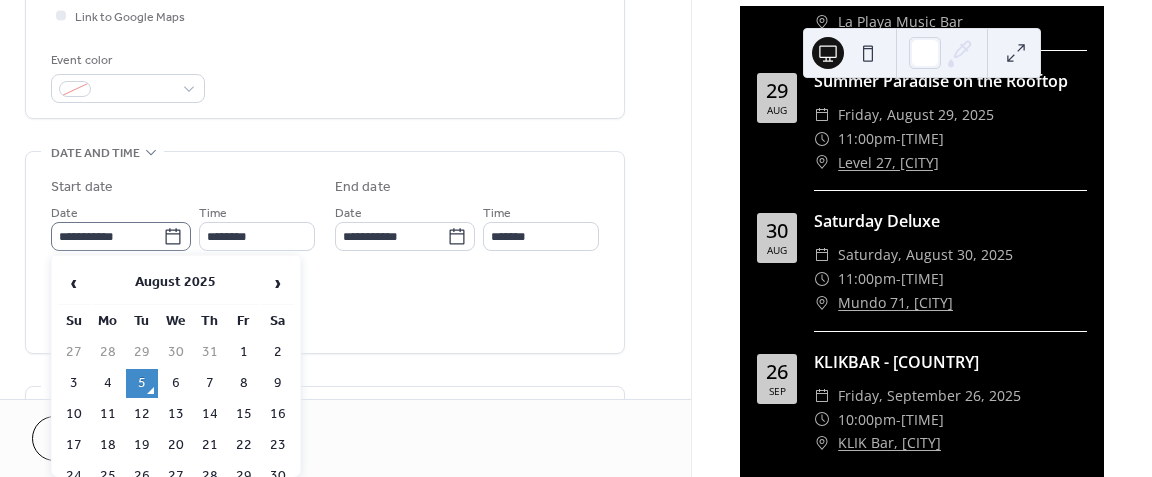 click 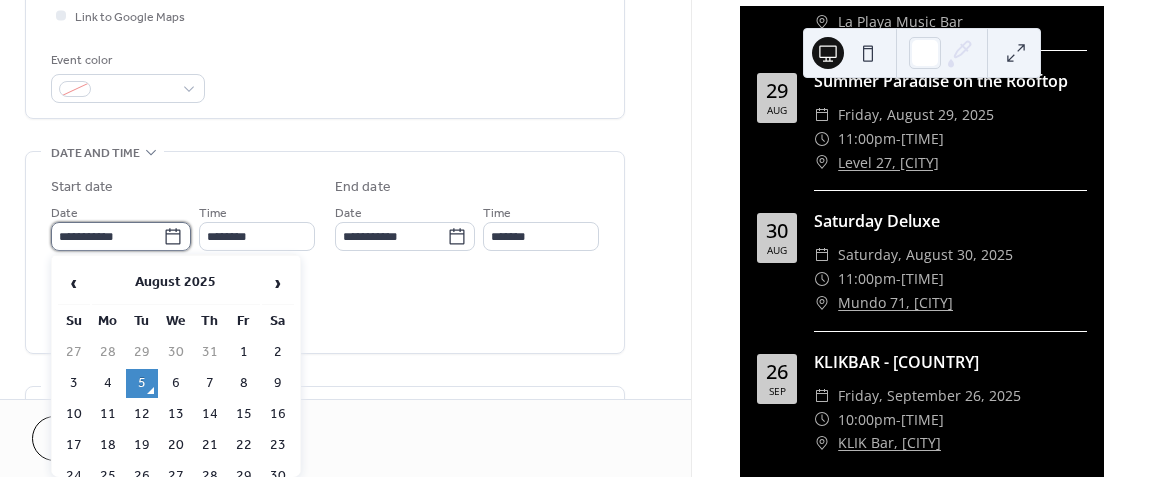 click on "**********" at bounding box center [107, 236] 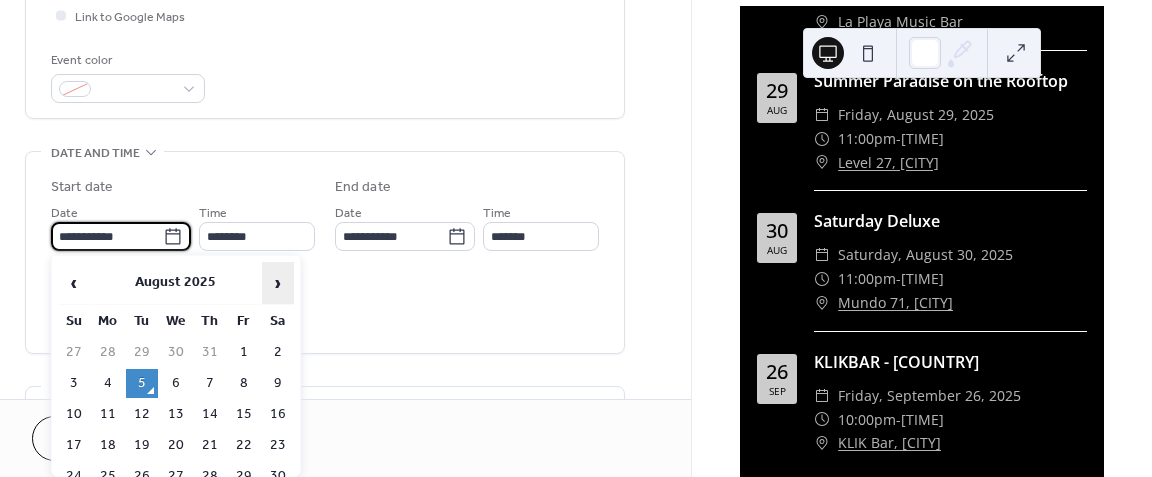 click on "›" at bounding box center [278, 283] 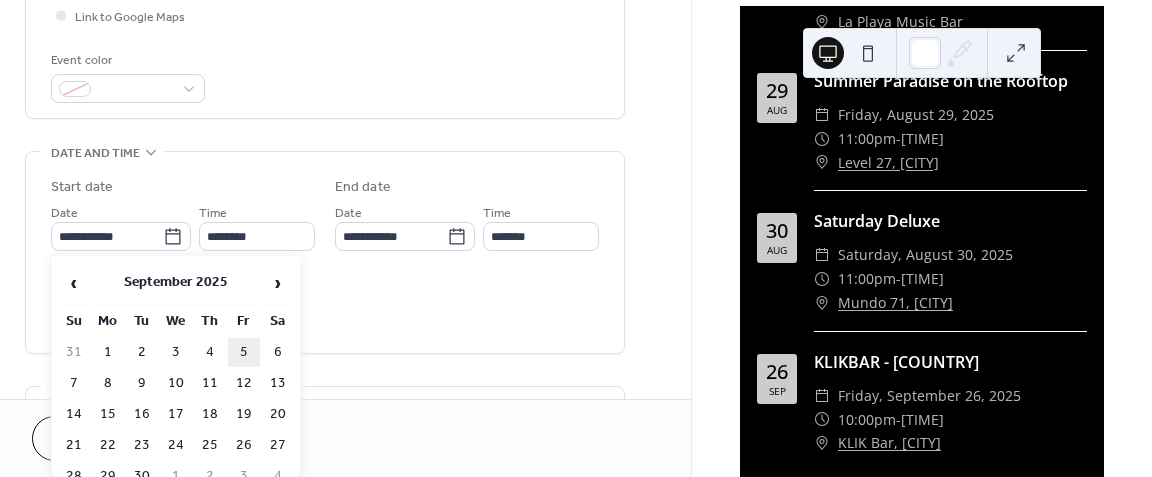 click on "5" at bounding box center [244, 352] 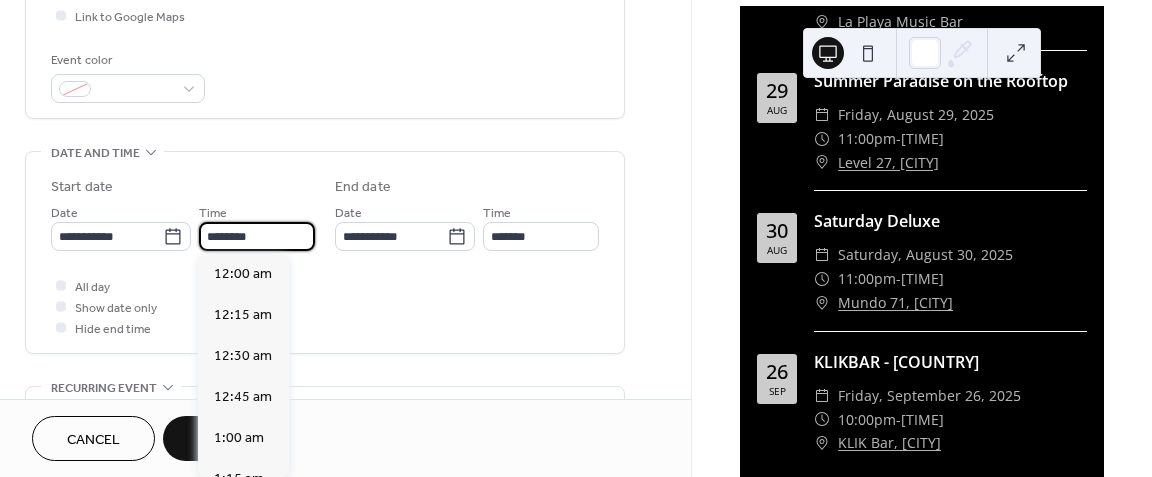click on "********" at bounding box center [257, 236] 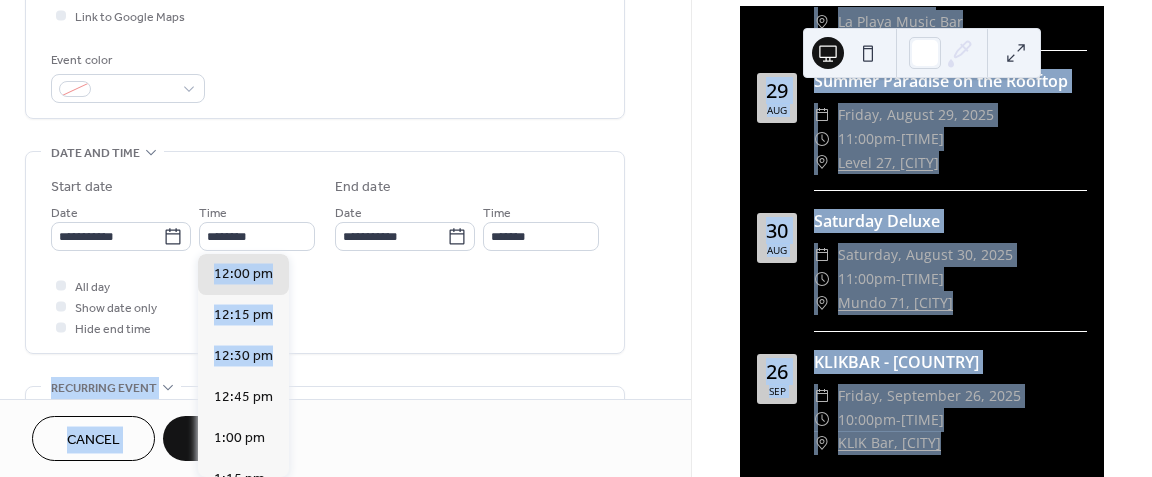 drag, startPoint x: 292, startPoint y: 370, endPoint x: 298, endPoint y: 320, distance: 50.358715 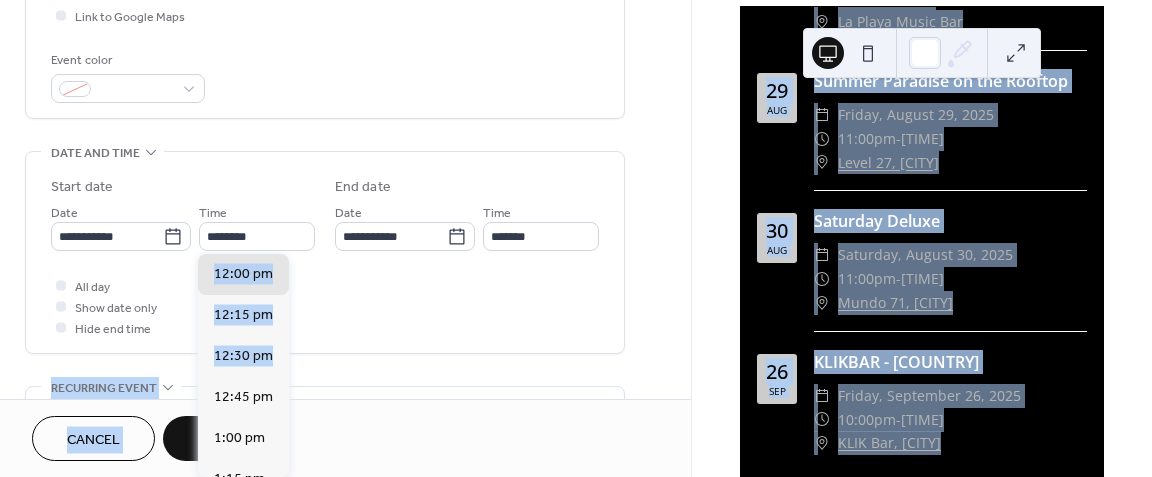 click on "**********" at bounding box center [576, 238] 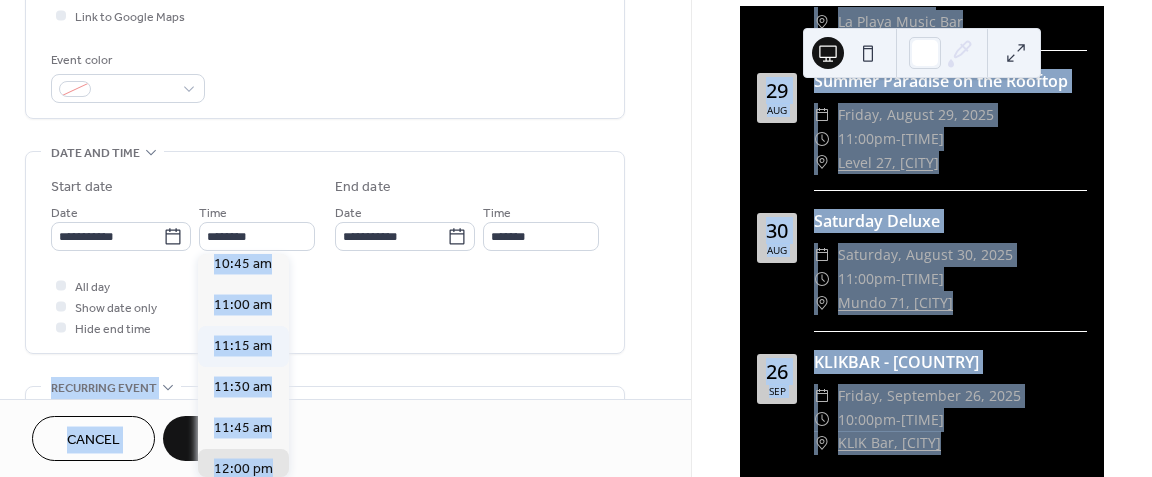 click on "11:15 am" at bounding box center (243, 346) 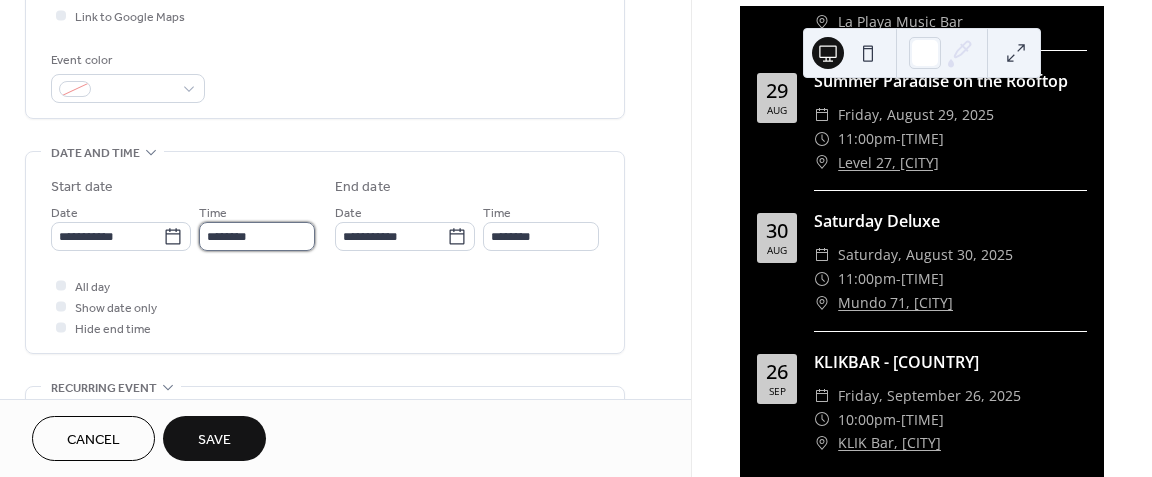 click on "********" at bounding box center (257, 236) 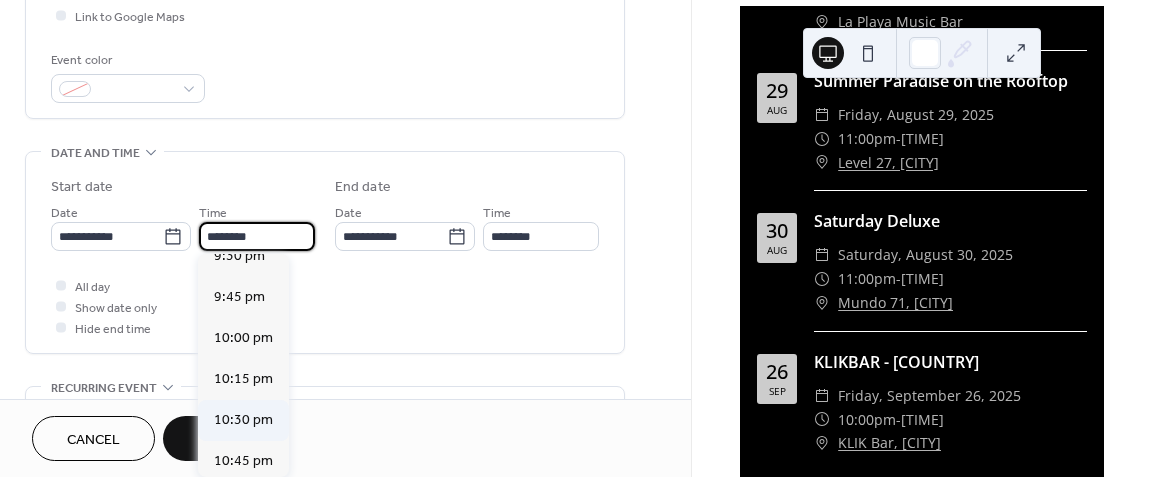 scroll, scrollTop: 3644, scrollLeft: 0, axis: vertical 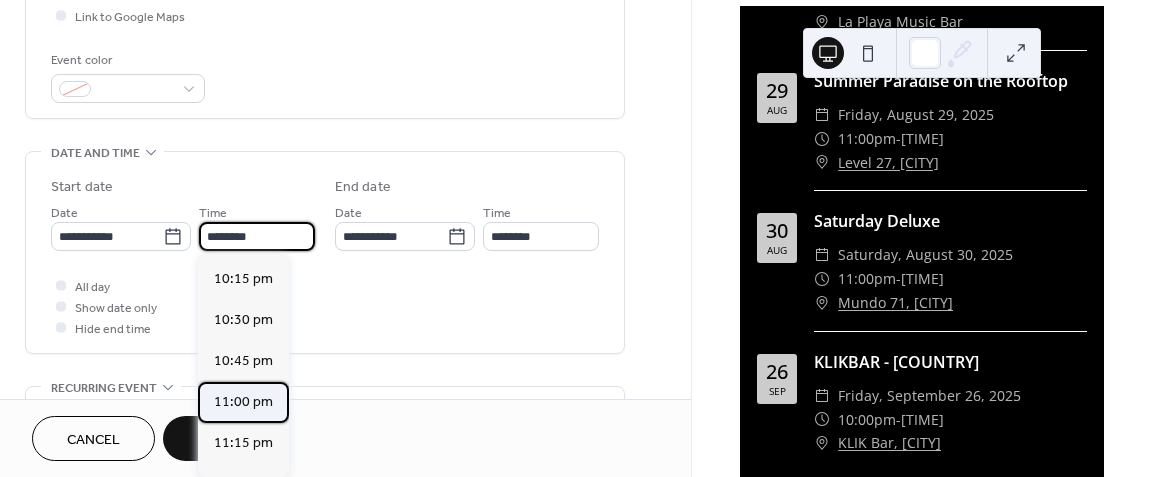 click on "11:00 pm" at bounding box center [243, 402] 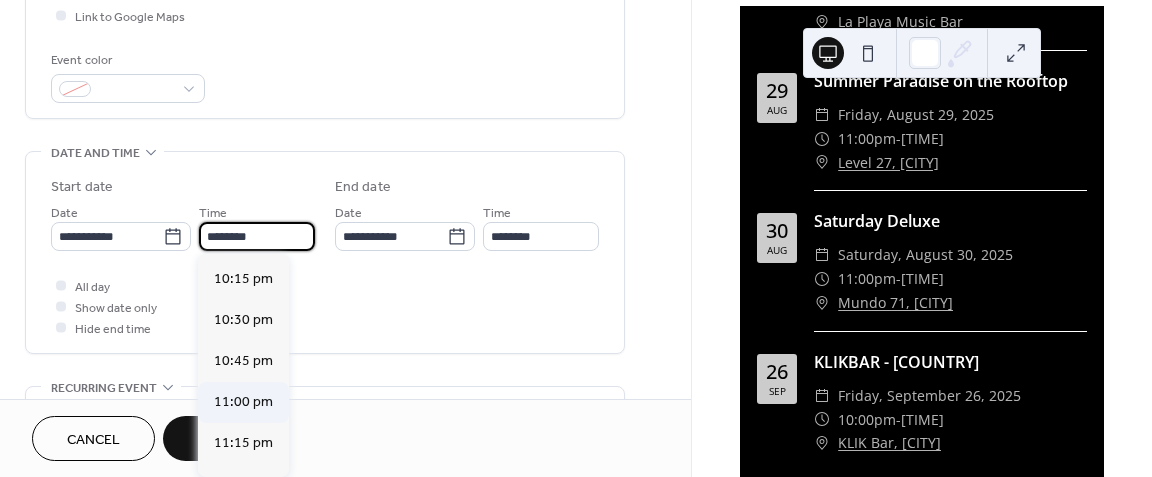 type on "********" 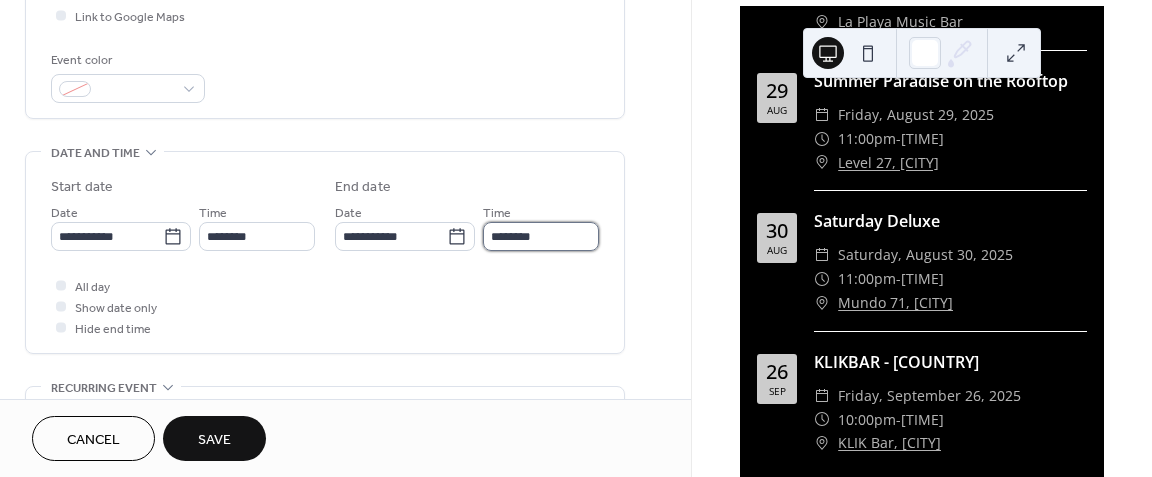 click on "********" at bounding box center [541, 236] 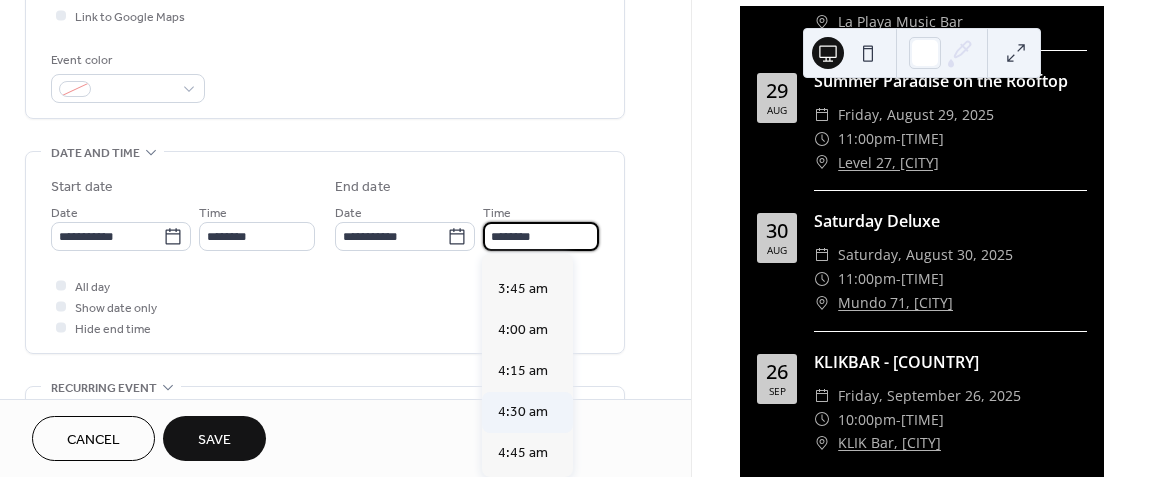 scroll, scrollTop: 700, scrollLeft: 0, axis: vertical 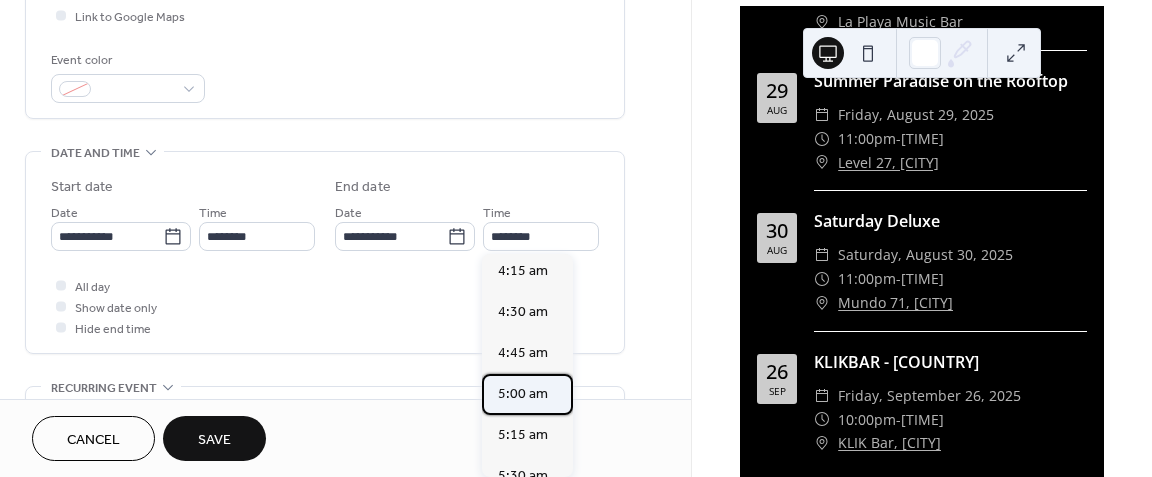 click on "5:00 am" at bounding box center [523, 393] 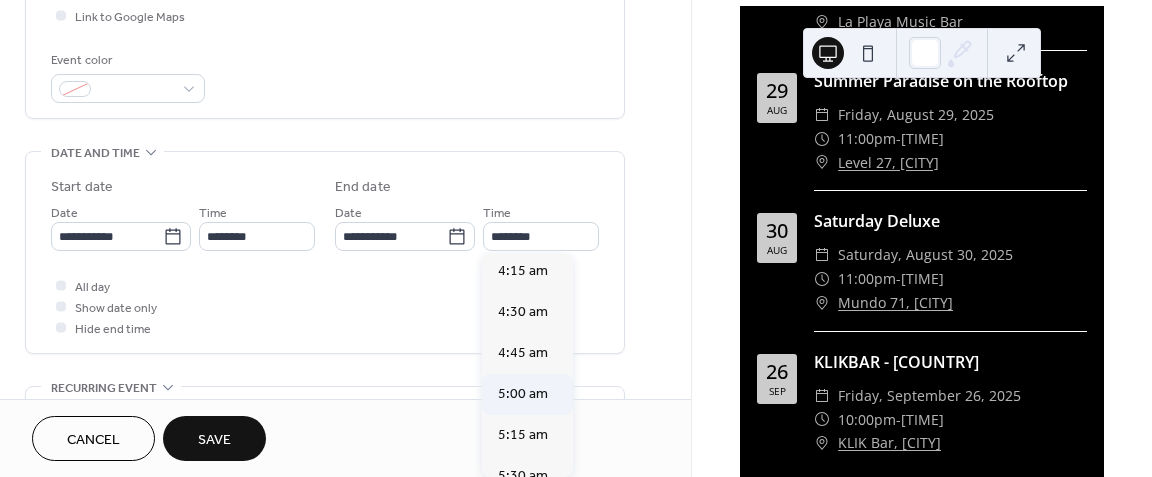 type on "*******" 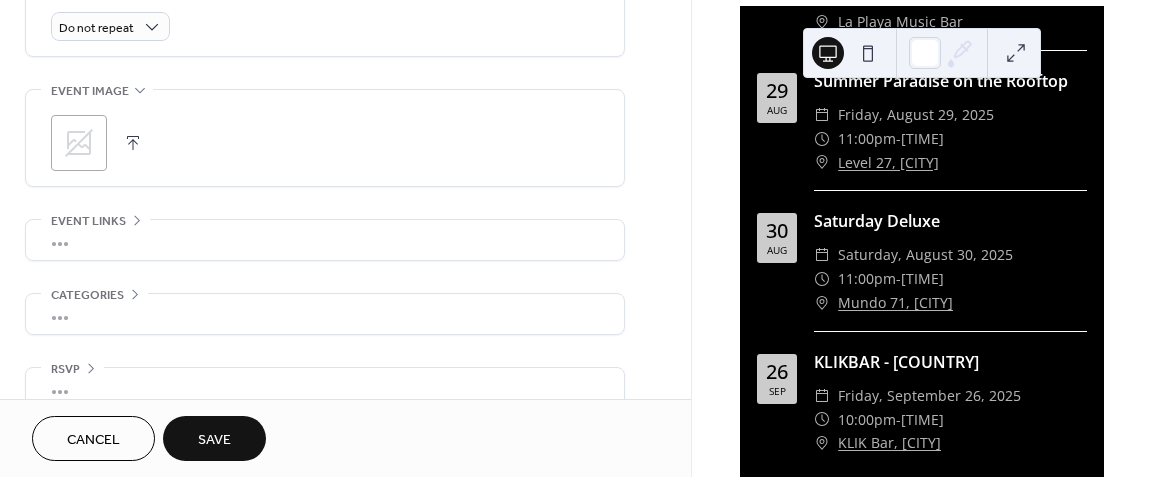 scroll, scrollTop: 924, scrollLeft: 0, axis: vertical 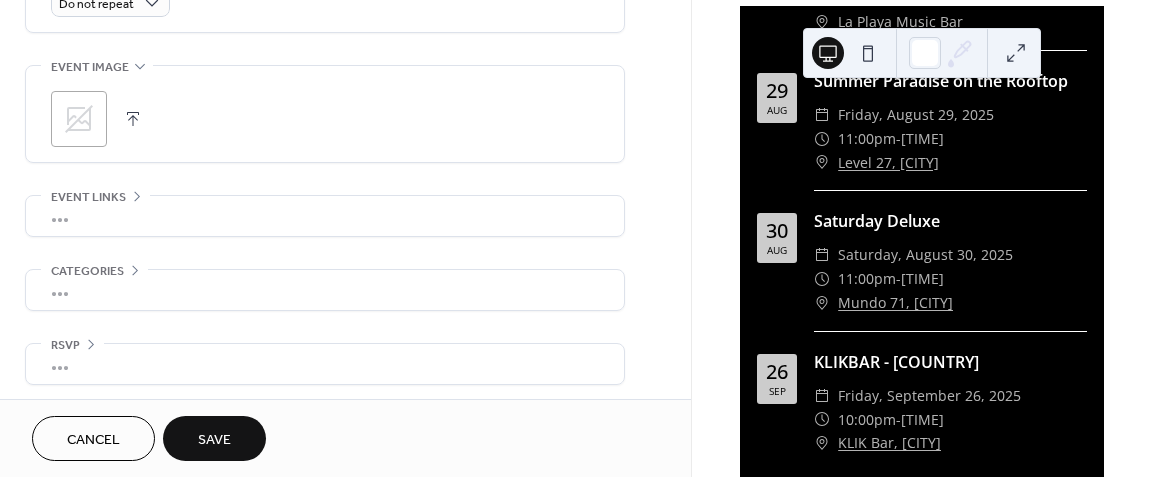 click on "Save" at bounding box center [214, 440] 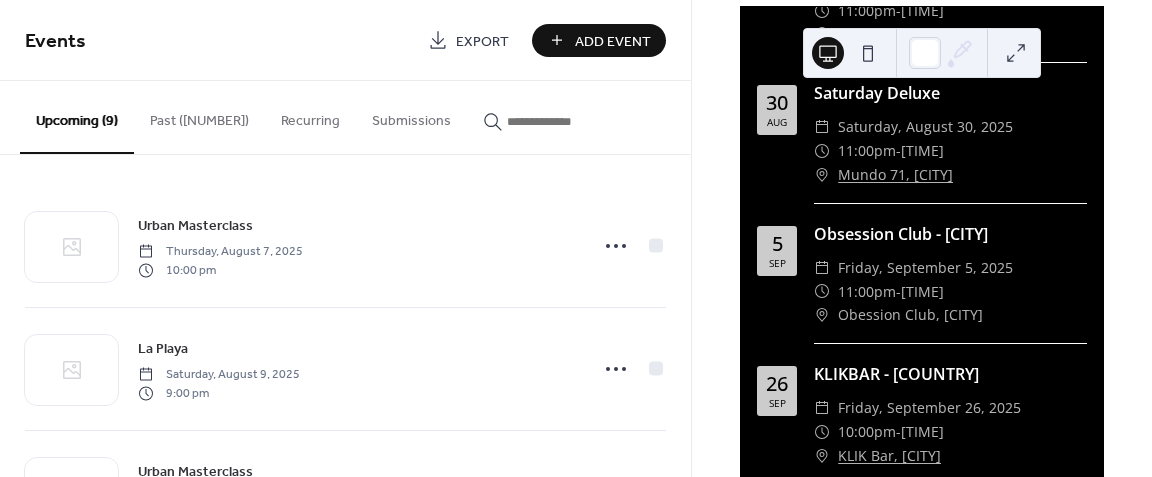 scroll, scrollTop: 792, scrollLeft: 0, axis: vertical 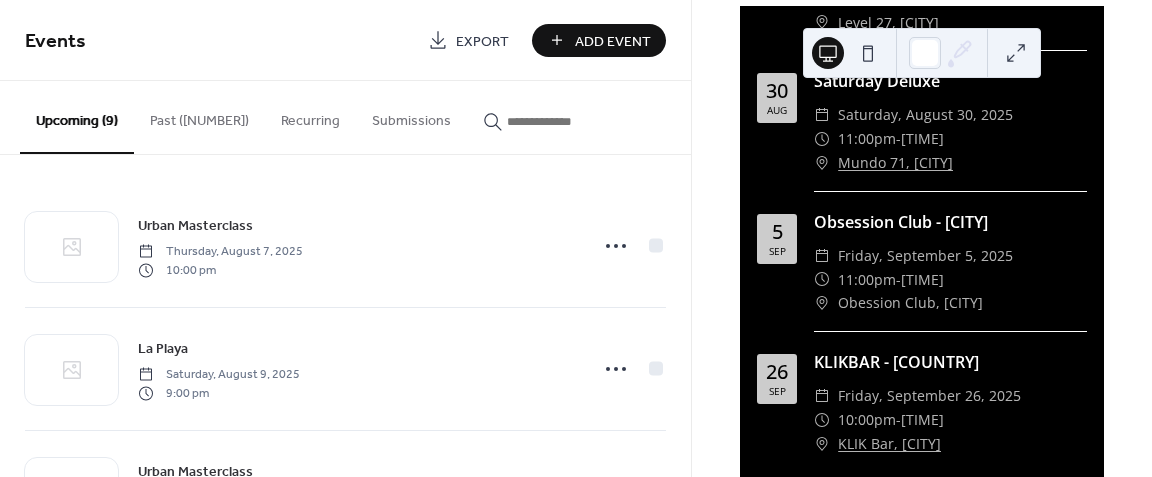 click on "Add Event" at bounding box center (599, 40) 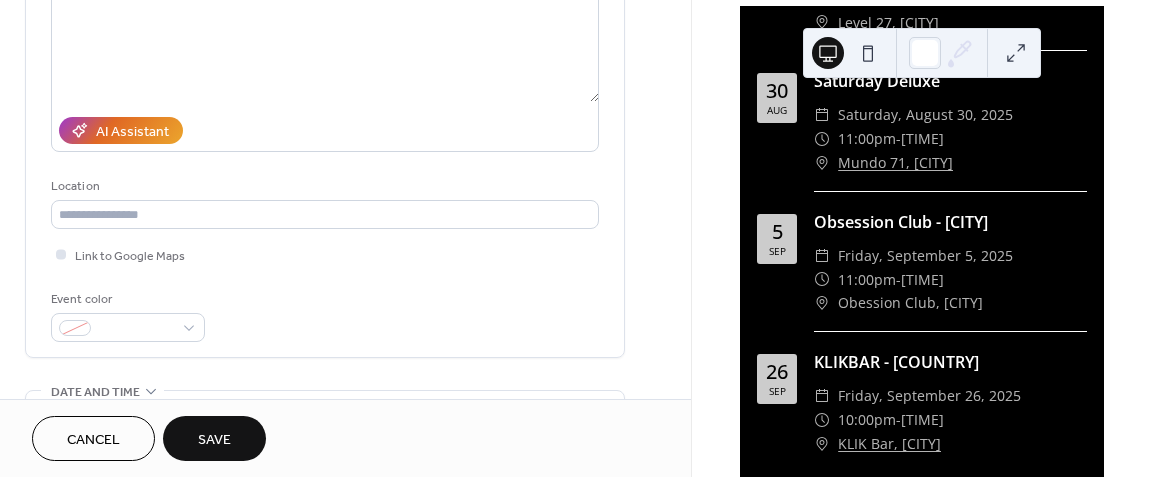 scroll, scrollTop: 400, scrollLeft: 0, axis: vertical 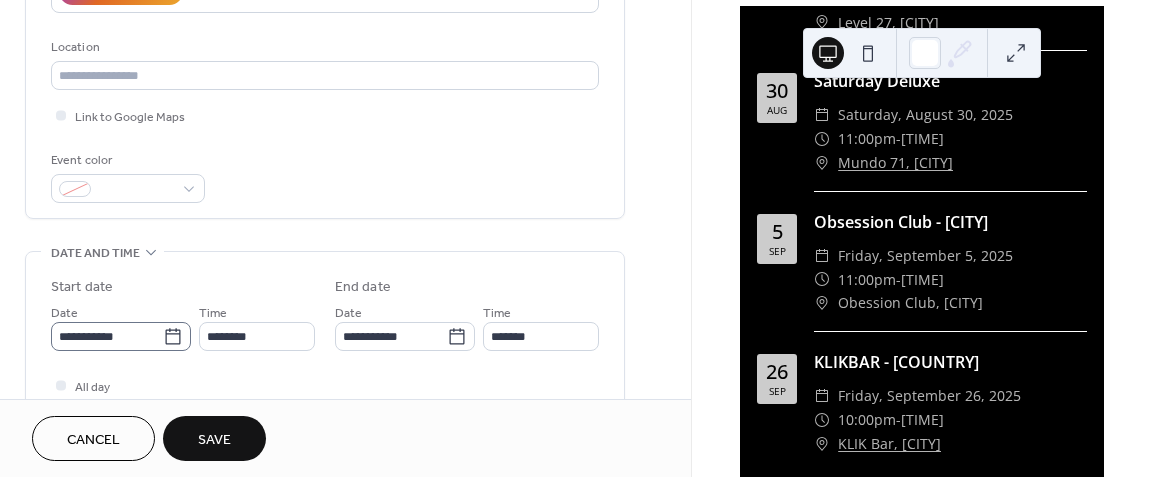type on "**********" 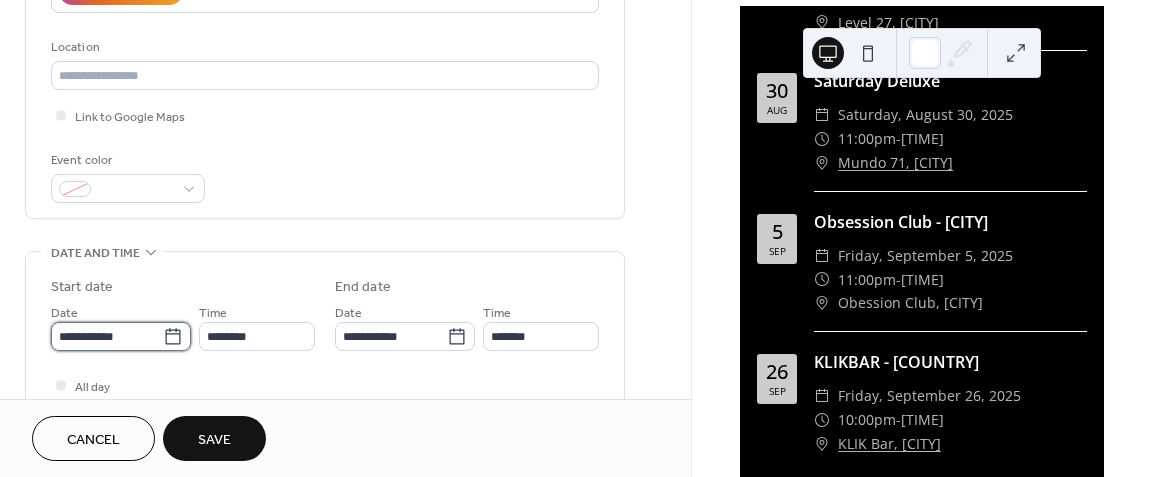 click on "**********" at bounding box center (107, 336) 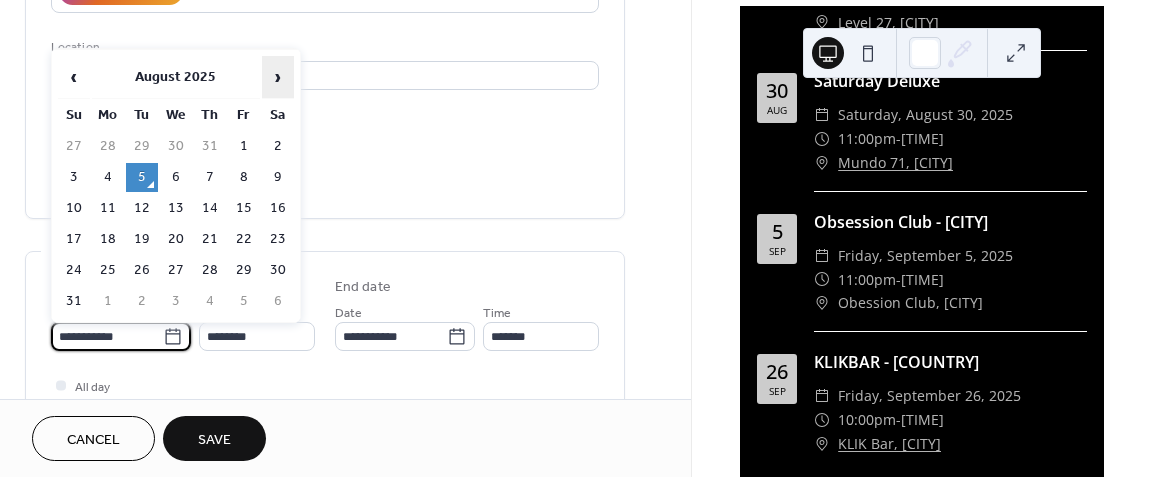 click on "›" at bounding box center (278, 77) 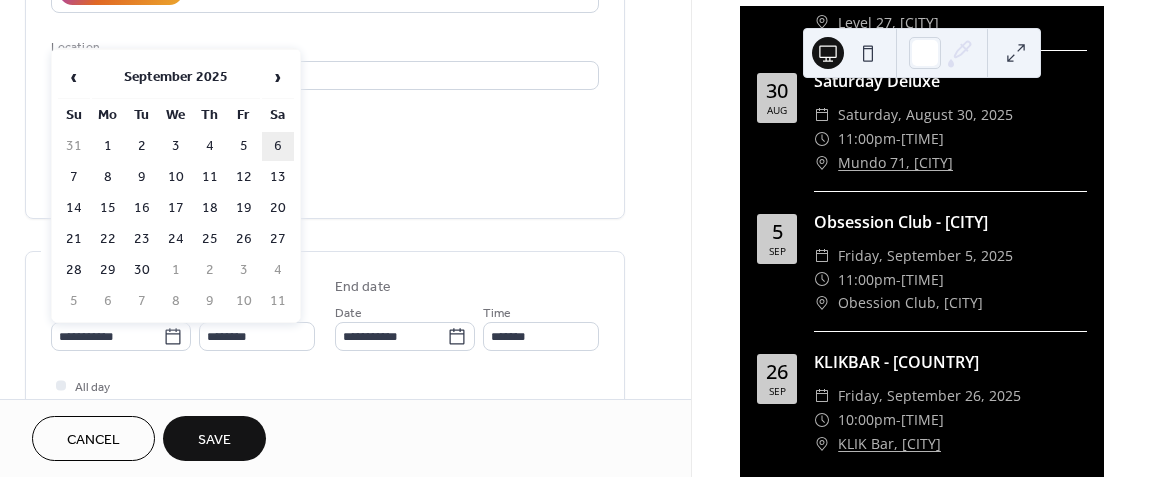 click on "6" at bounding box center (278, 146) 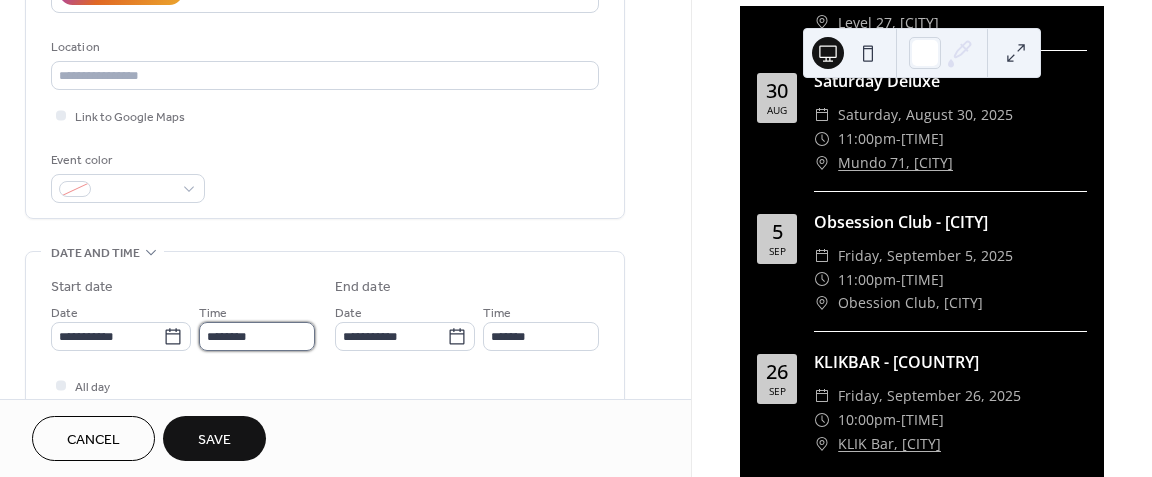 click on "********" at bounding box center (257, 336) 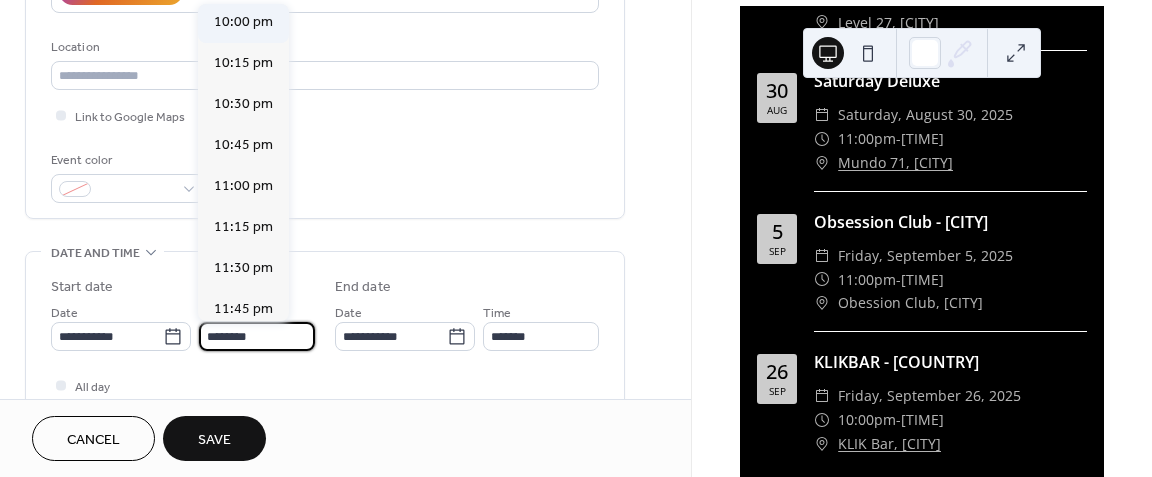 scroll, scrollTop: 3619, scrollLeft: 0, axis: vertical 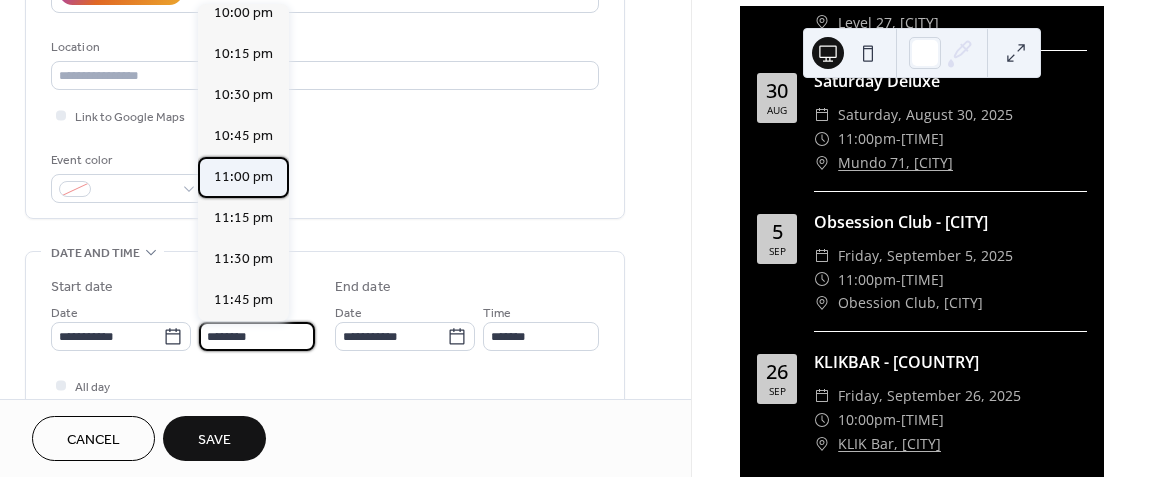 click on "11:00 pm" at bounding box center [243, 177] 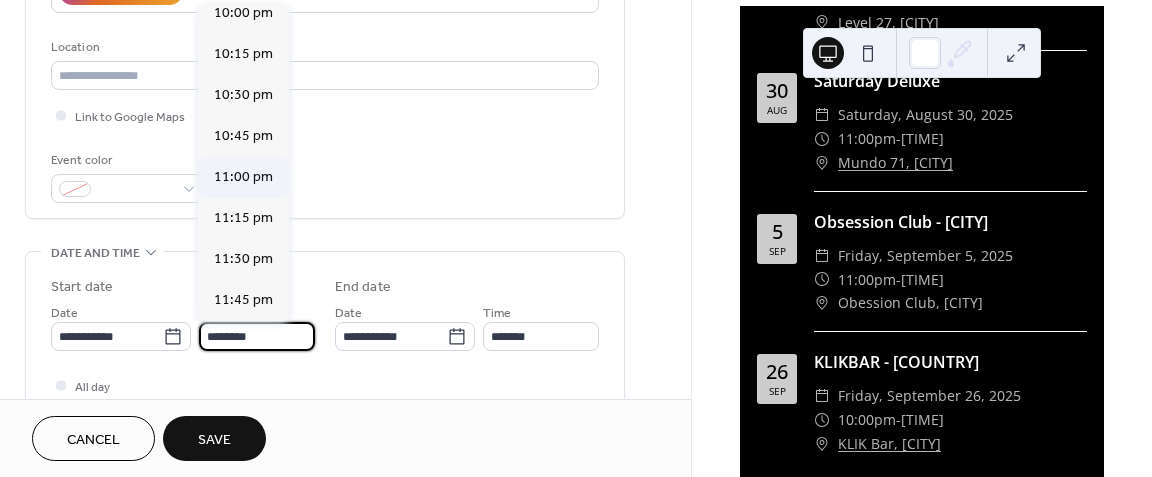 type on "********" 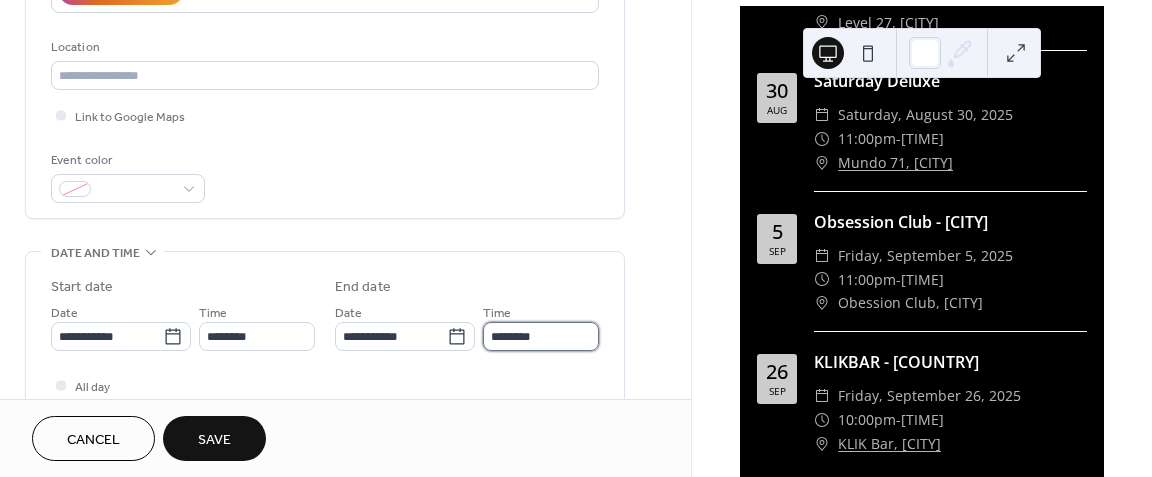 click on "********" at bounding box center (541, 336) 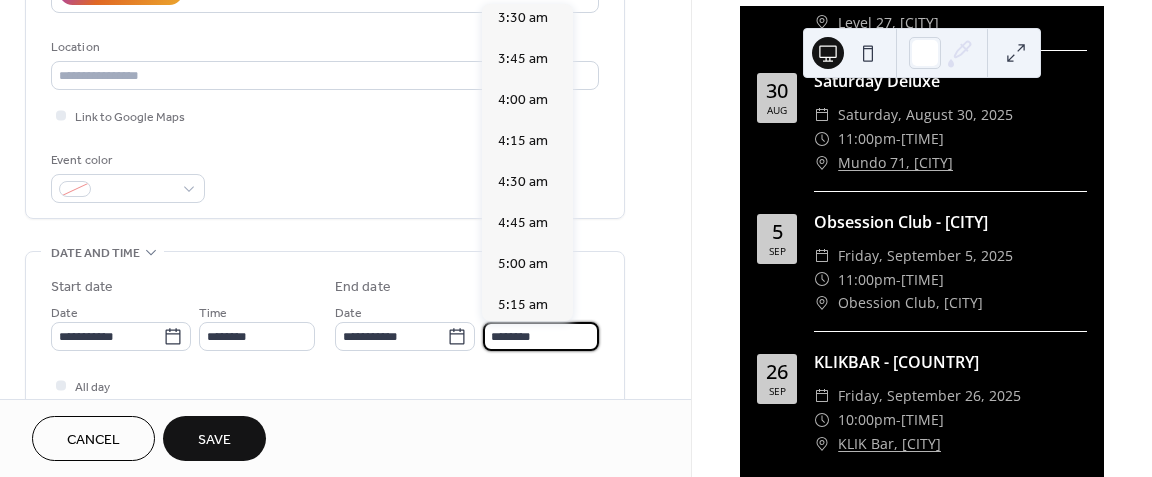scroll, scrollTop: 600, scrollLeft: 0, axis: vertical 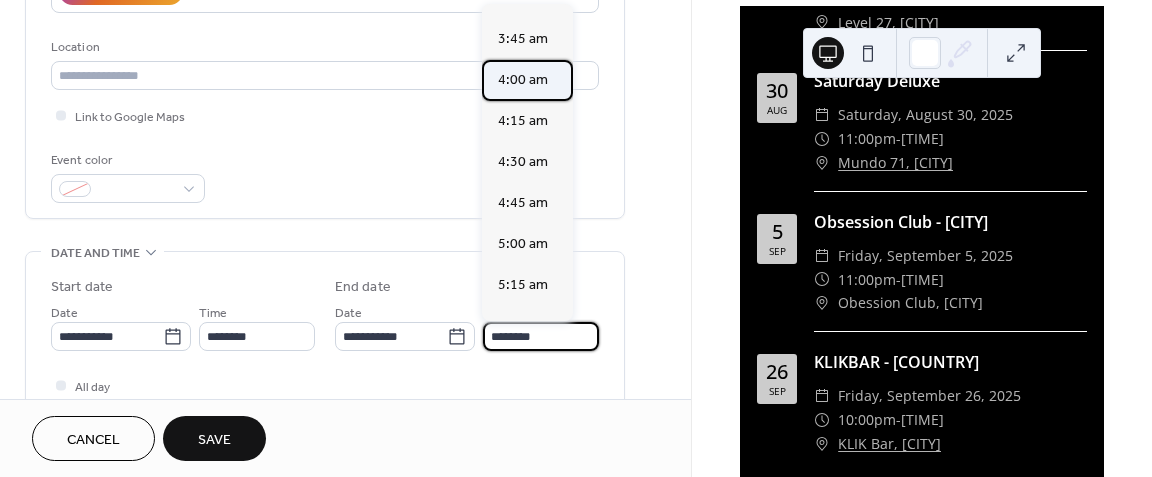 click on "4:00 am" at bounding box center (523, 80) 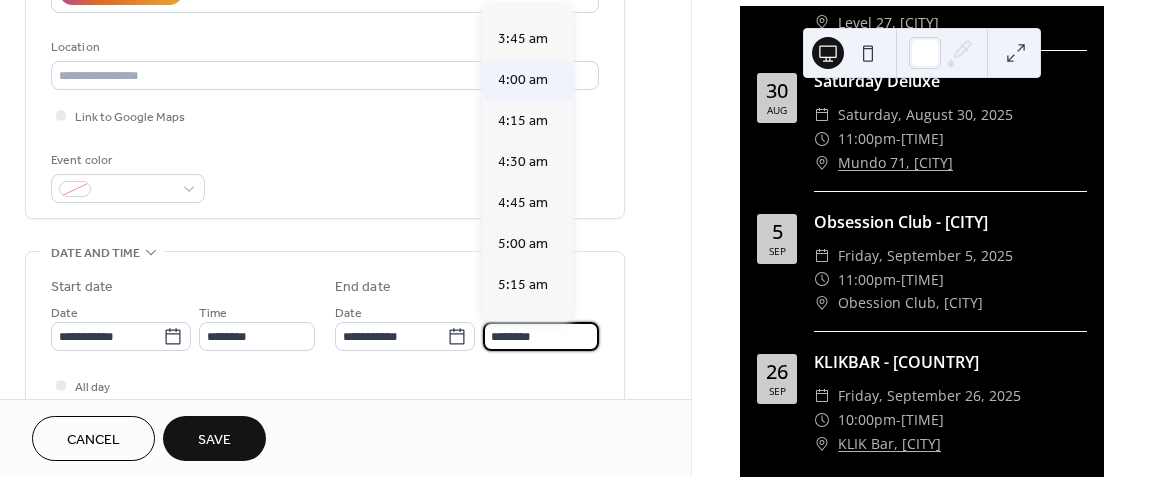type on "*******" 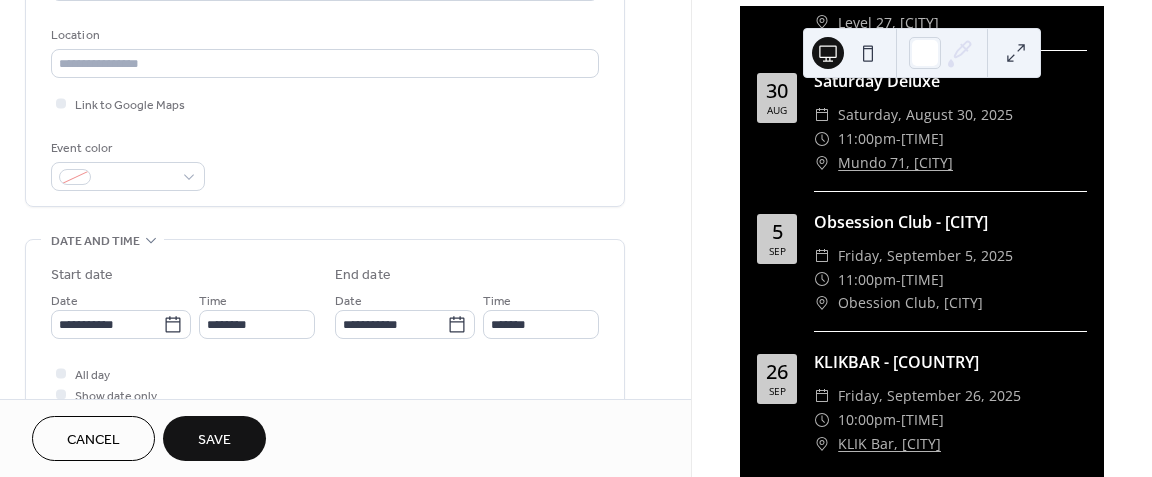scroll, scrollTop: 400, scrollLeft: 0, axis: vertical 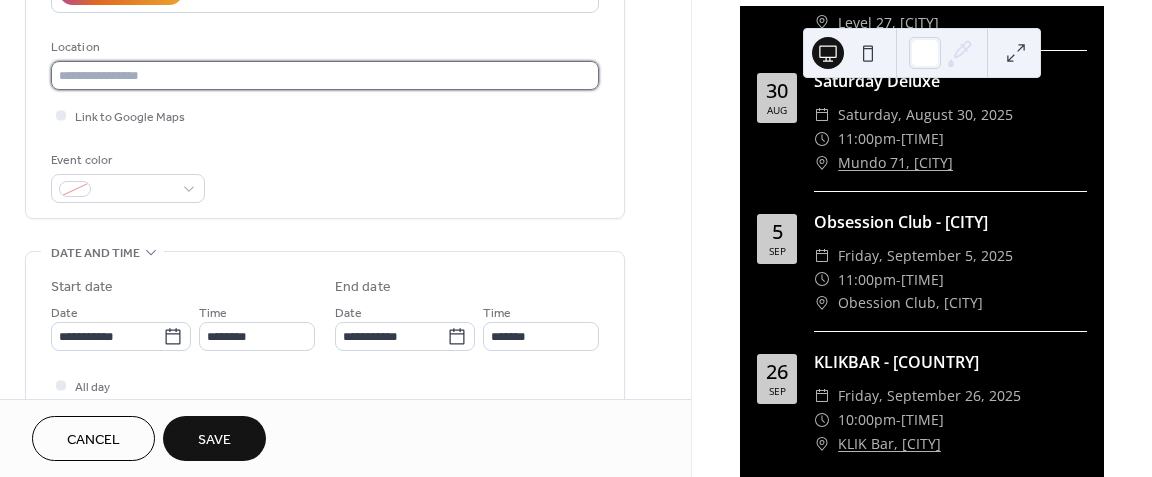 click at bounding box center [325, 75] 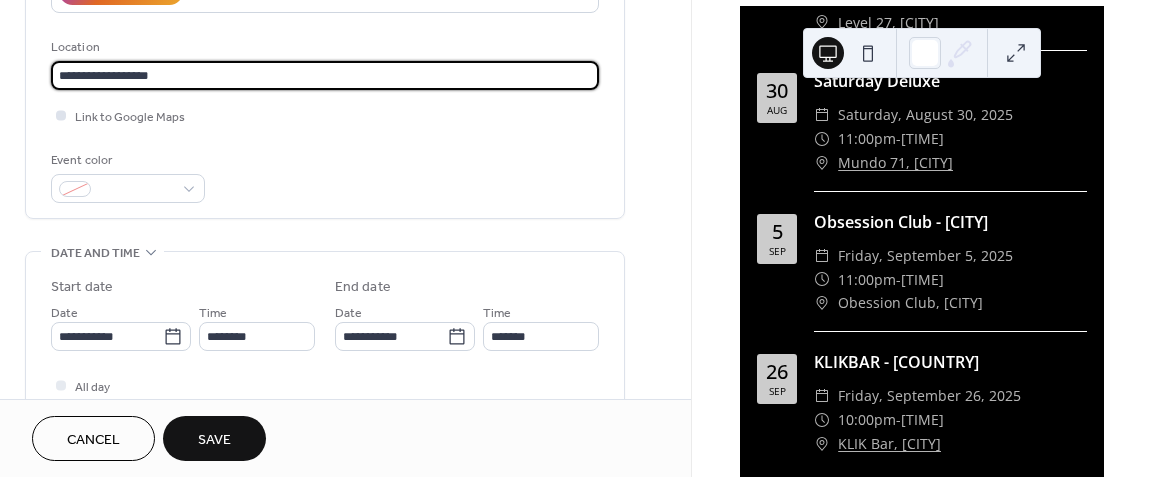 type on "**********" 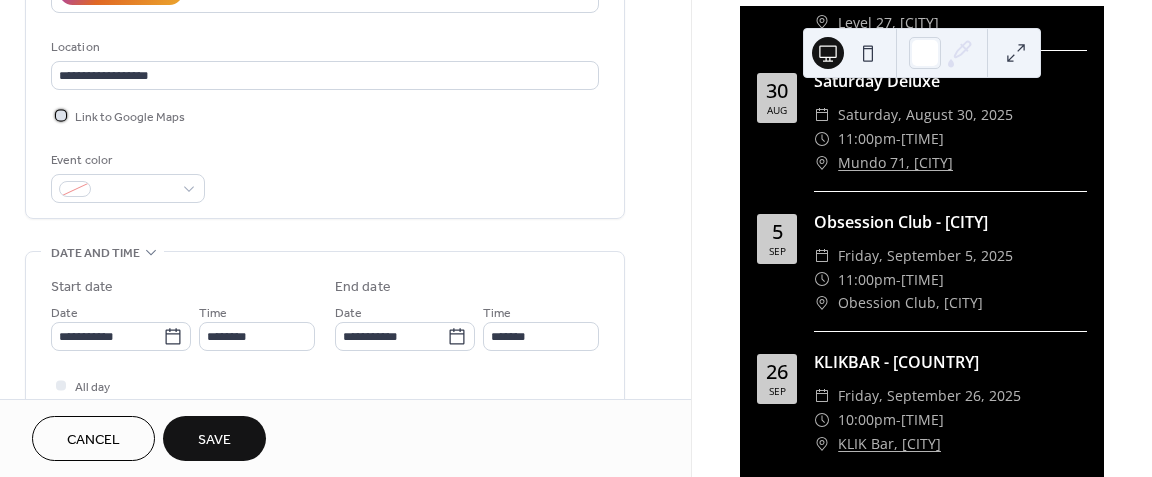 click at bounding box center [61, 115] 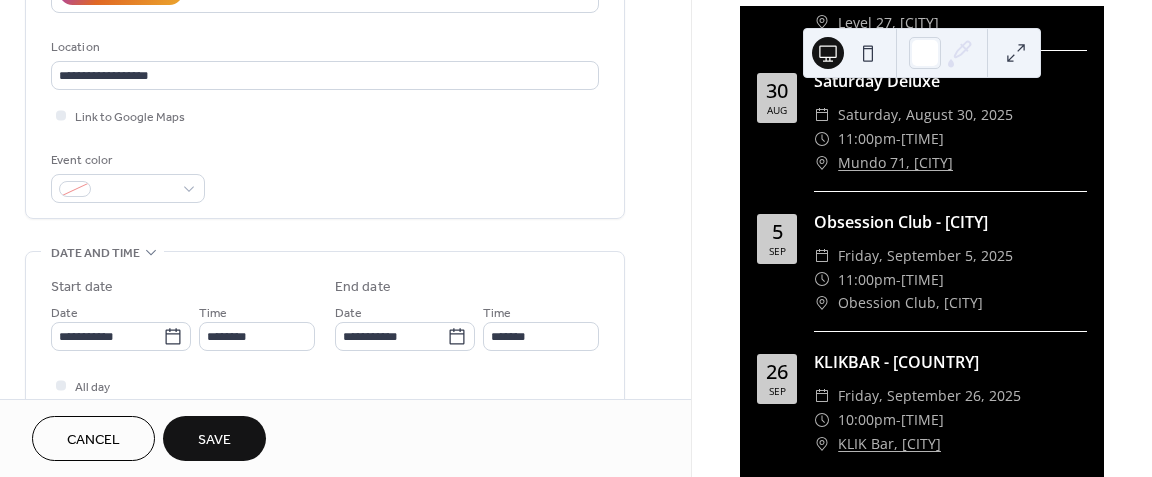 click on "Save" at bounding box center [214, 440] 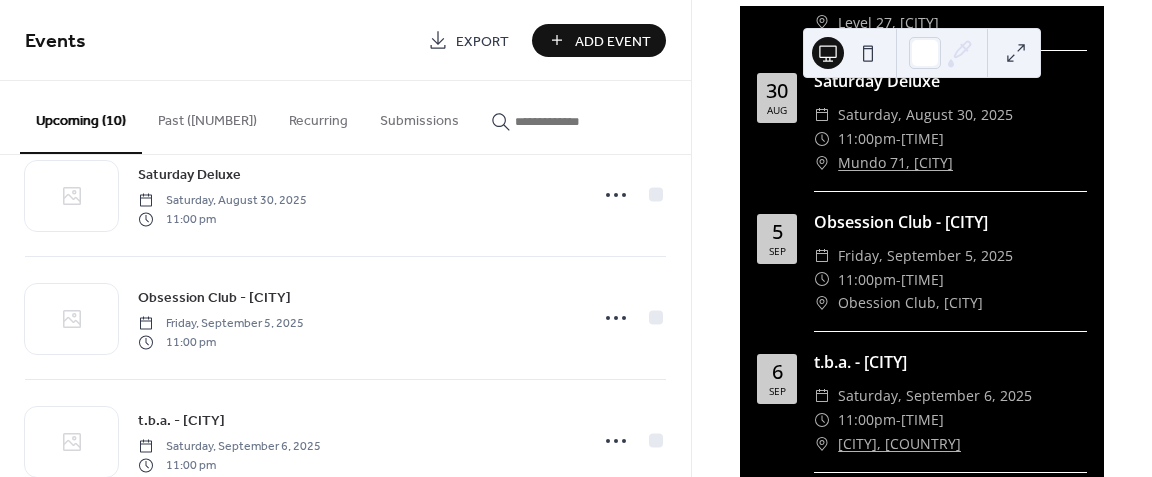 scroll, scrollTop: 763, scrollLeft: 0, axis: vertical 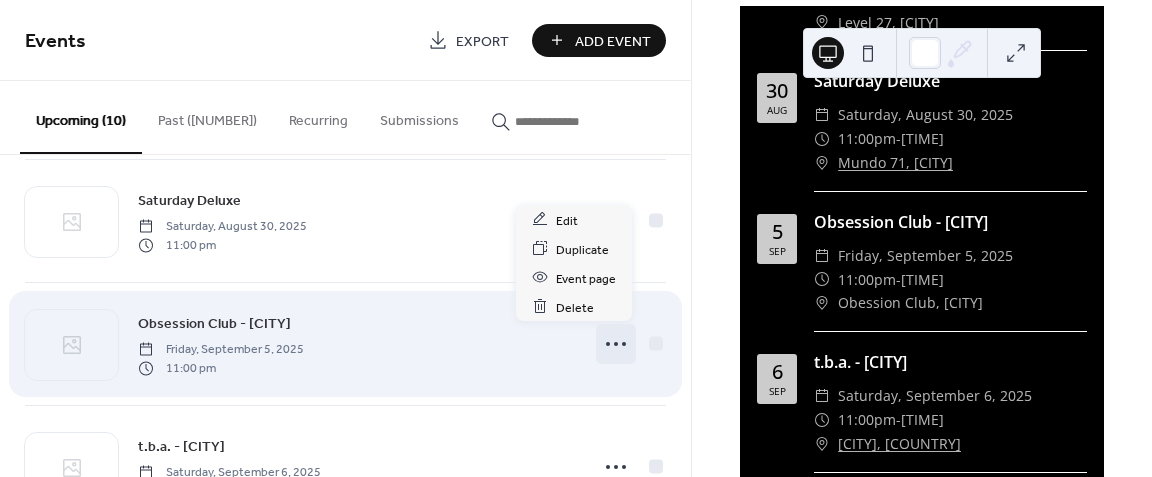 click 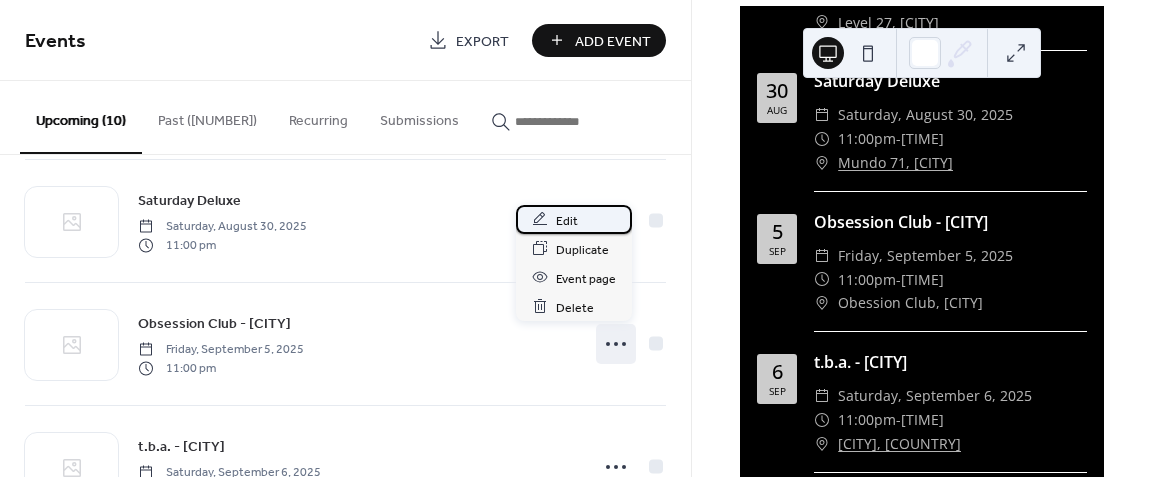 click on "Edit" at bounding box center [574, 219] 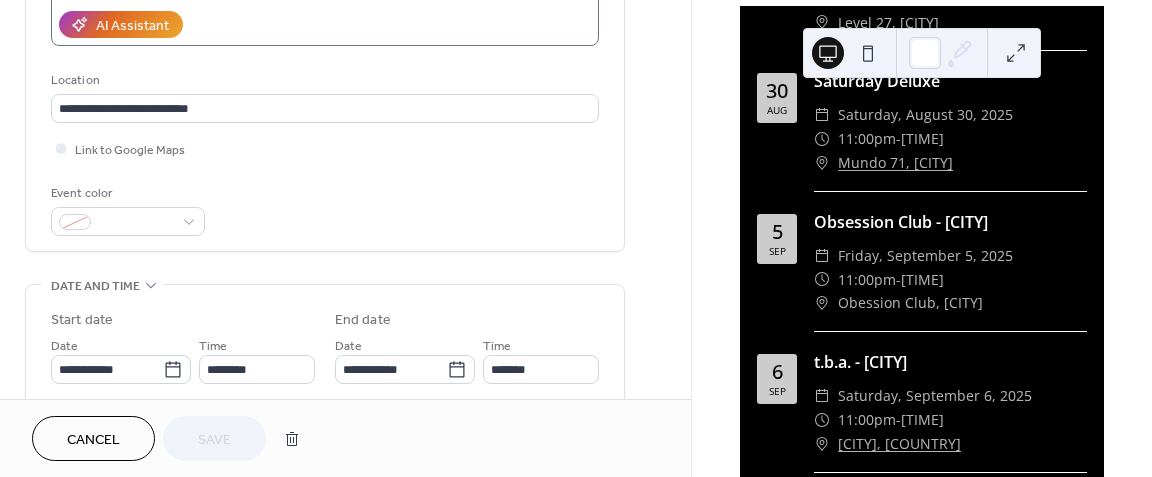 scroll, scrollTop: 400, scrollLeft: 0, axis: vertical 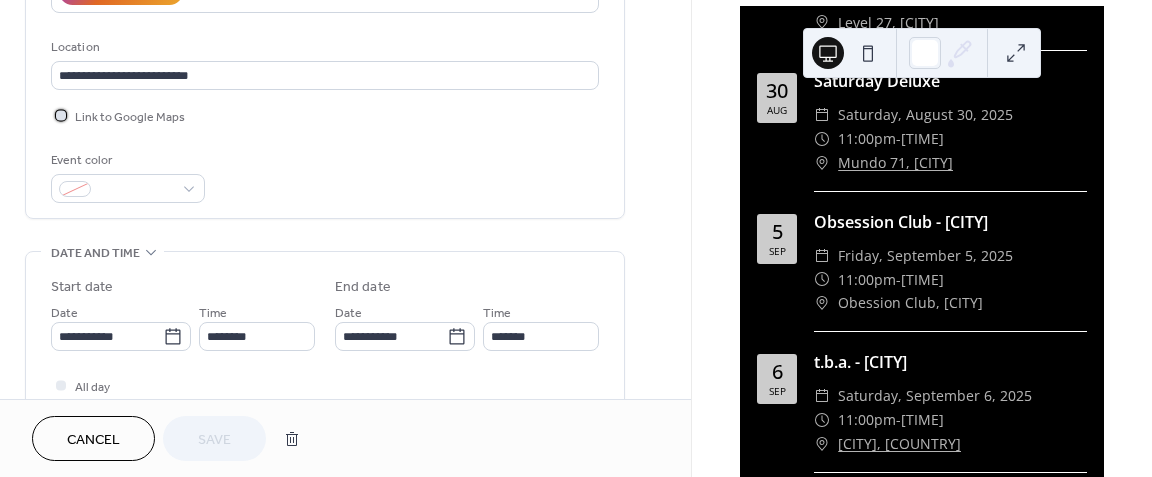 click at bounding box center (61, 115) 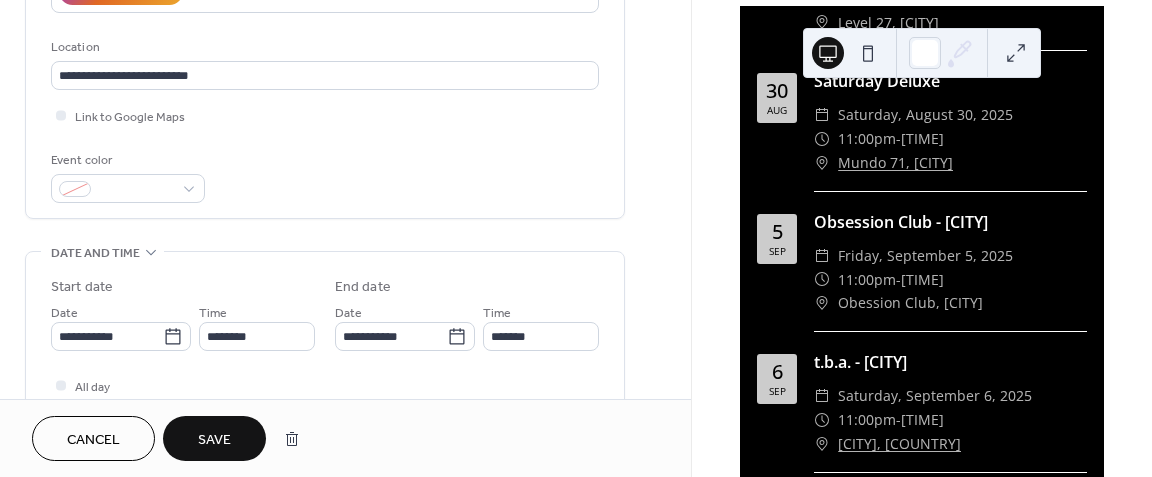 click on "Save" at bounding box center [214, 438] 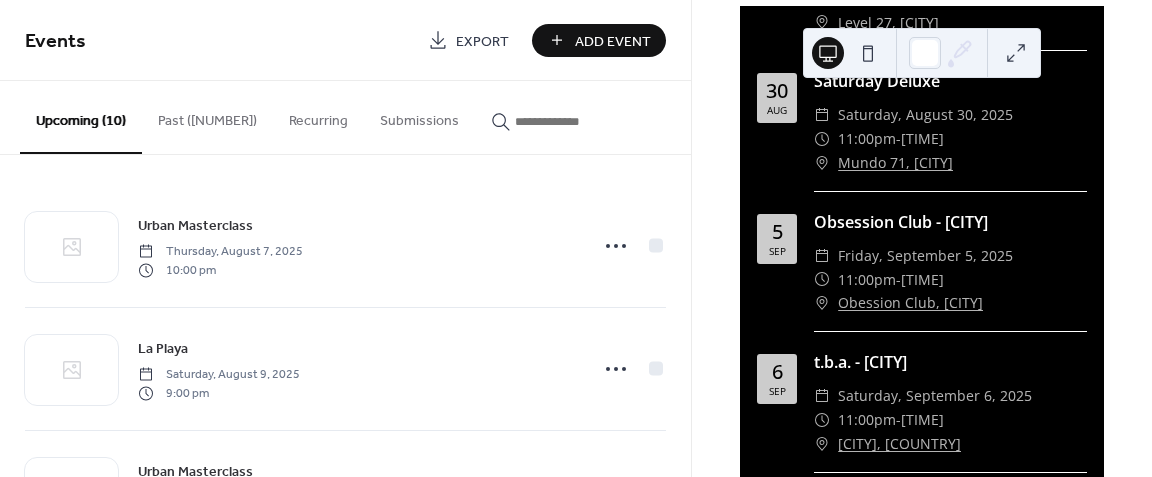 click on "Past ([NUMBER])" at bounding box center (207, 116) 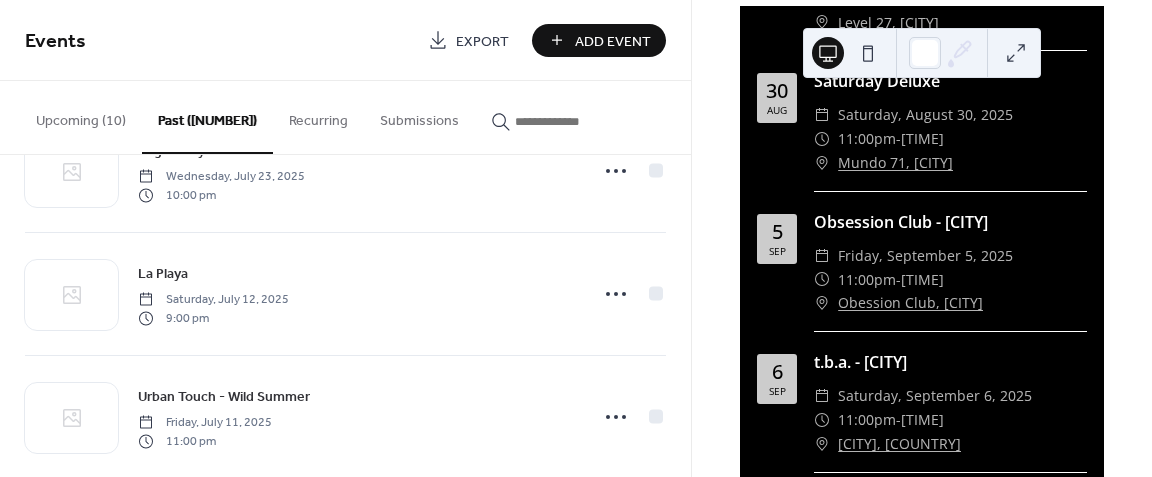 scroll, scrollTop: 400, scrollLeft: 0, axis: vertical 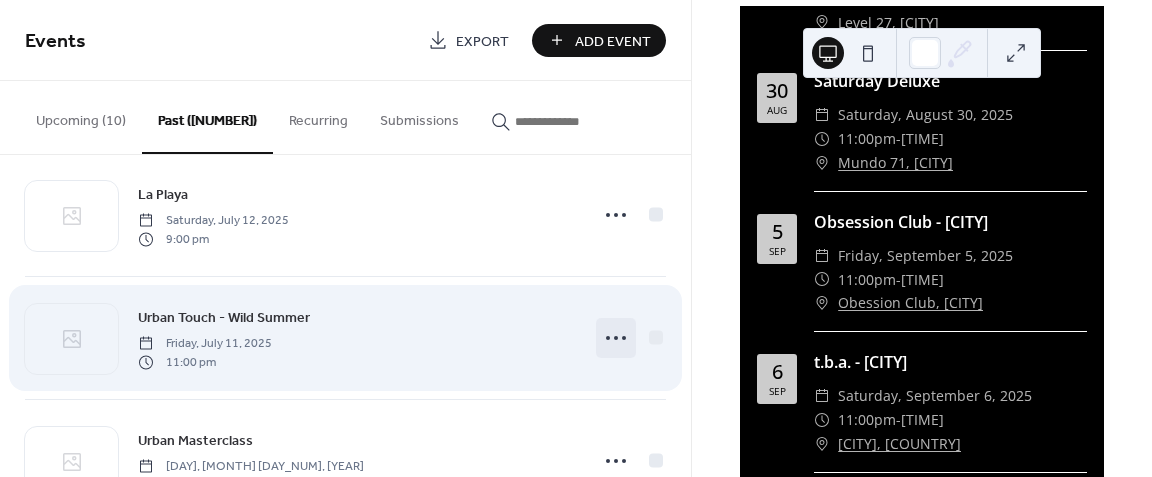 click 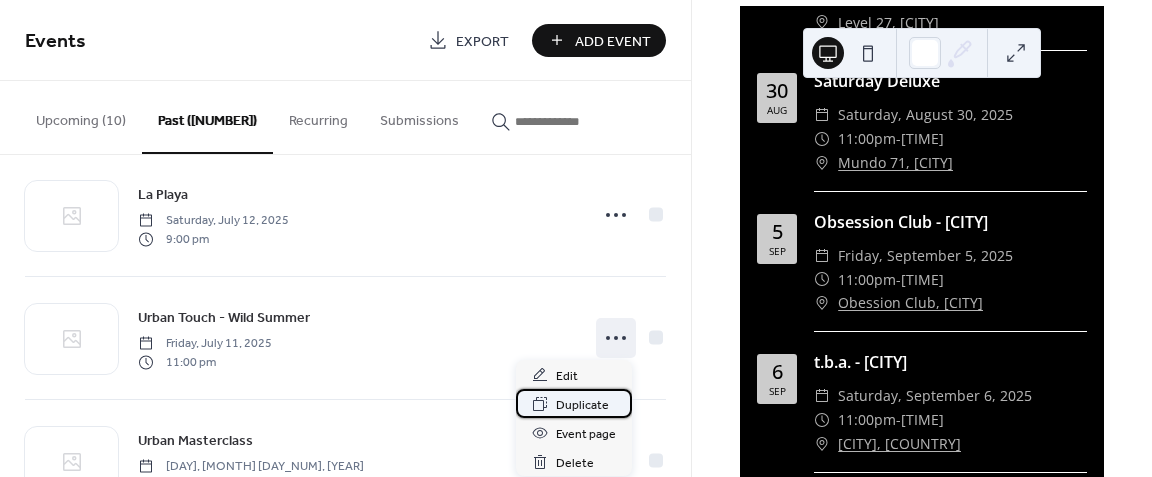 click on "Duplicate" at bounding box center (582, 405) 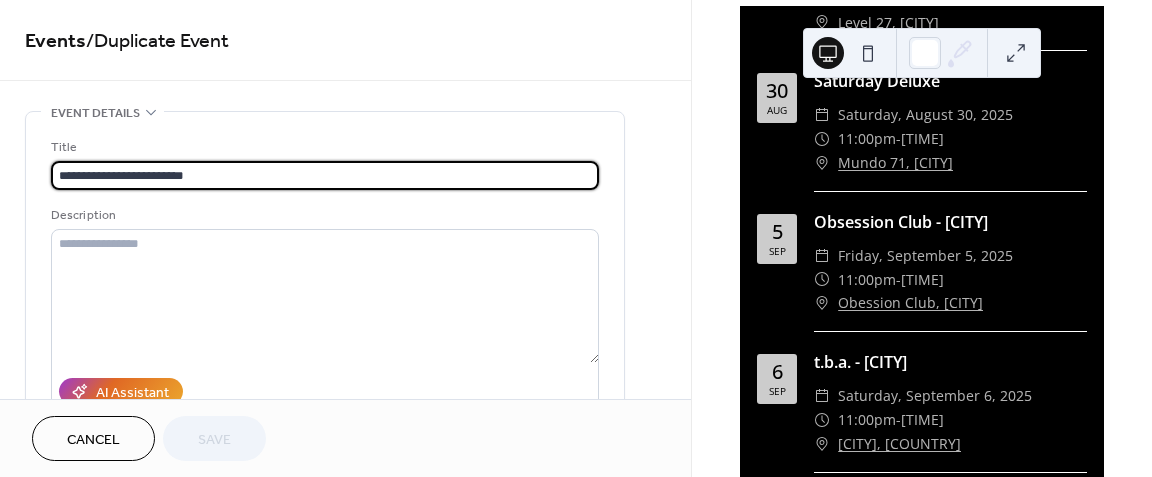 drag, startPoint x: 240, startPoint y: 174, endPoint x: 141, endPoint y: 175, distance: 99.00505 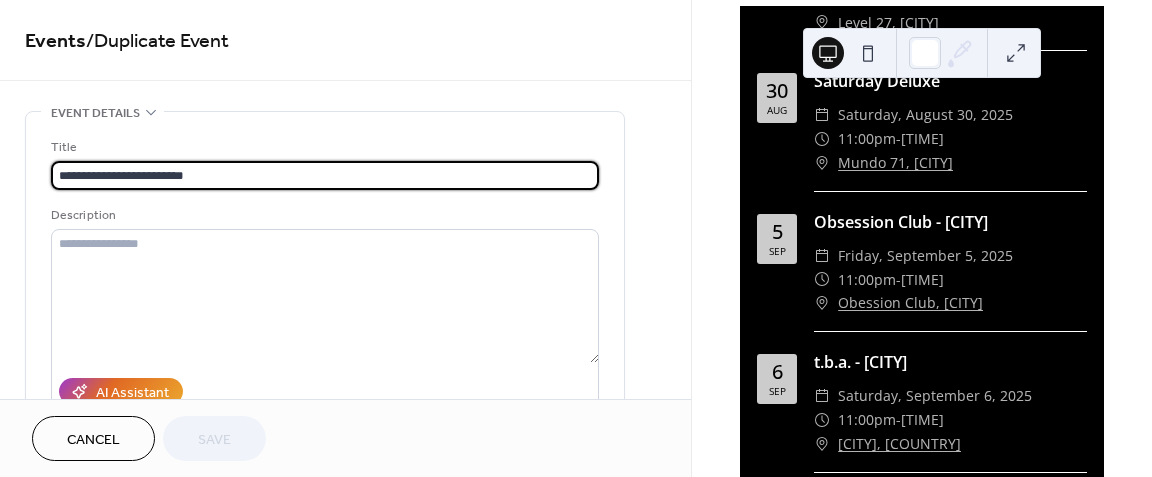 click on "**********" at bounding box center [325, 175] 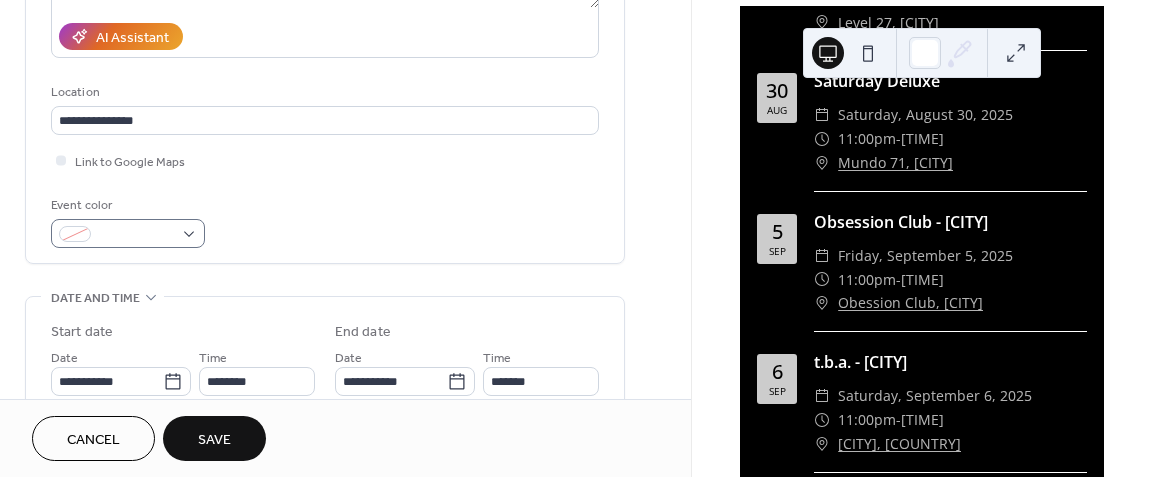 scroll, scrollTop: 400, scrollLeft: 0, axis: vertical 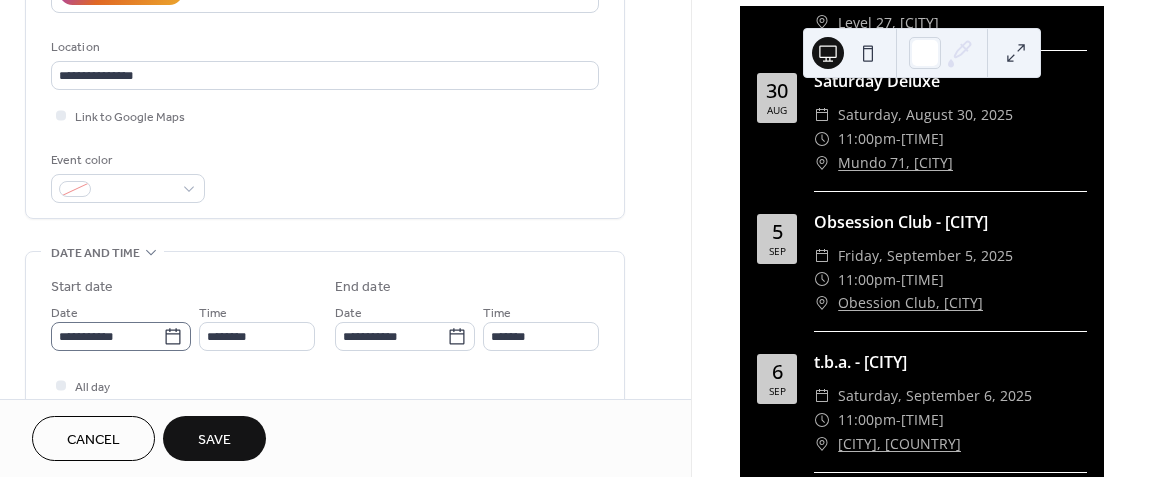 type on "**********" 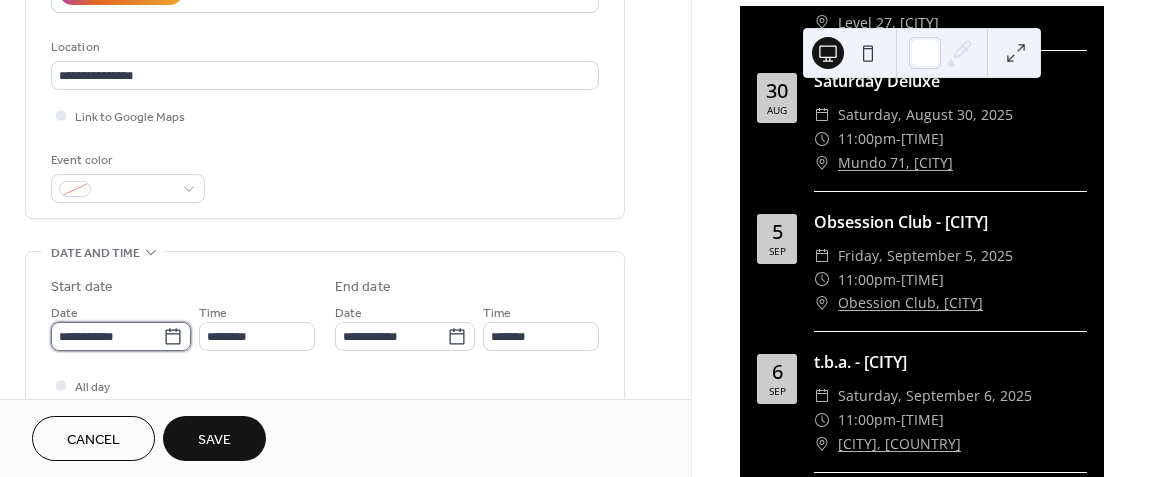 click on "**********" at bounding box center (107, 336) 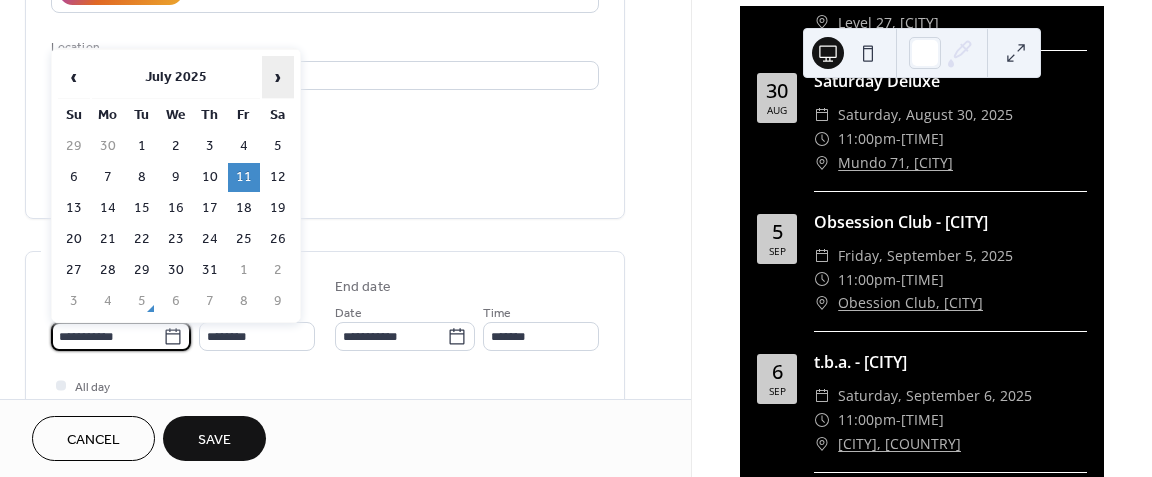 click on "›" at bounding box center (278, 77) 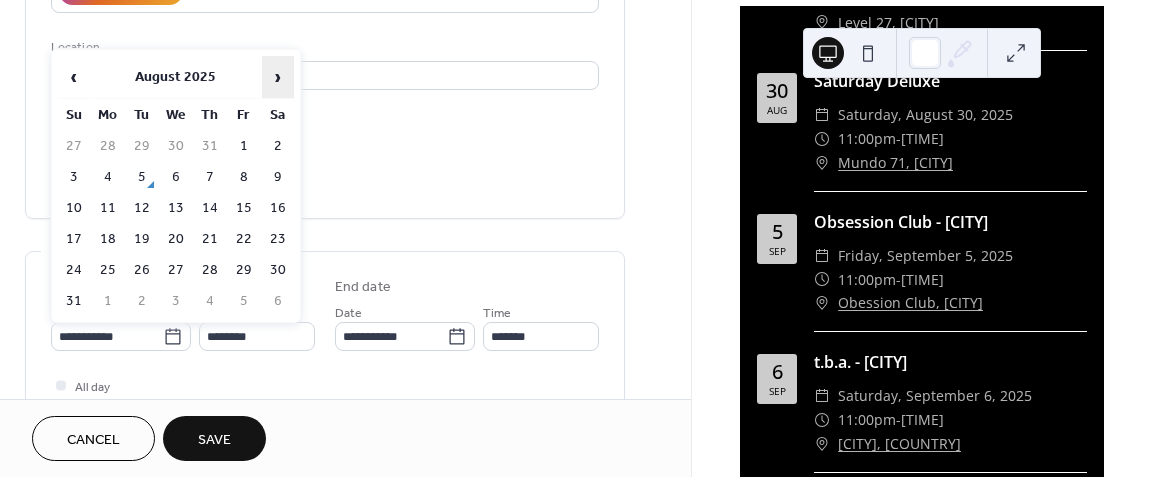 click on "›" at bounding box center [278, 77] 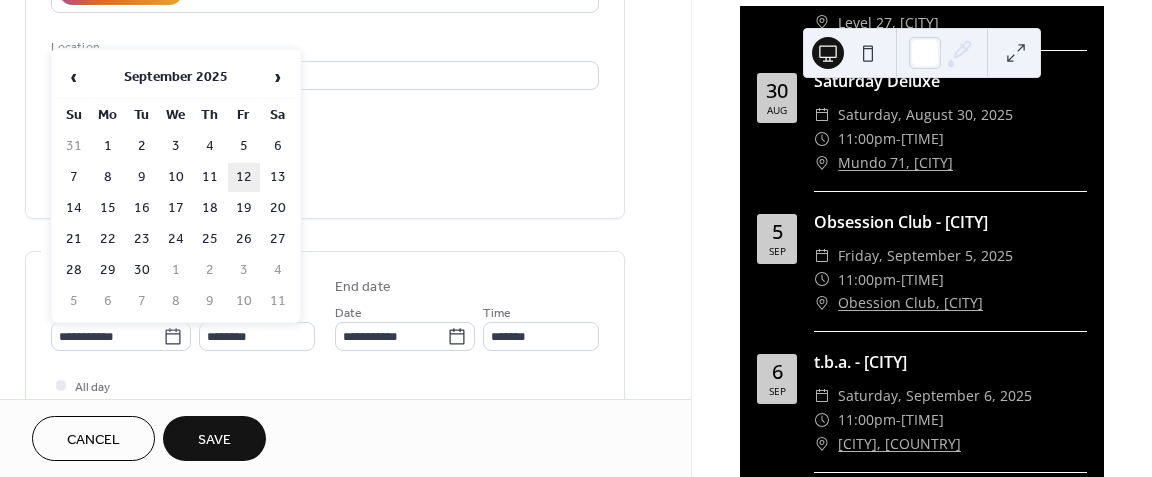 click on "12" at bounding box center [244, 177] 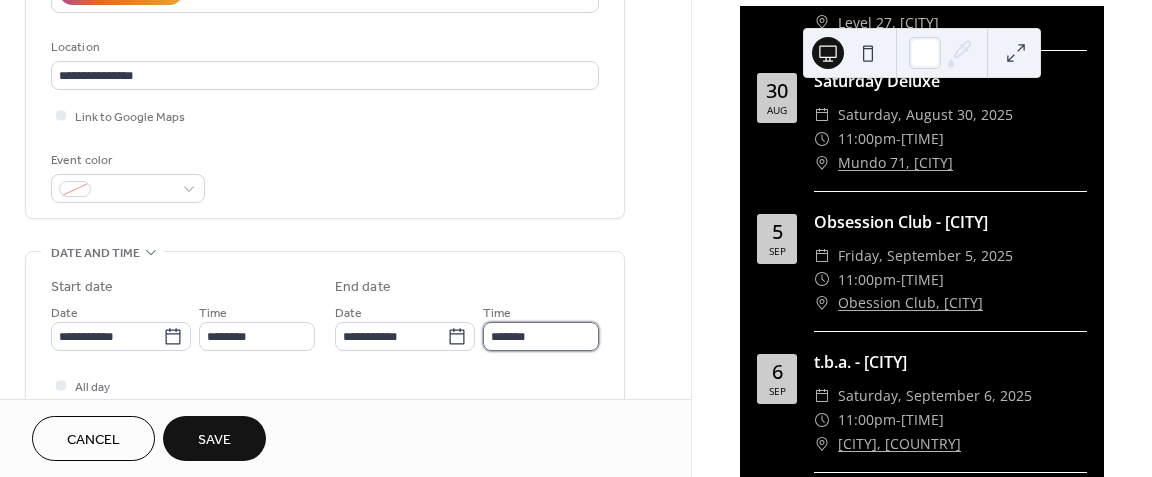 click on "*******" at bounding box center [541, 336] 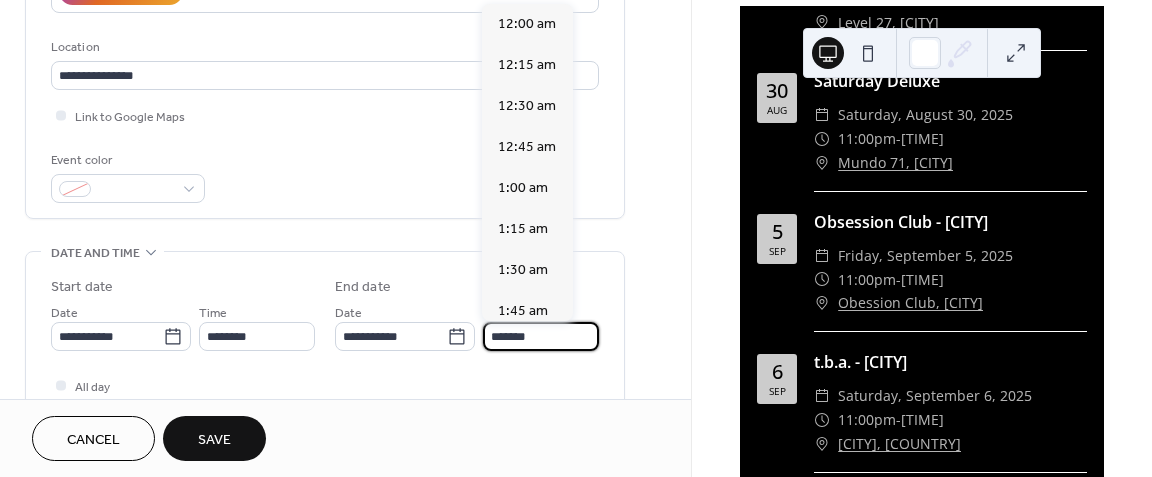 scroll, scrollTop: 328, scrollLeft: 0, axis: vertical 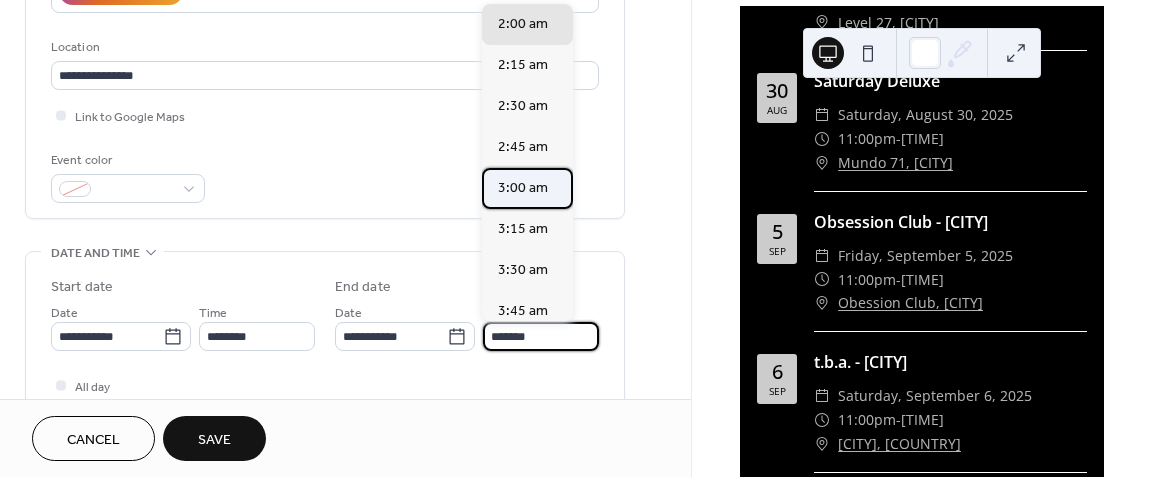 click on "3:00 am" at bounding box center [527, 188] 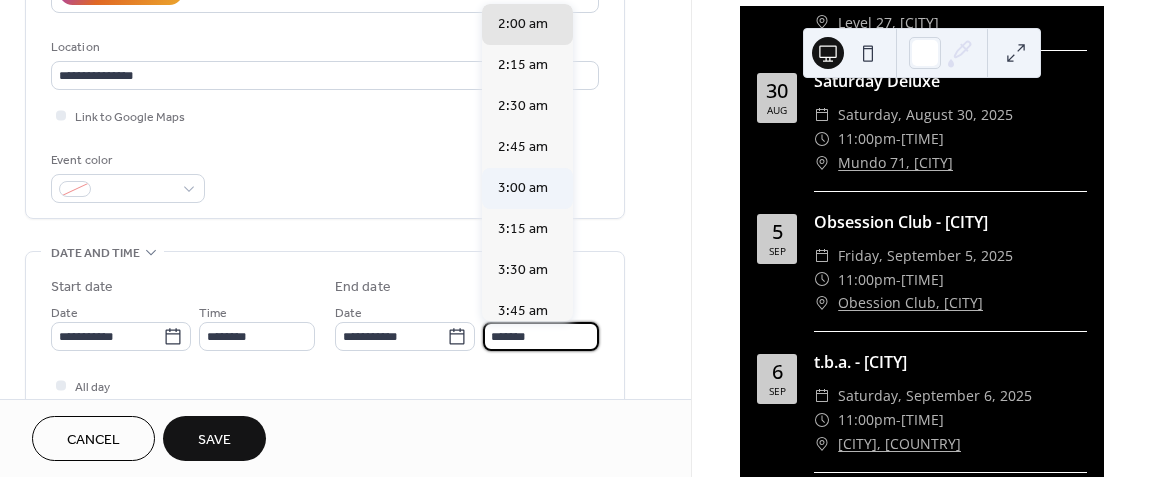 type on "*******" 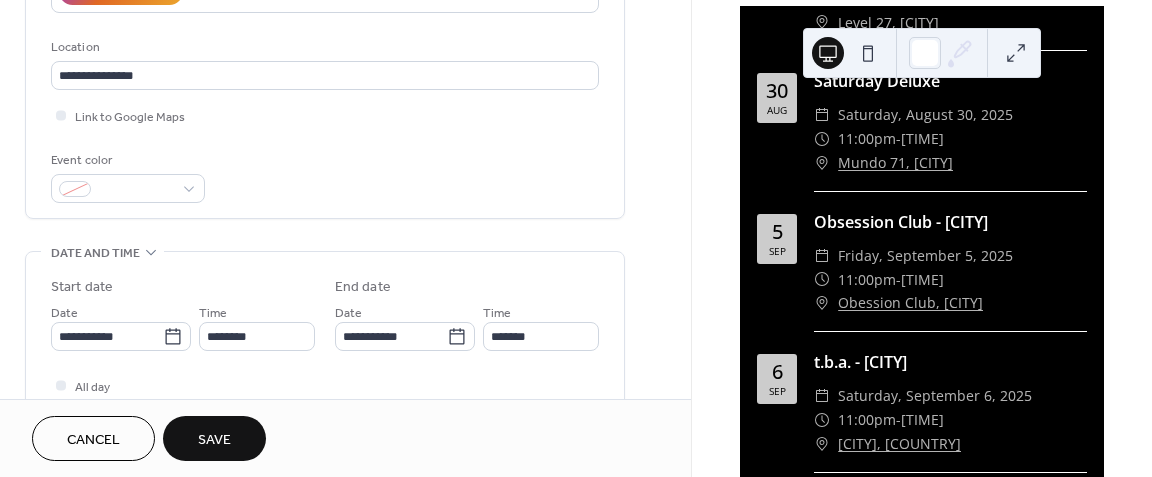 click on "Save" at bounding box center (214, 438) 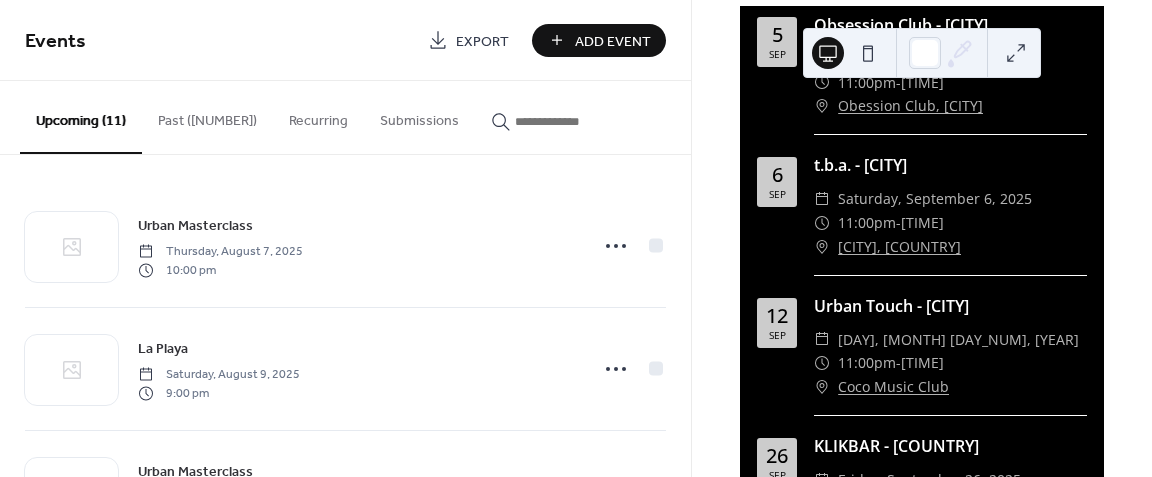 scroll, scrollTop: 992, scrollLeft: 0, axis: vertical 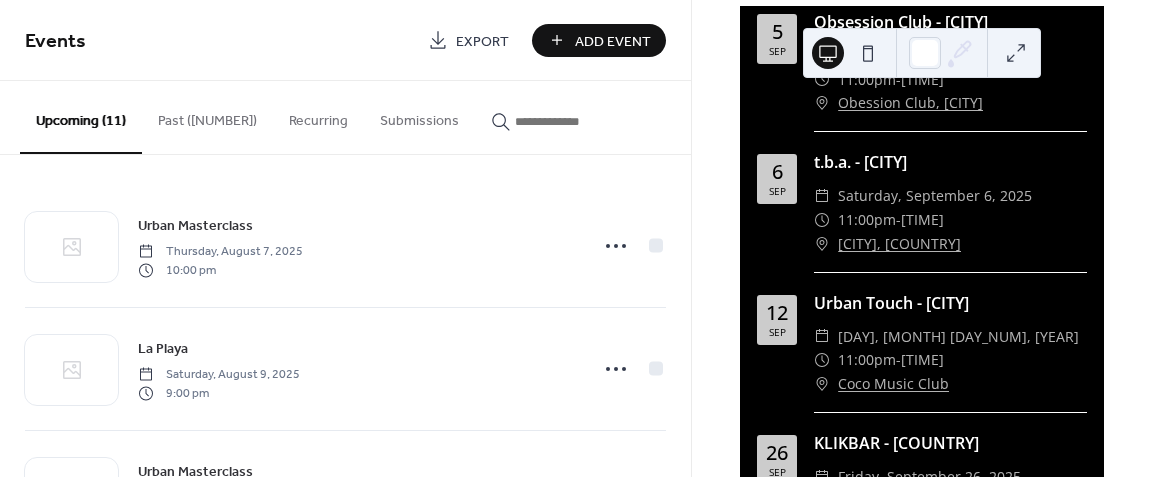click on "Past ([NUMBER])" at bounding box center (207, 116) 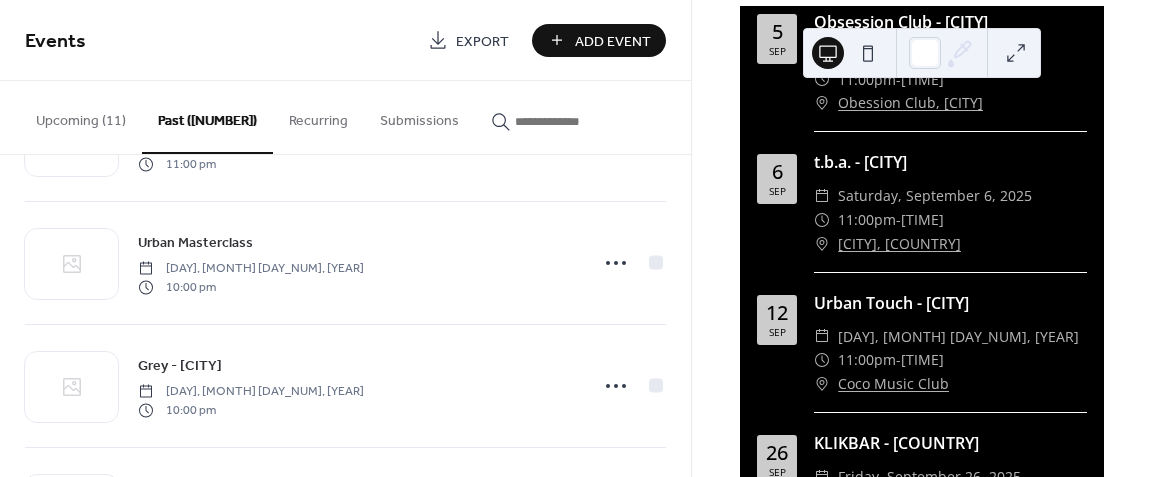 scroll, scrollTop: 600, scrollLeft: 0, axis: vertical 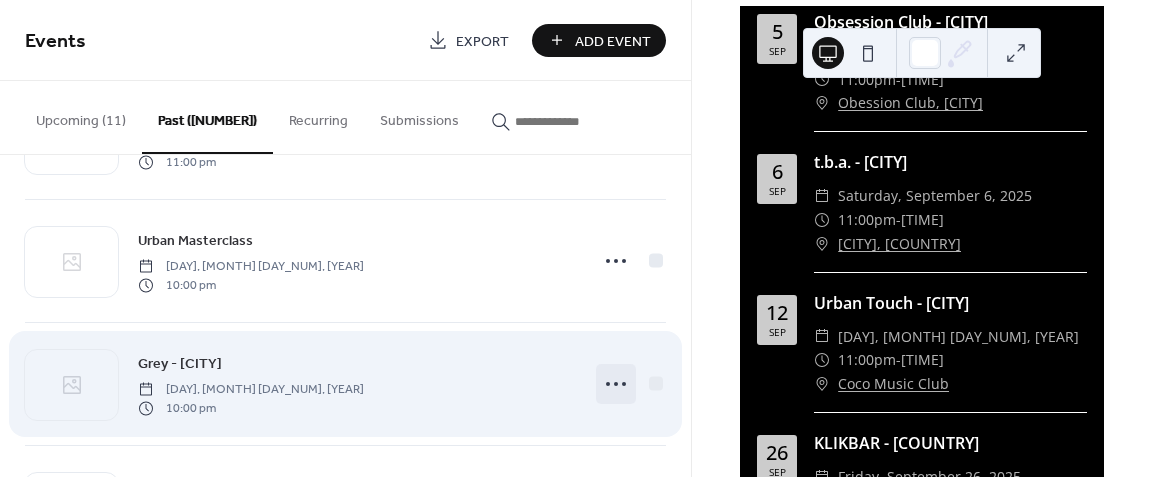 click 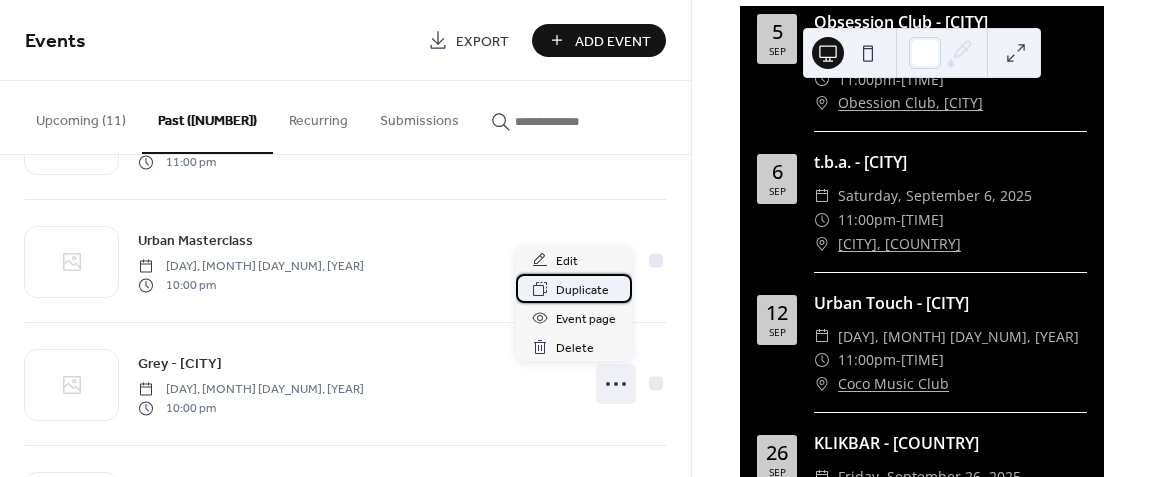 click on "Duplicate" at bounding box center (582, 290) 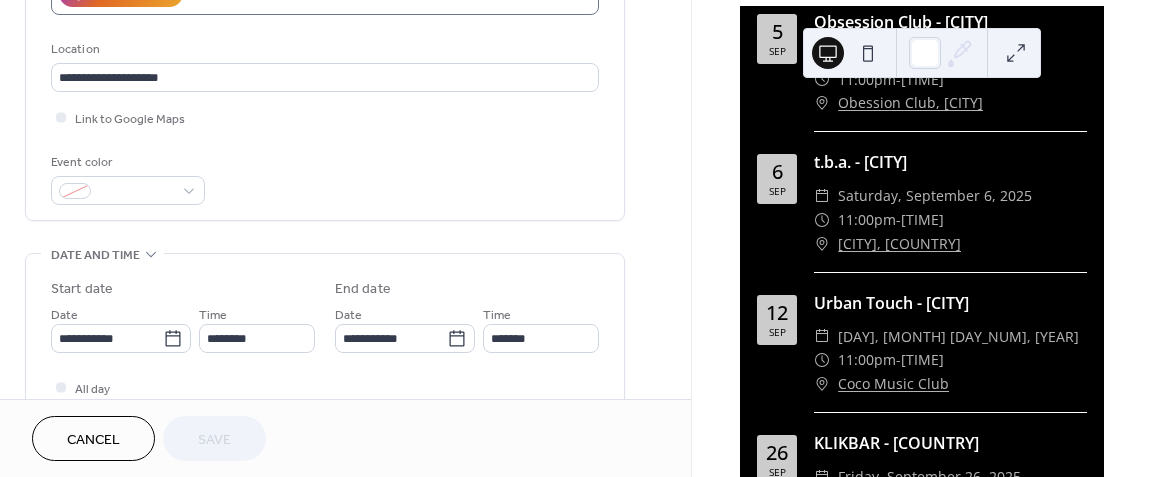 scroll, scrollTop: 400, scrollLeft: 0, axis: vertical 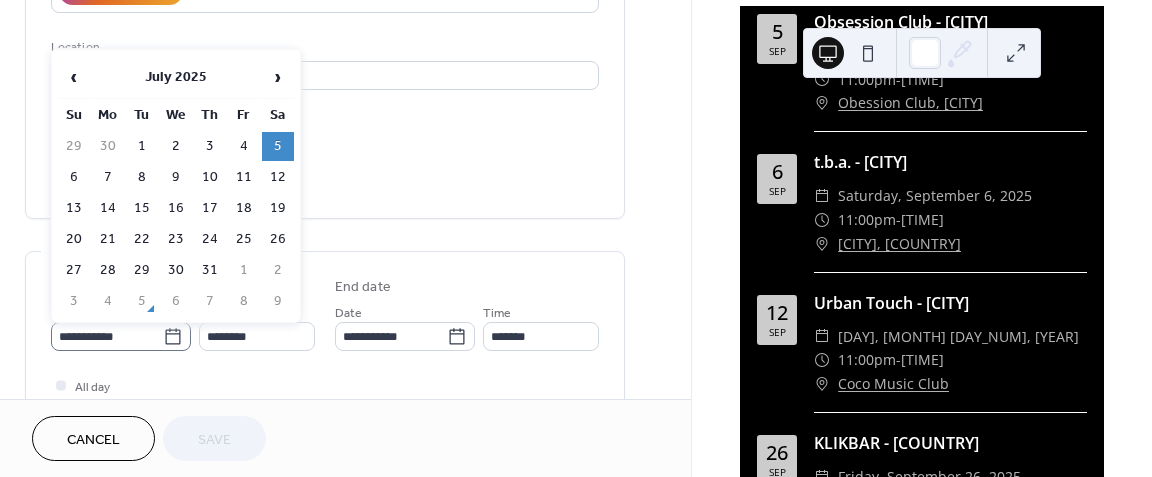 click 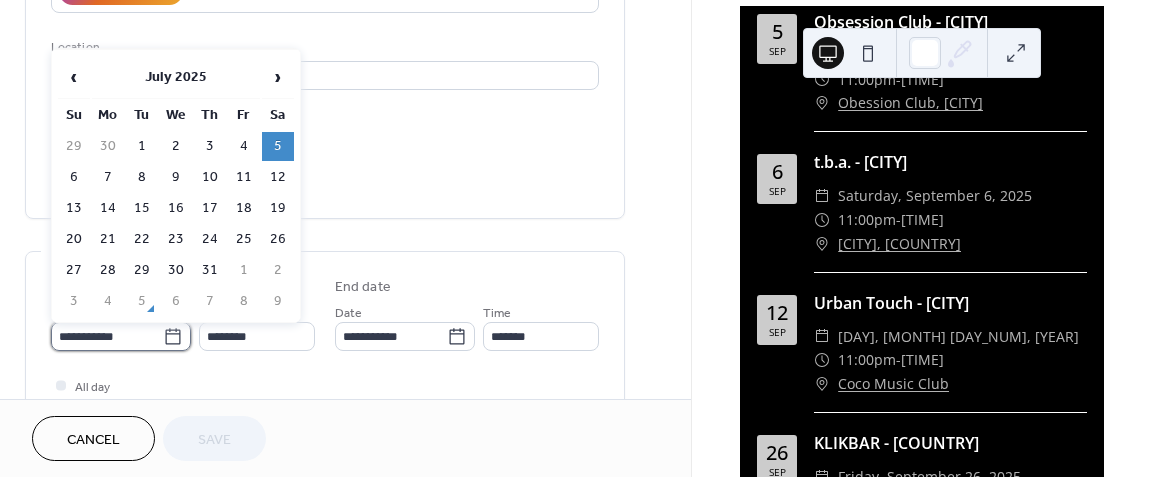 click on "**********" at bounding box center (107, 336) 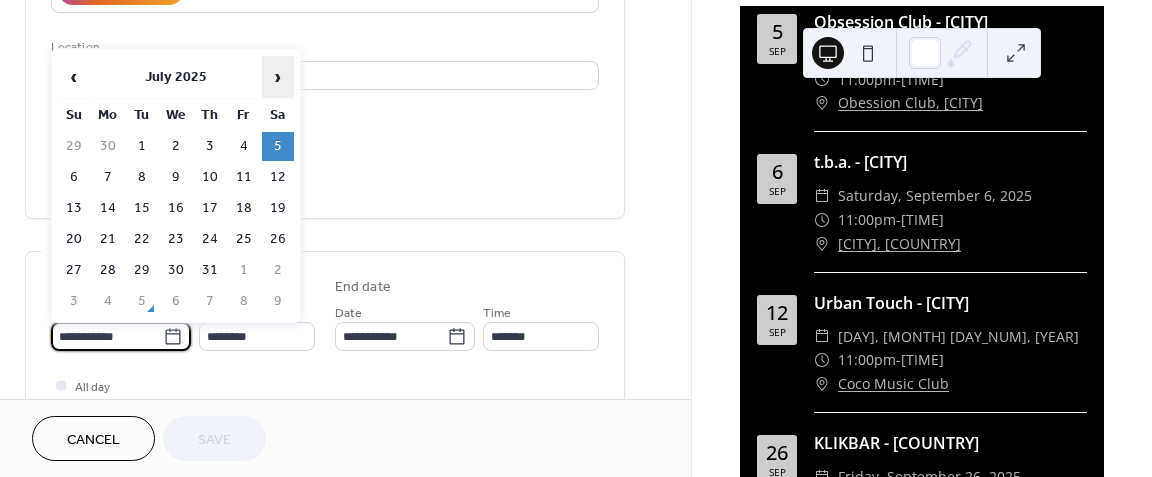 click on "›" at bounding box center (278, 77) 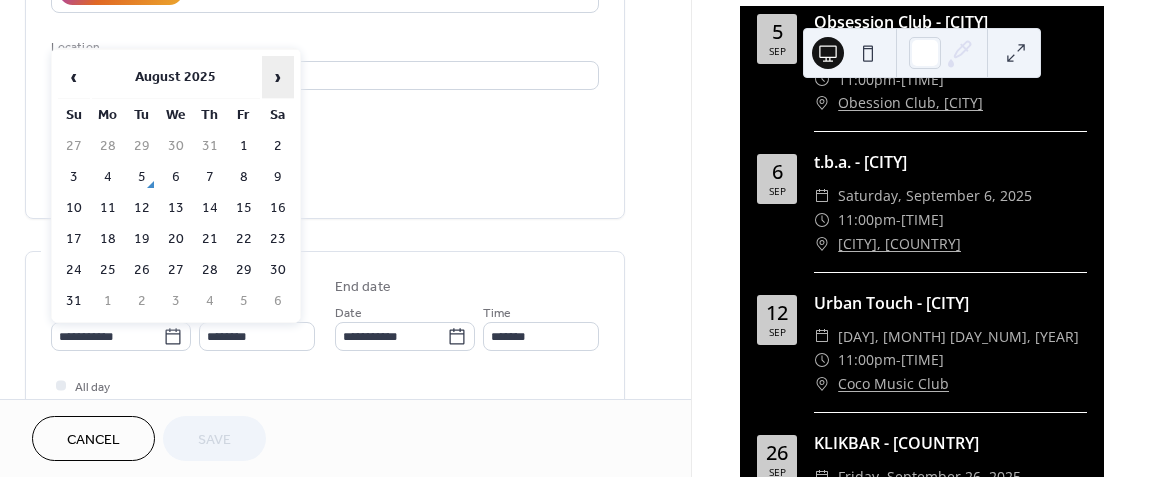 click on "›" at bounding box center [278, 77] 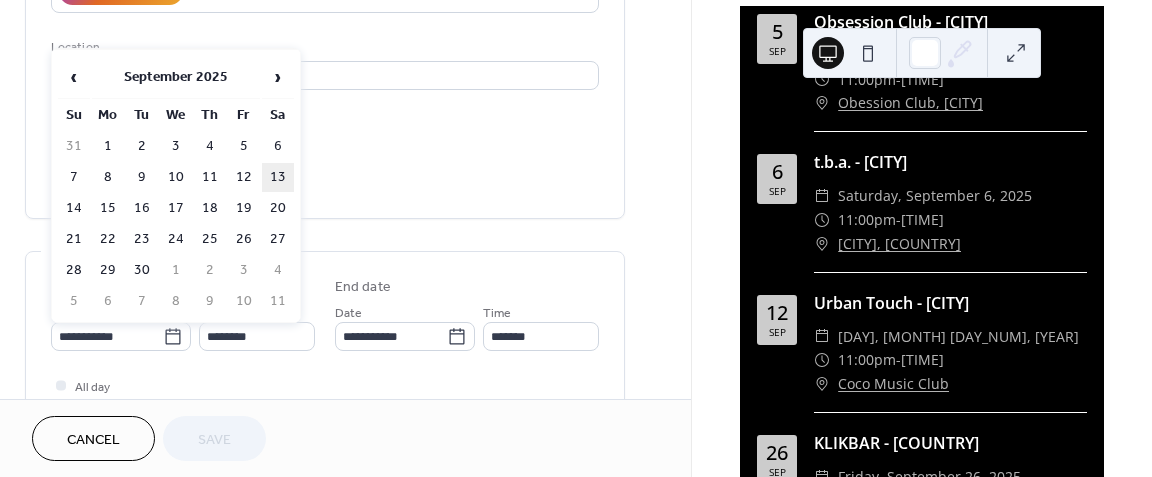 click on "13" at bounding box center [278, 177] 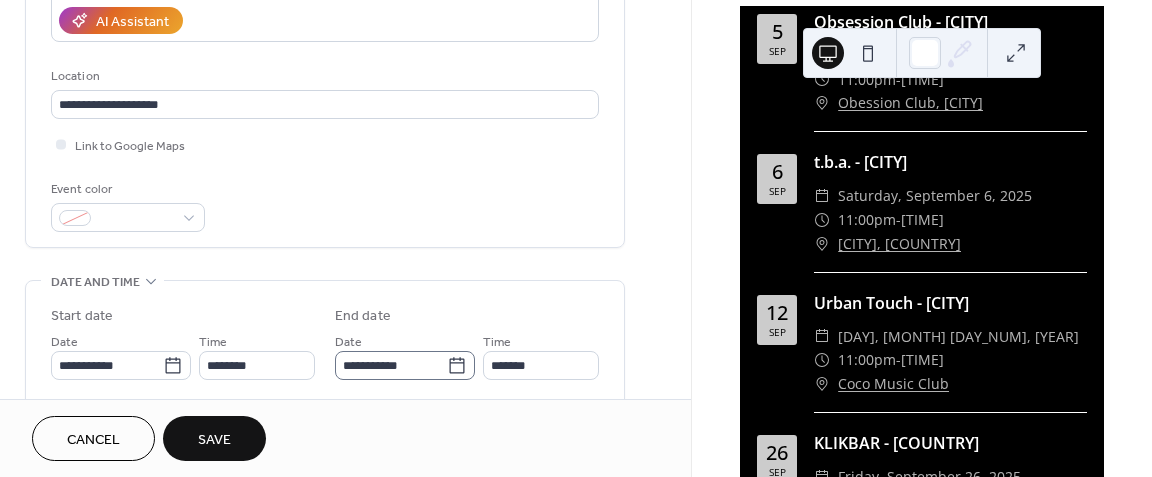 scroll, scrollTop: 300, scrollLeft: 0, axis: vertical 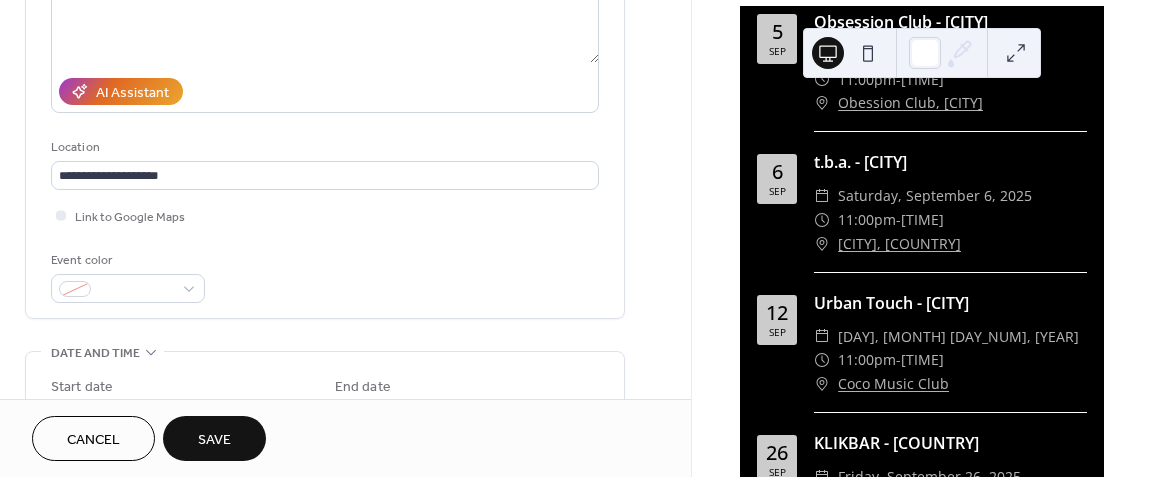 click on "Save" at bounding box center (214, 440) 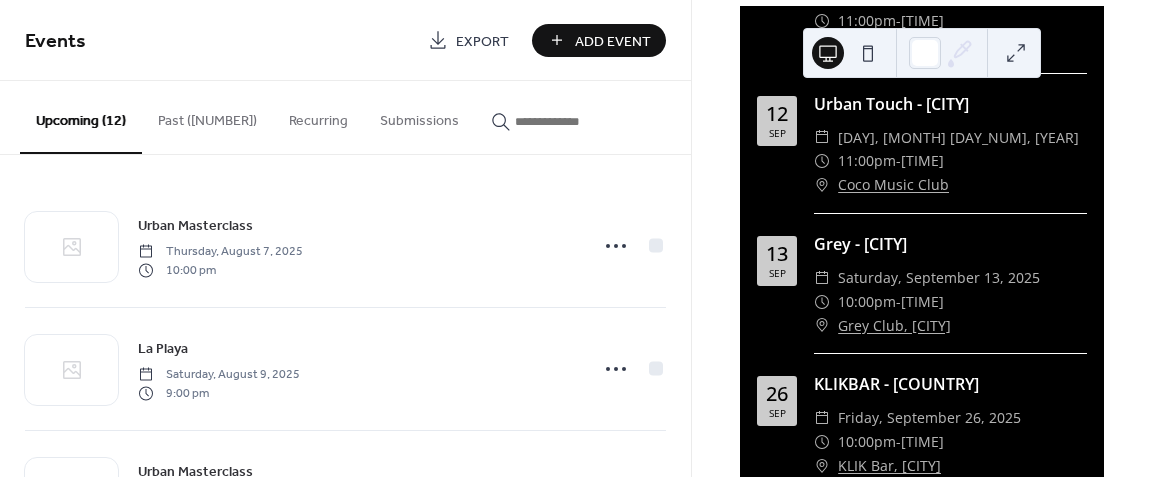 scroll, scrollTop: 1192, scrollLeft: 0, axis: vertical 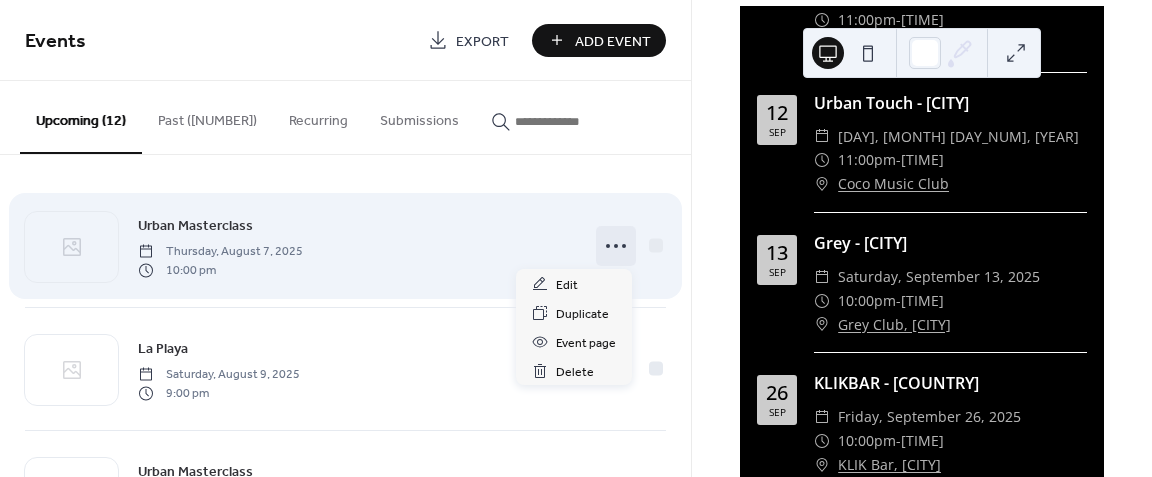click 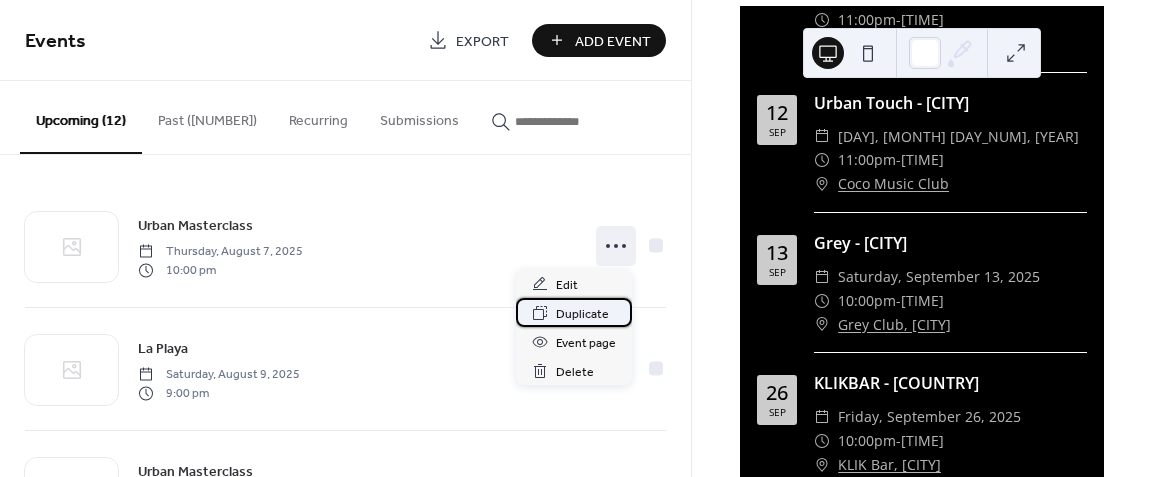 click on "Duplicate" at bounding box center (582, 314) 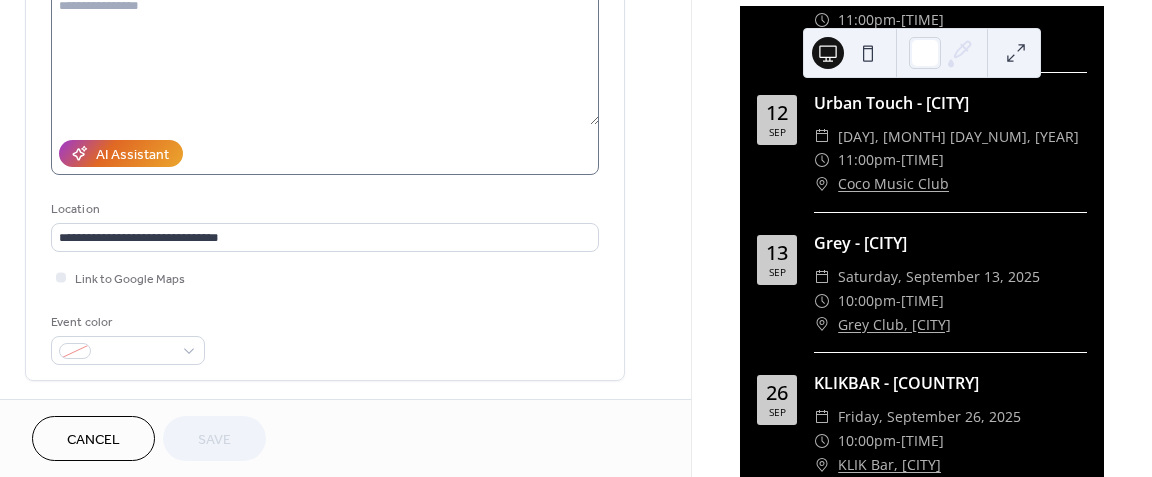 scroll, scrollTop: 400, scrollLeft: 0, axis: vertical 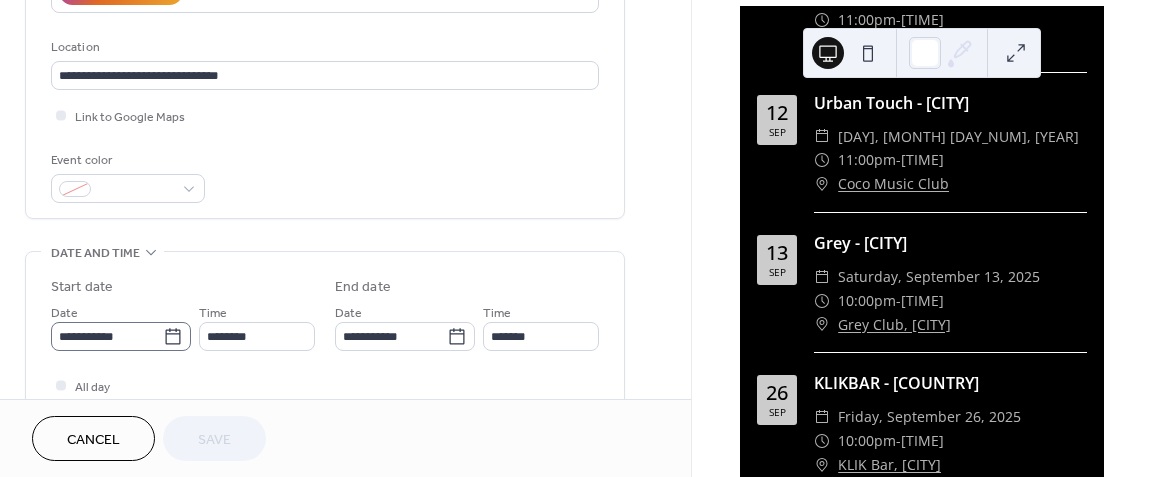 click 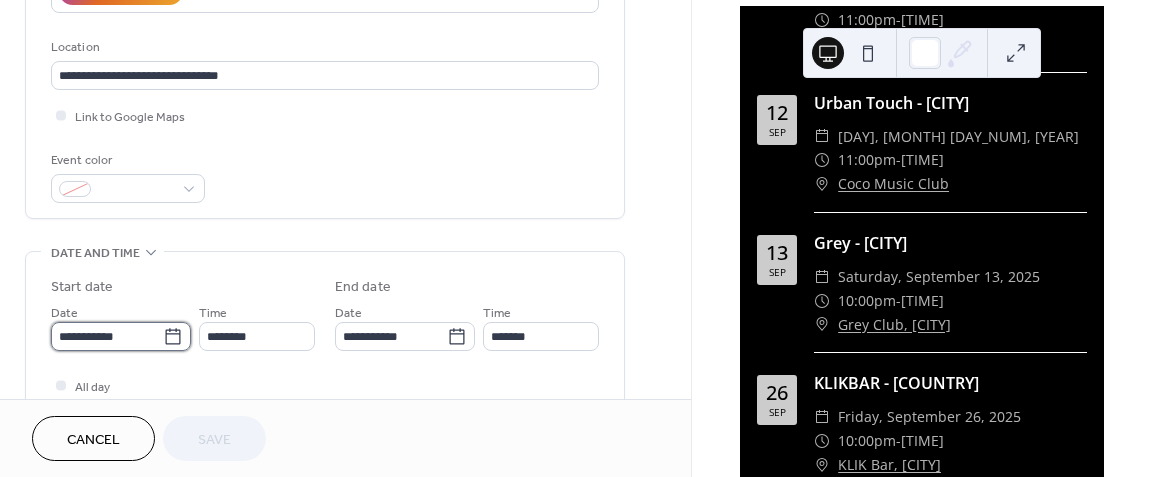 click on "**********" at bounding box center (107, 336) 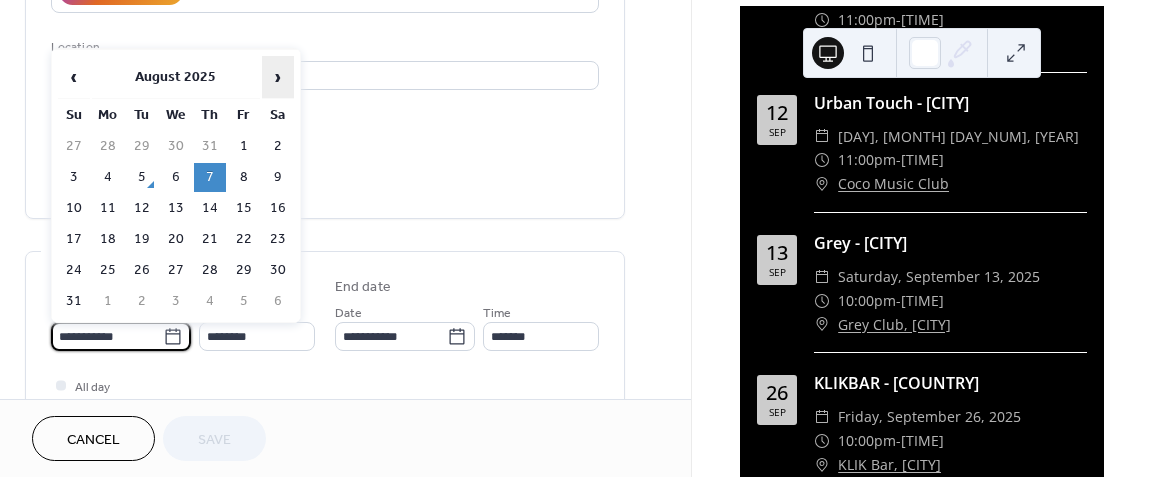 click on "›" at bounding box center (278, 77) 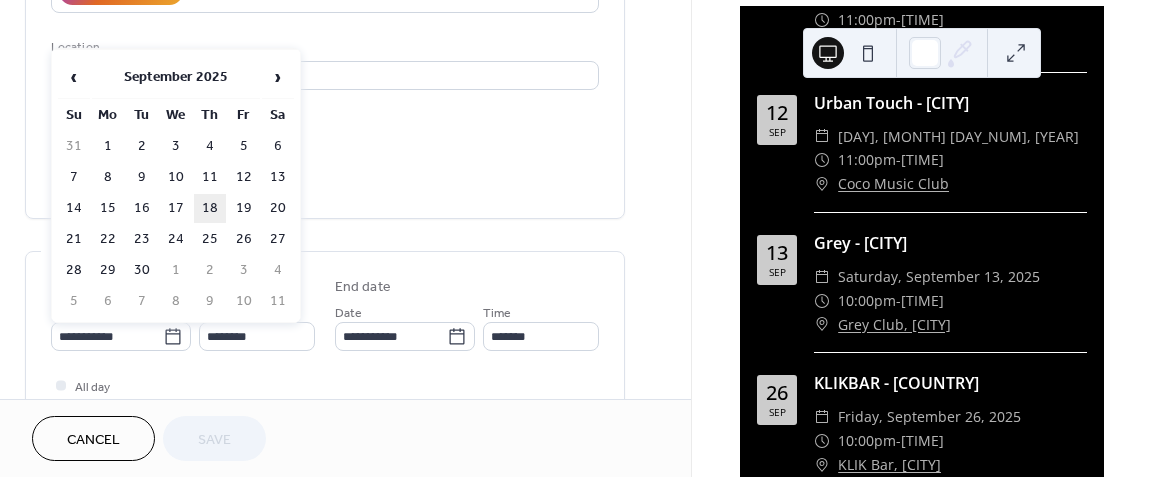 click on "18" at bounding box center (210, 208) 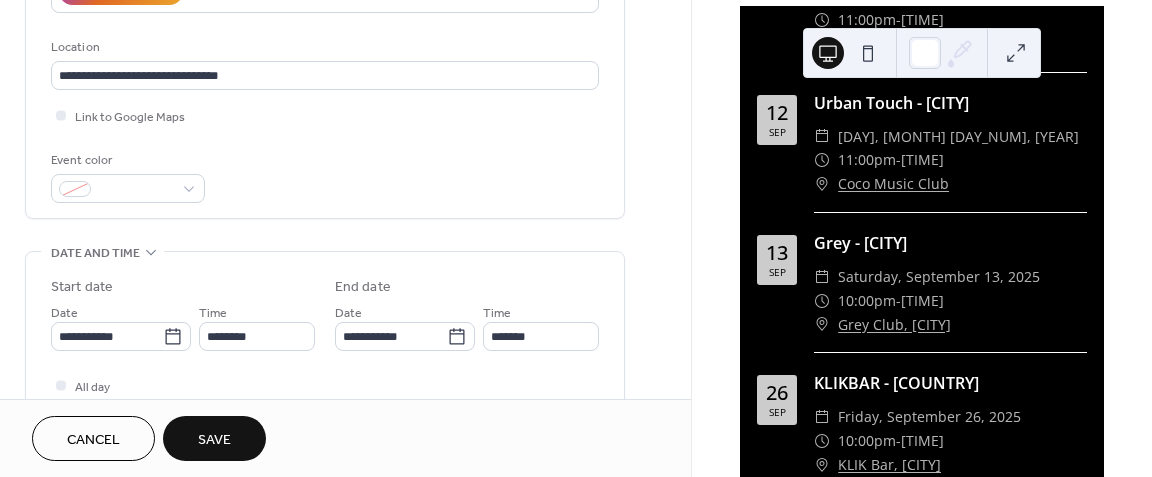 click on "Save" at bounding box center [214, 440] 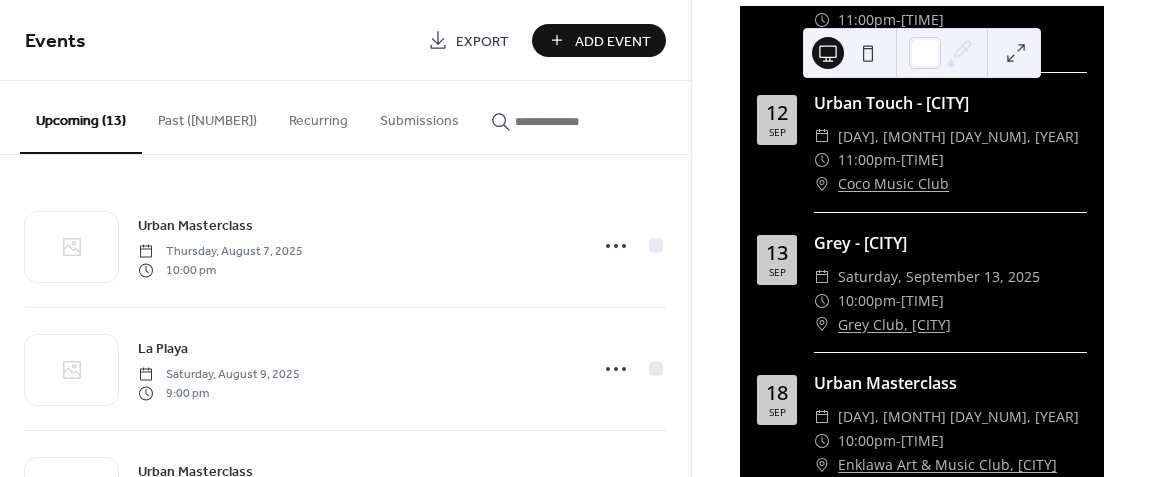 click on "Past ([NUMBER])" at bounding box center [207, 116] 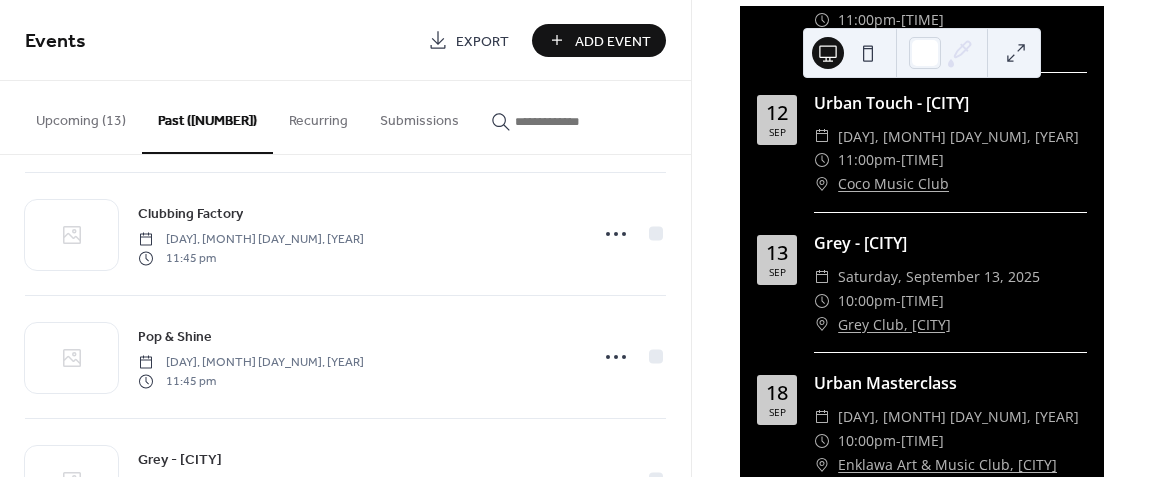 scroll, scrollTop: 2000, scrollLeft: 0, axis: vertical 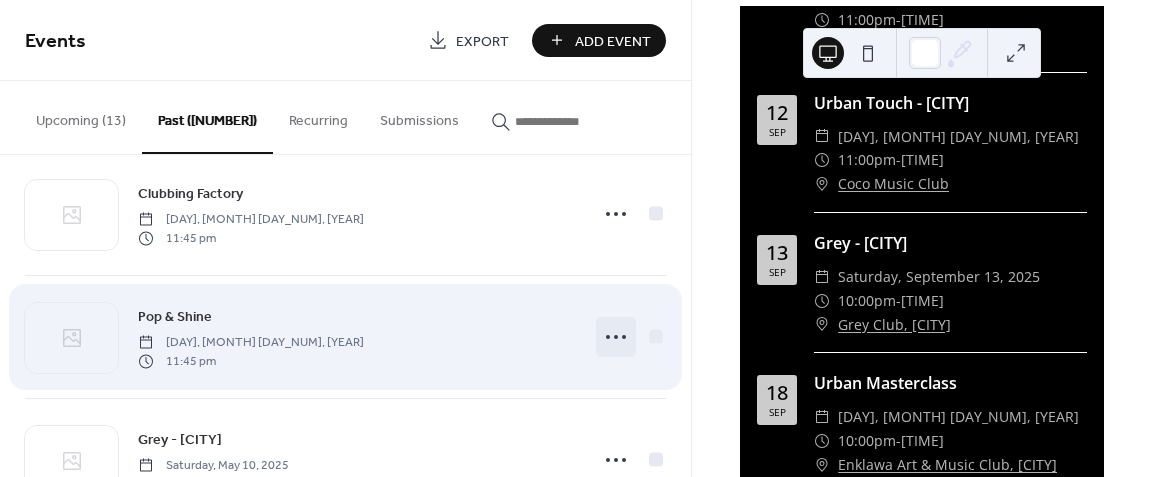 click at bounding box center [616, 337] 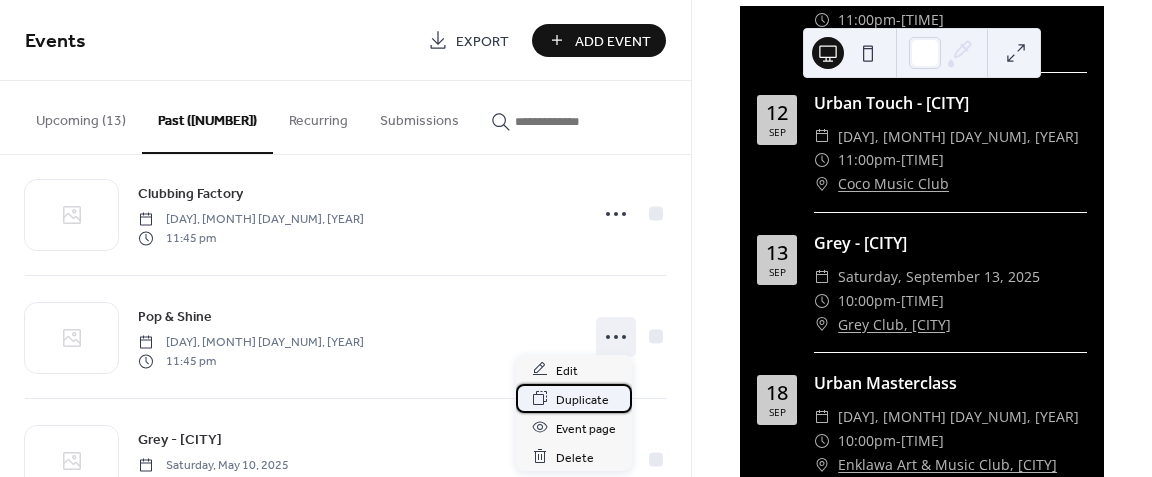 click on "Duplicate" at bounding box center [582, 399] 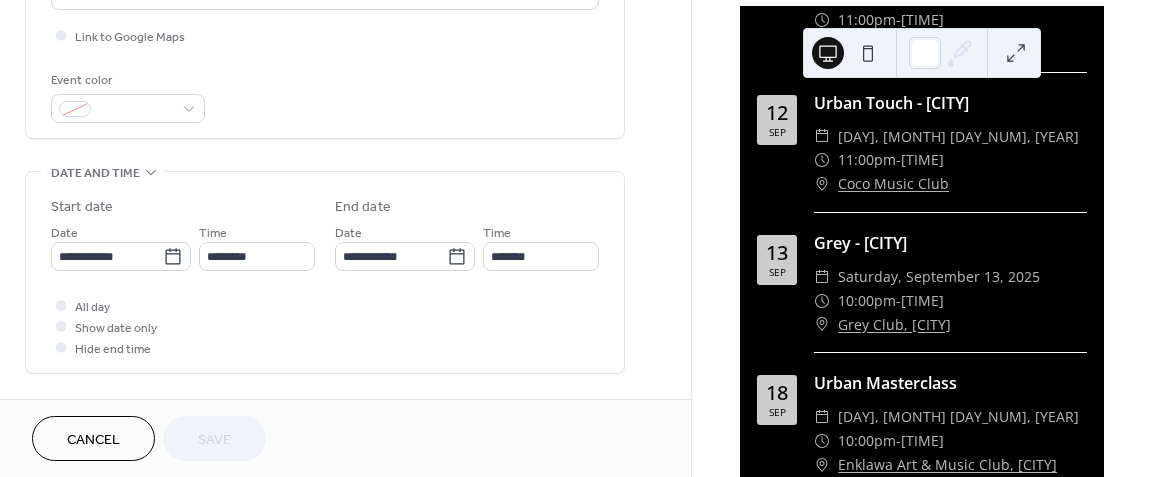 scroll, scrollTop: 500, scrollLeft: 0, axis: vertical 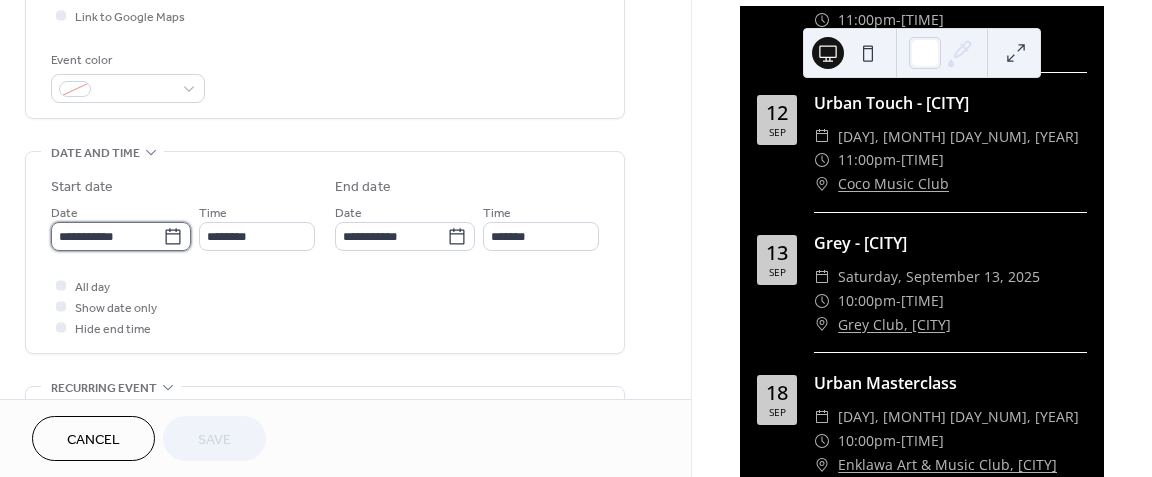 click on "**********" at bounding box center (107, 236) 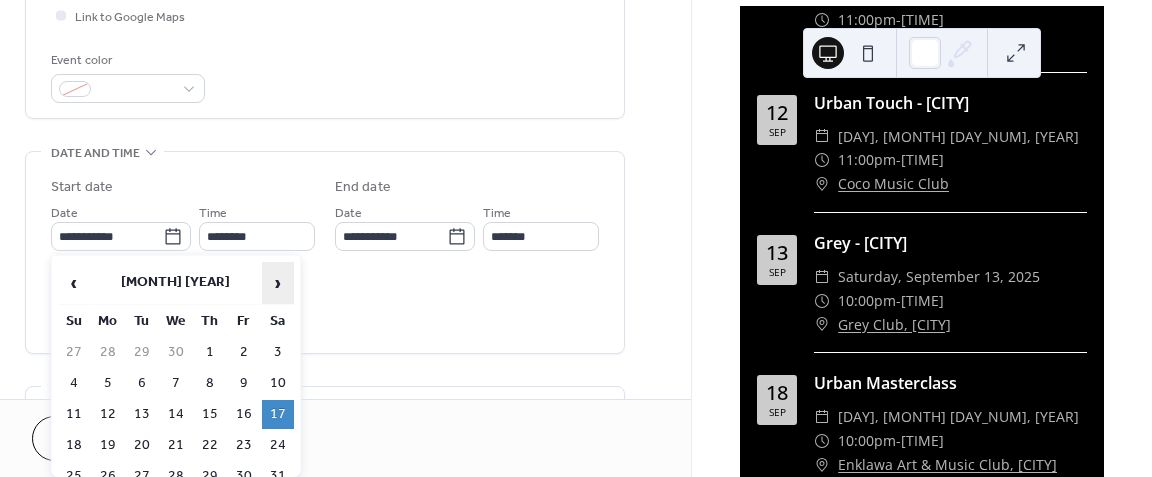 click on "›" at bounding box center [278, 283] 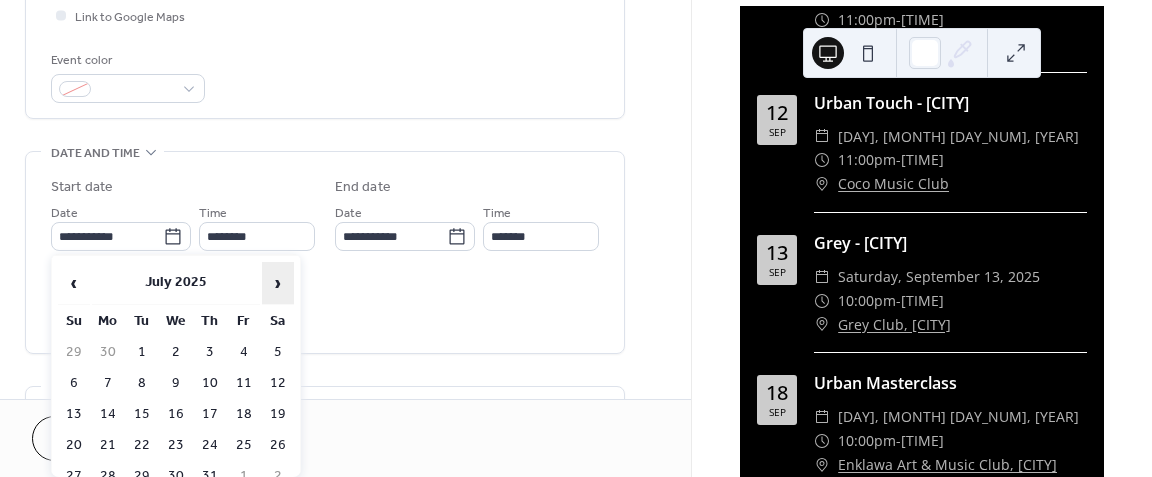 click on "›" at bounding box center [278, 283] 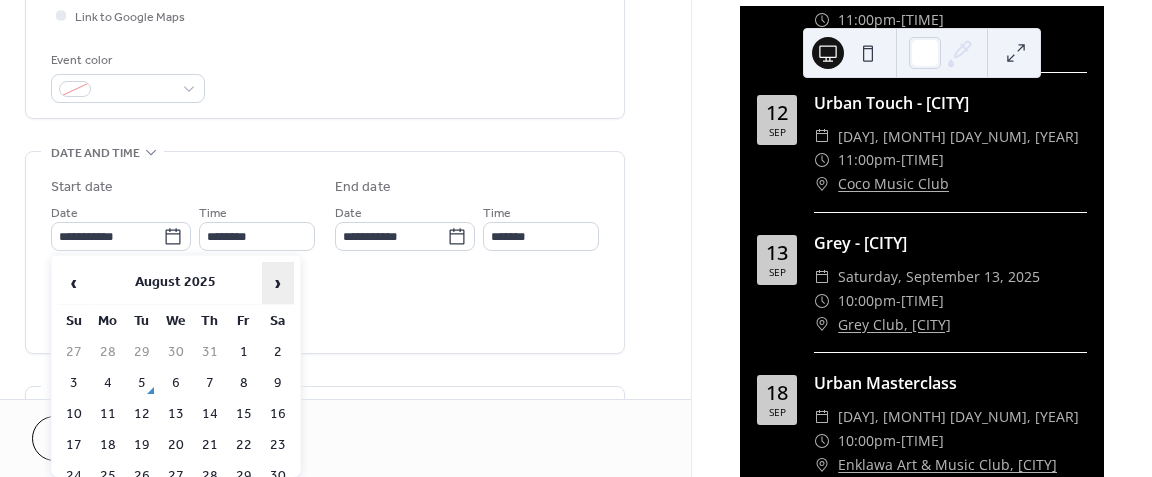 click on "›" at bounding box center [278, 283] 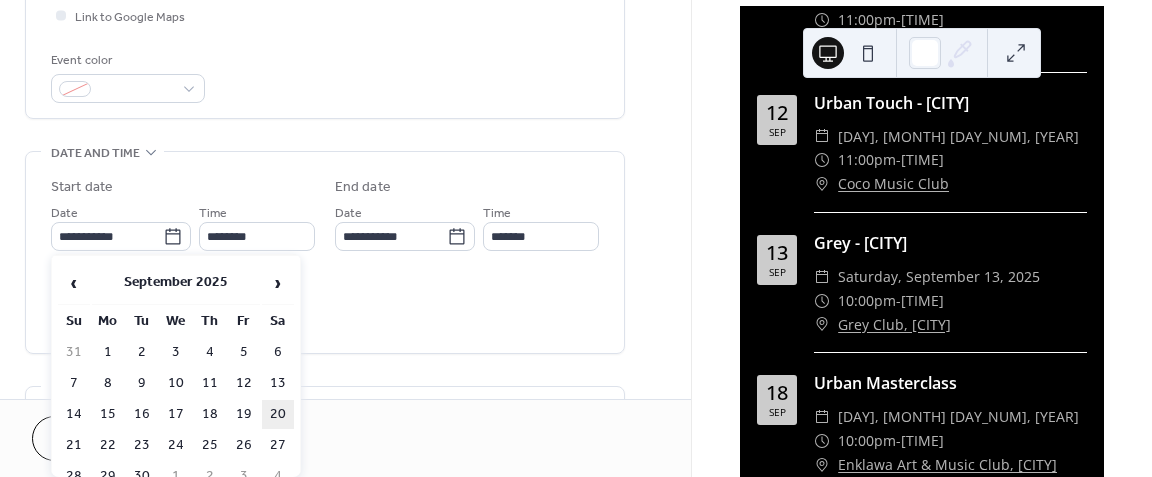 click on "20" at bounding box center [278, 414] 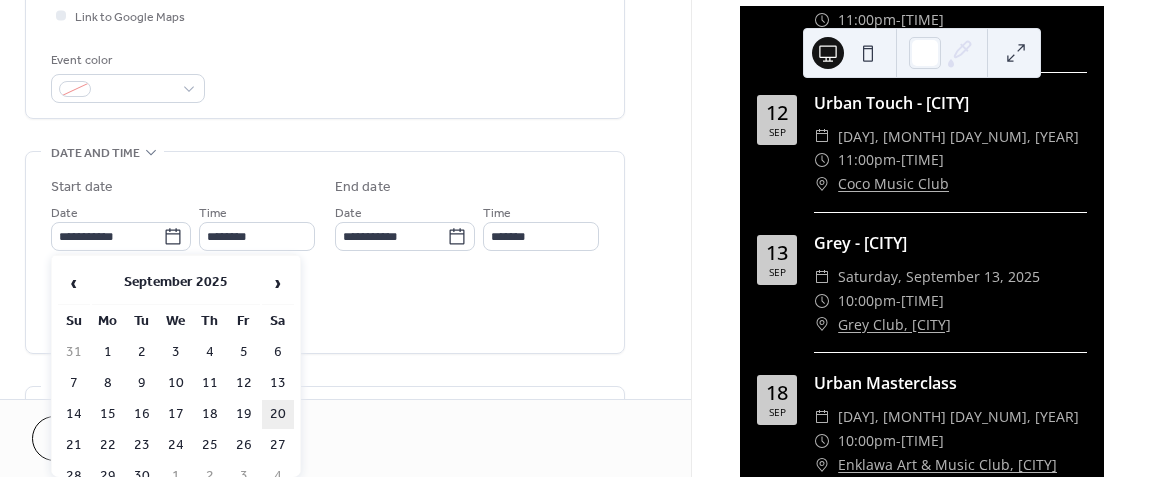 type on "**********" 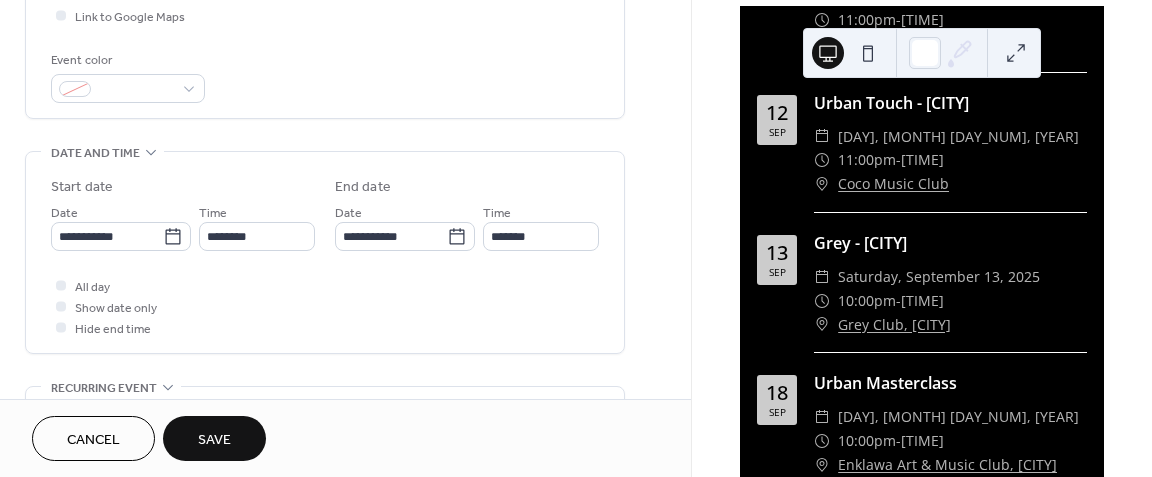 click on "Save" at bounding box center [214, 438] 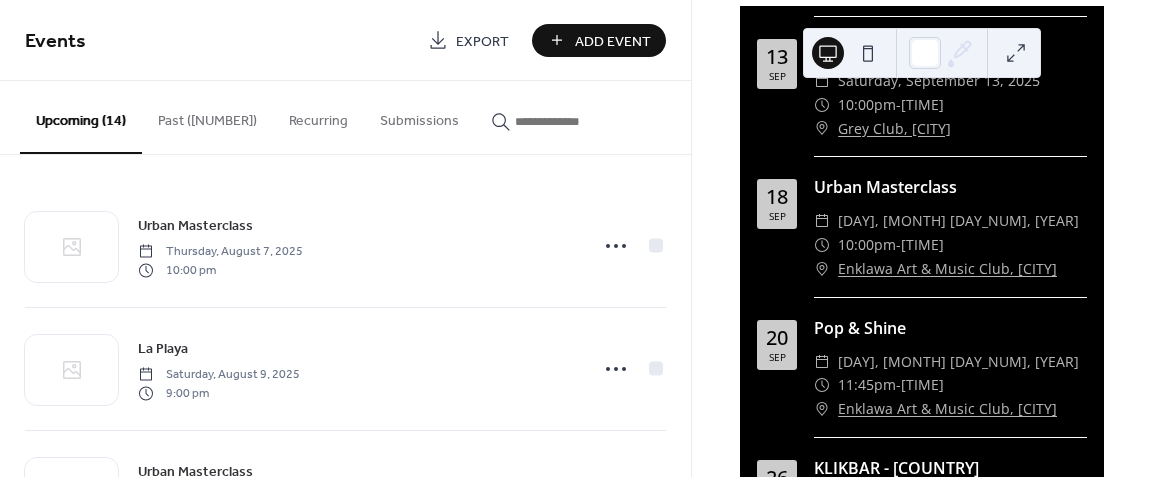 scroll, scrollTop: 1392, scrollLeft: 0, axis: vertical 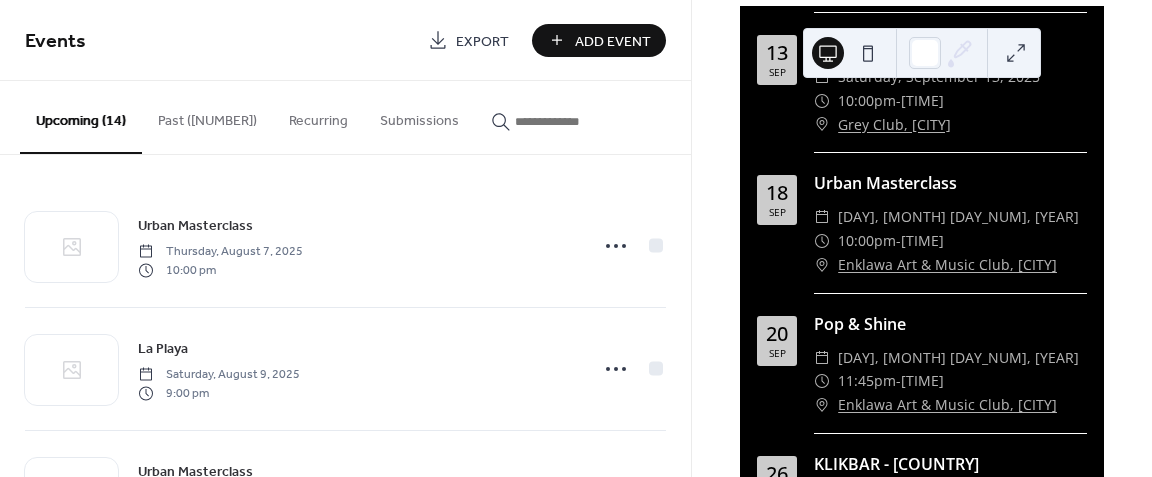 click on "Past ([NUMBER])" at bounding box center (207, 116) 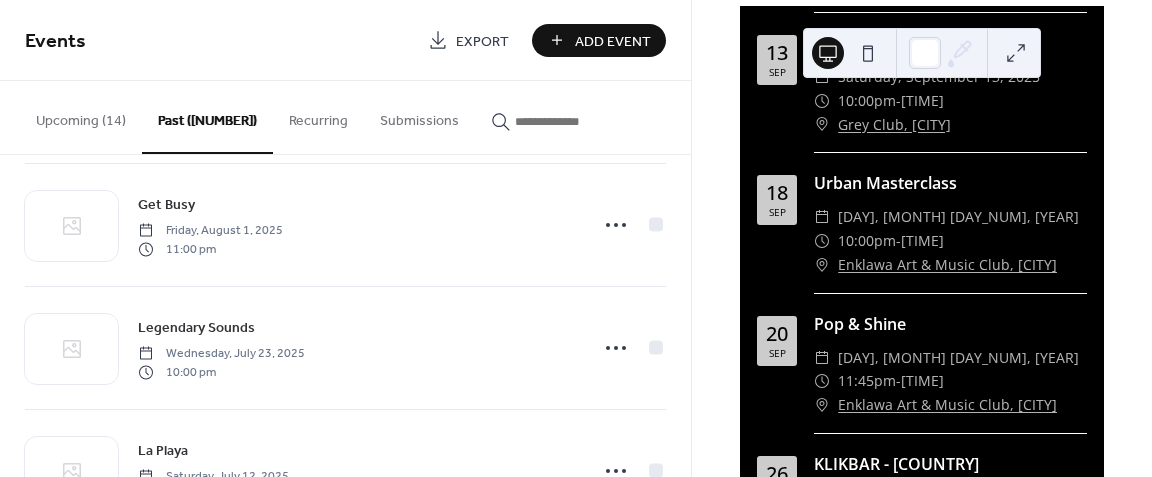 scroll, scrollTop: 200, scrollLeft: 0, axis: vertical 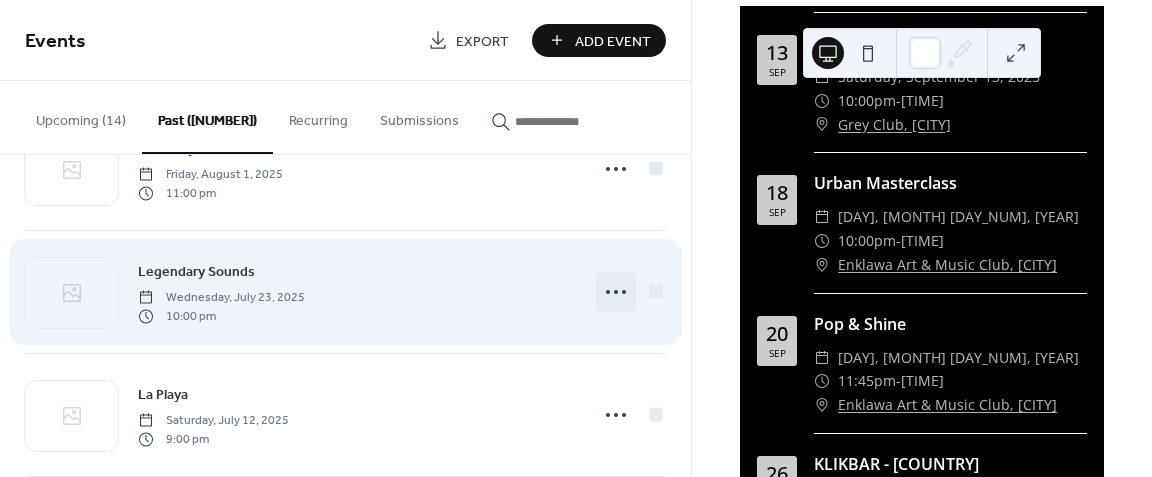 click 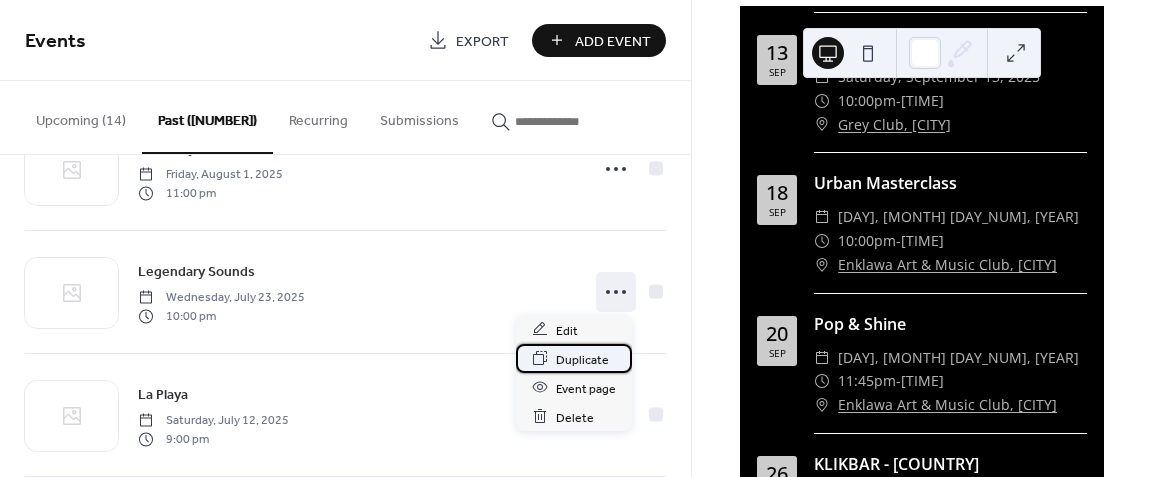 click on "Duplicate" at bounding box center [582, 359] 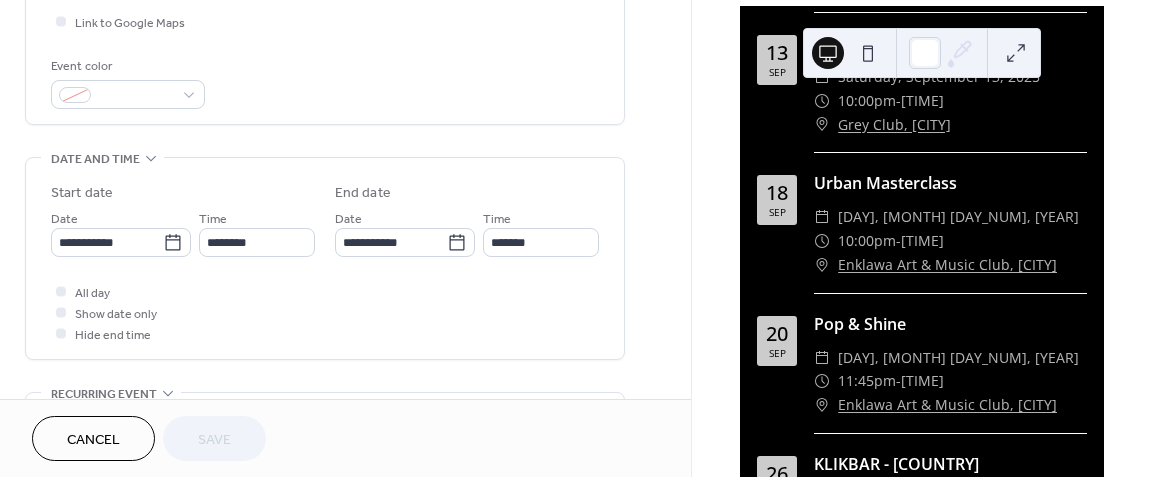 scroll, scrollTop: 500, scrollLeft: 0, axis: vertical 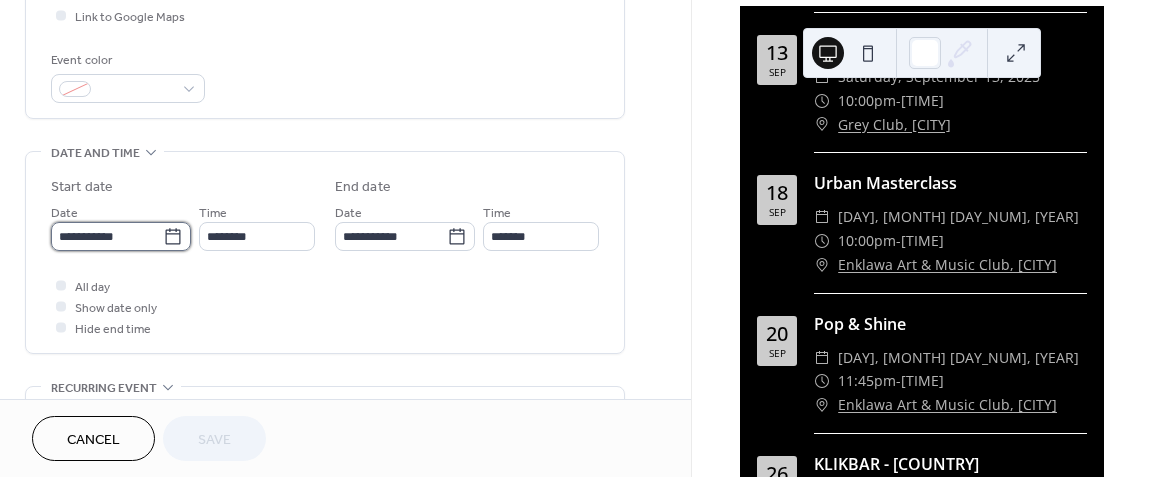 click on "**********" at bounding box center [107, 236] 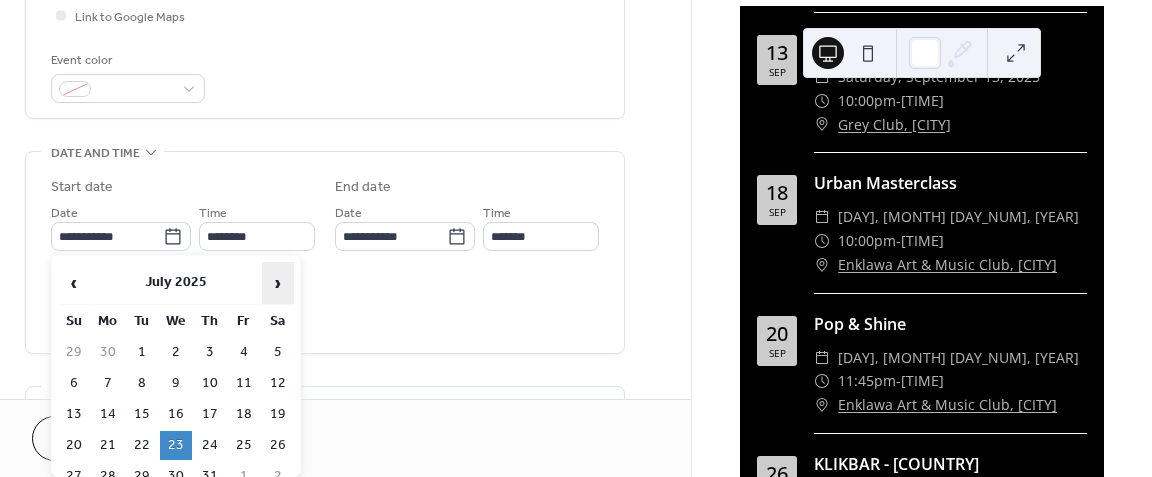 click on "›" at bounding box center (278, 283) 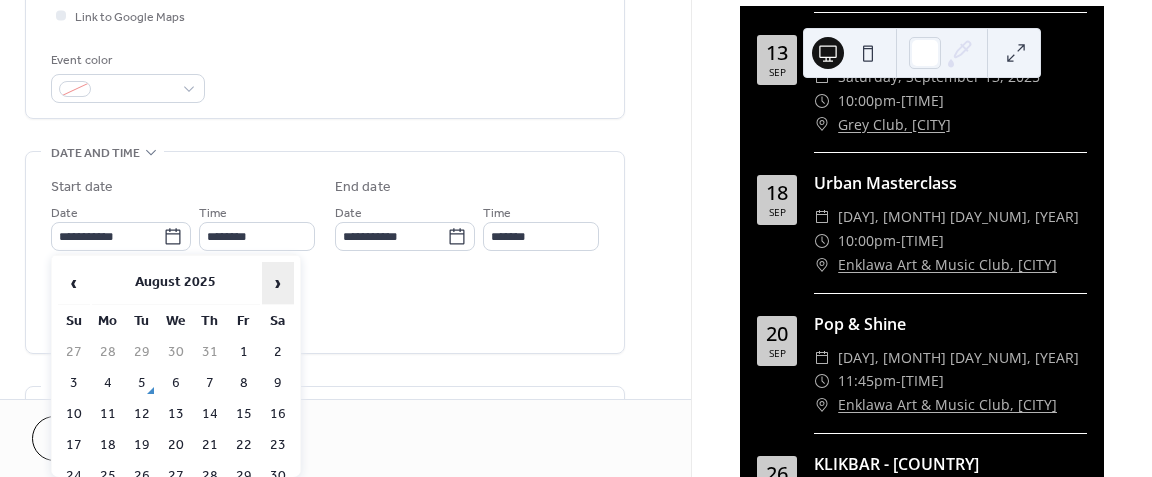 click on "›" at bounding box center [278, 283] 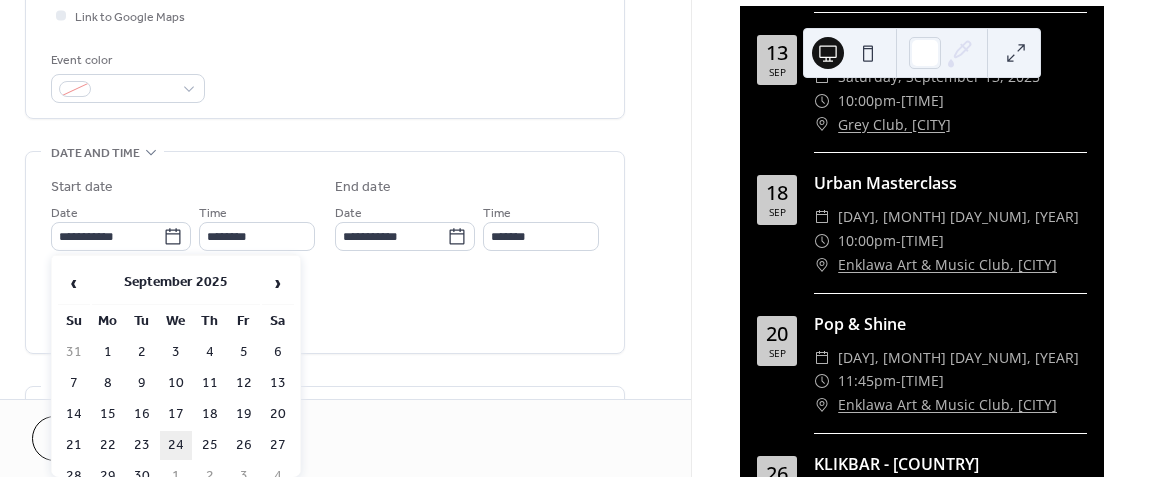 click on "24" at bounding box center (176, 445) 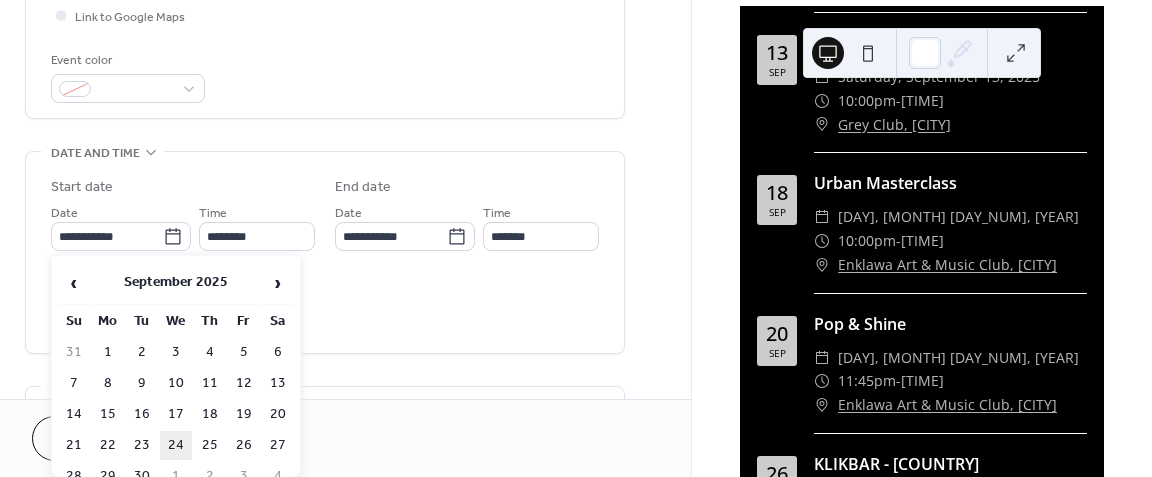 type on "**********" 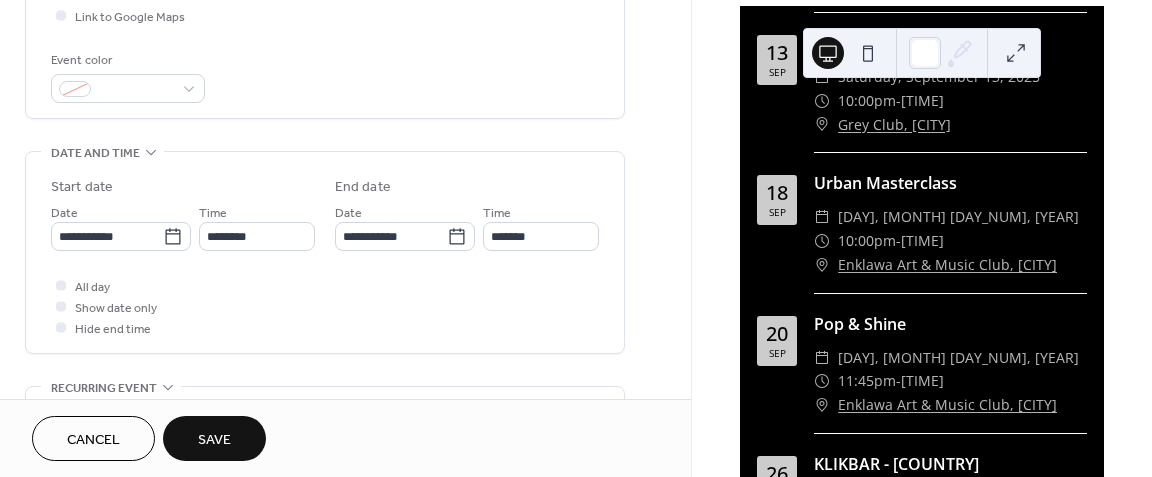 click on "Save" at bounding box center [214, 438] 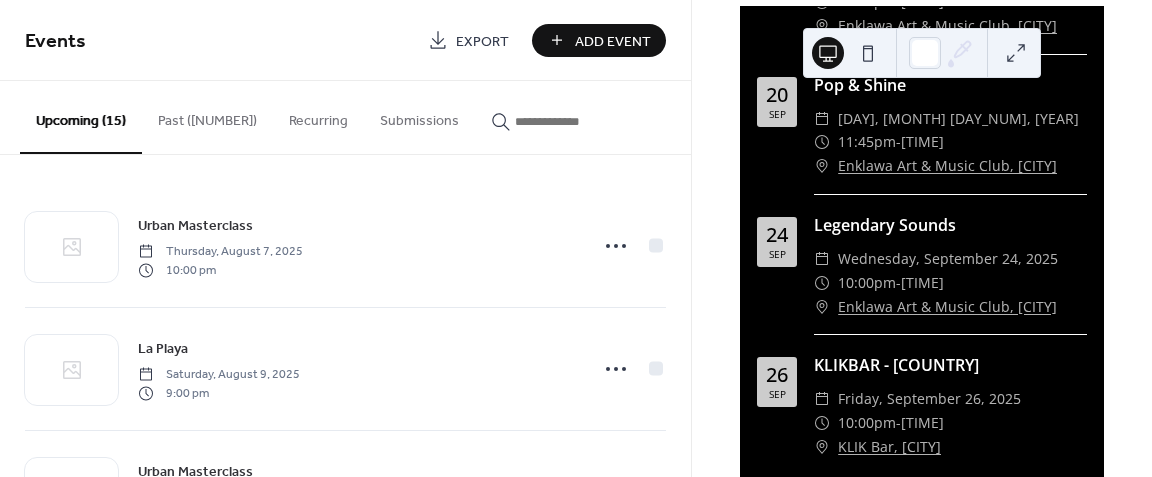 scroll, scrollTop: 1632, scrollLeft: 0, axis: vertical 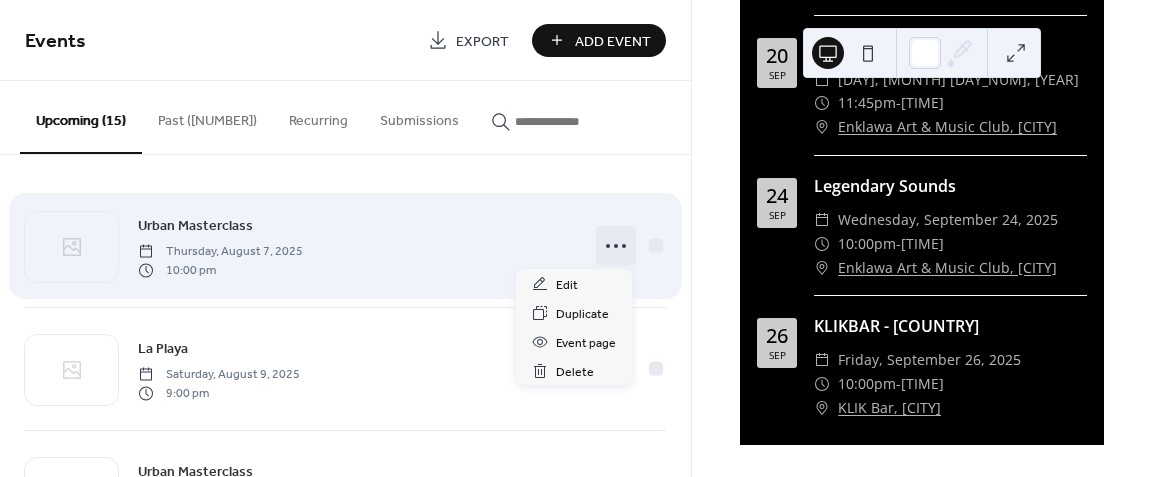 click 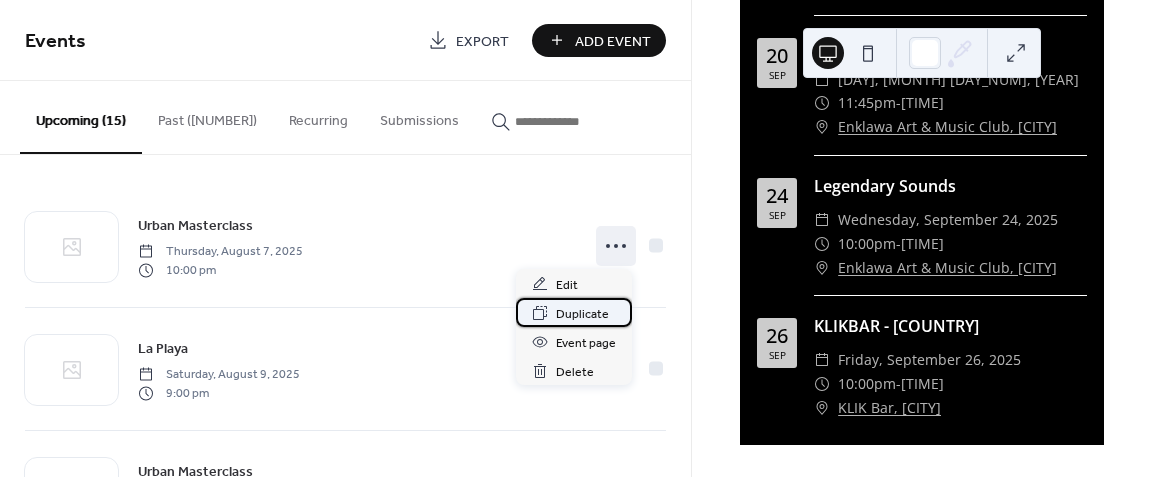 click on "Duplicate" at bounding box center (582, 314) 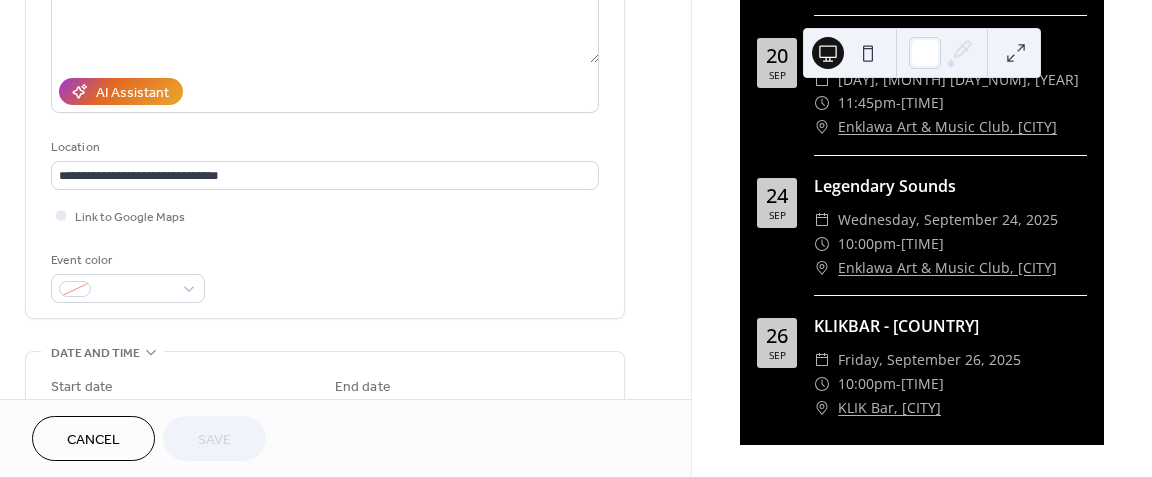 scroll, scrollTop: 400, scrollLeft: 0, axis: vertical 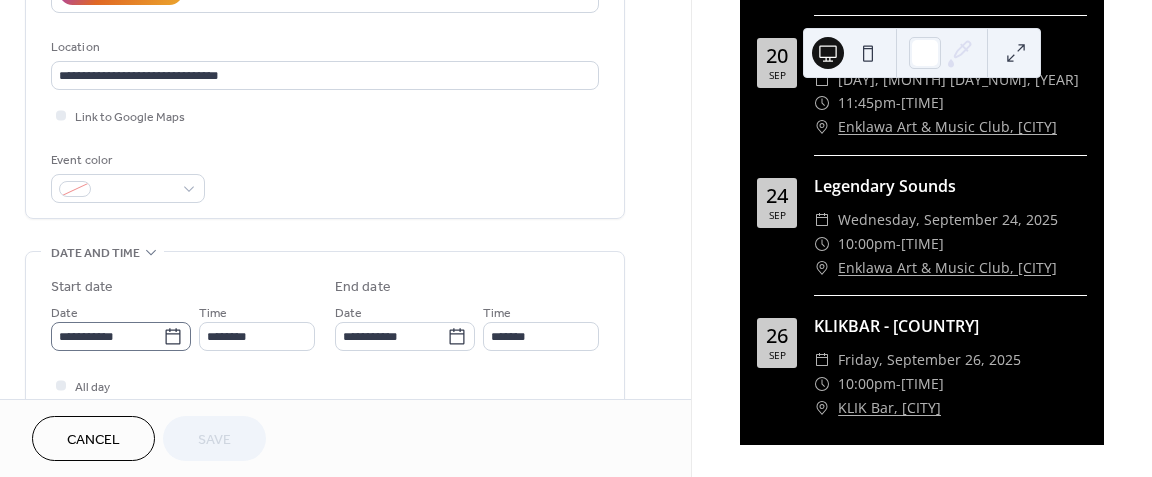 click 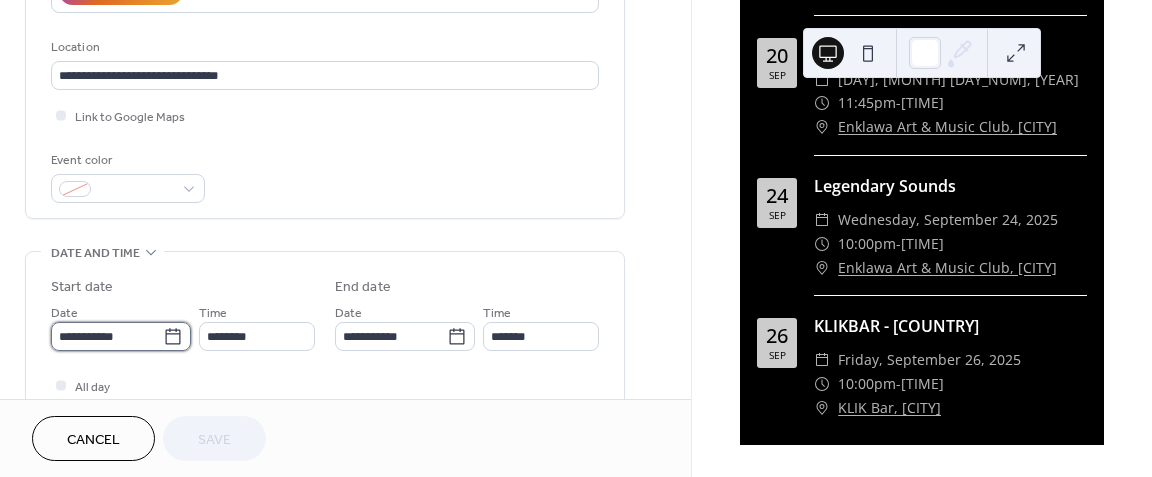 click on "**********" at bounding box center (107, 336) 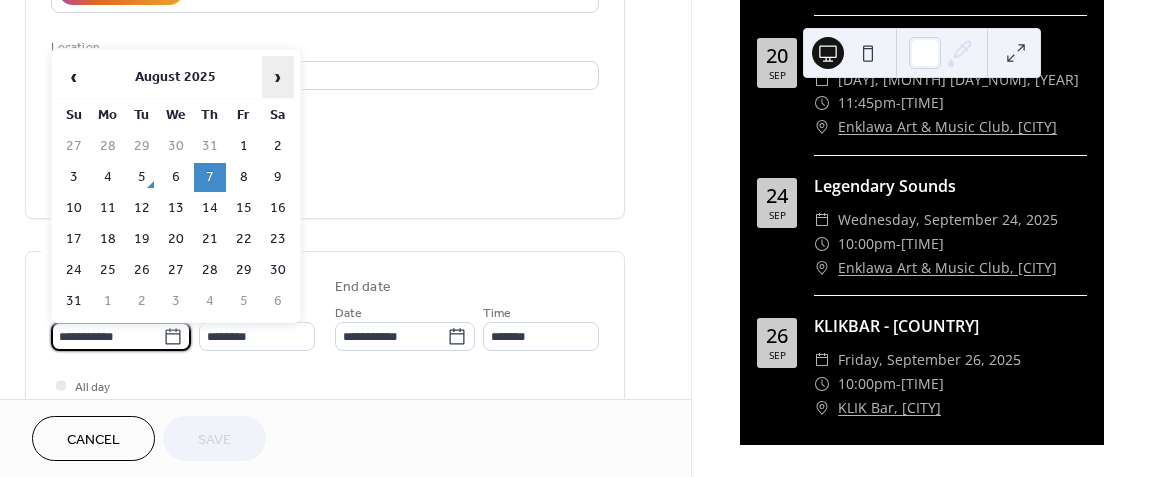 click on "›" at bounding box center [278, 77] 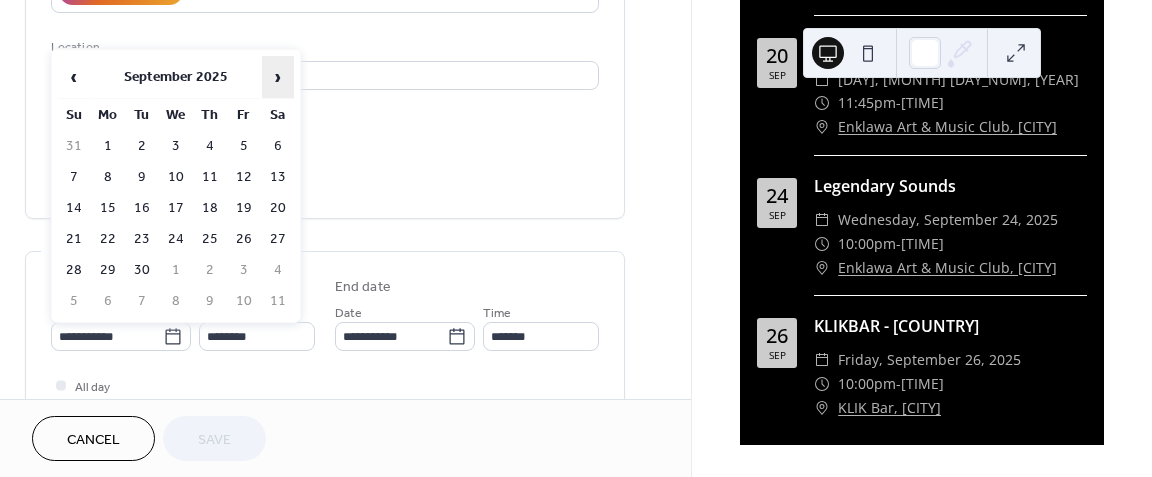 click on "›" at bounding box center [278, 77] 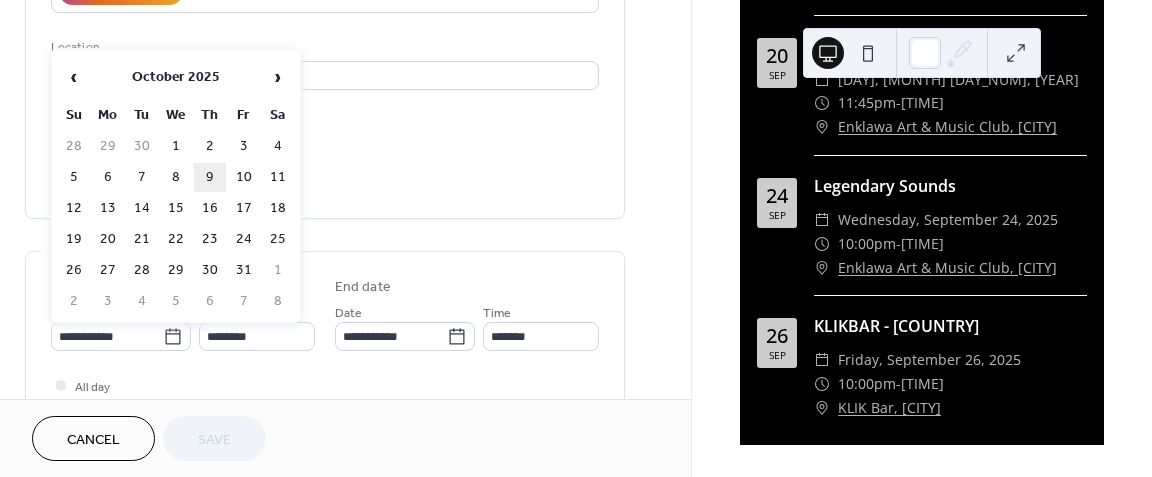 click on "9" at bounding box center (210, 177) 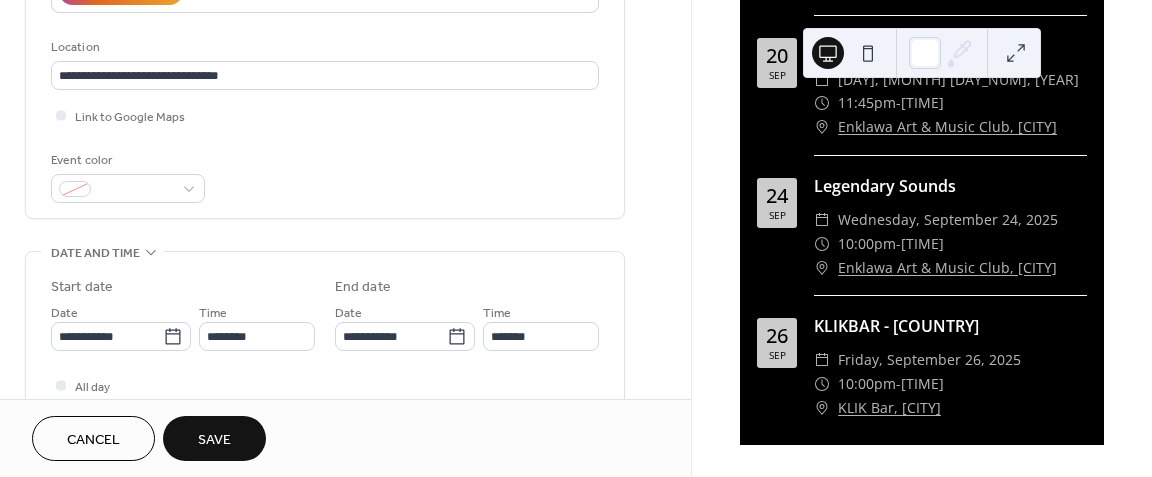 click on "Save" at bounding box center [214, 440] 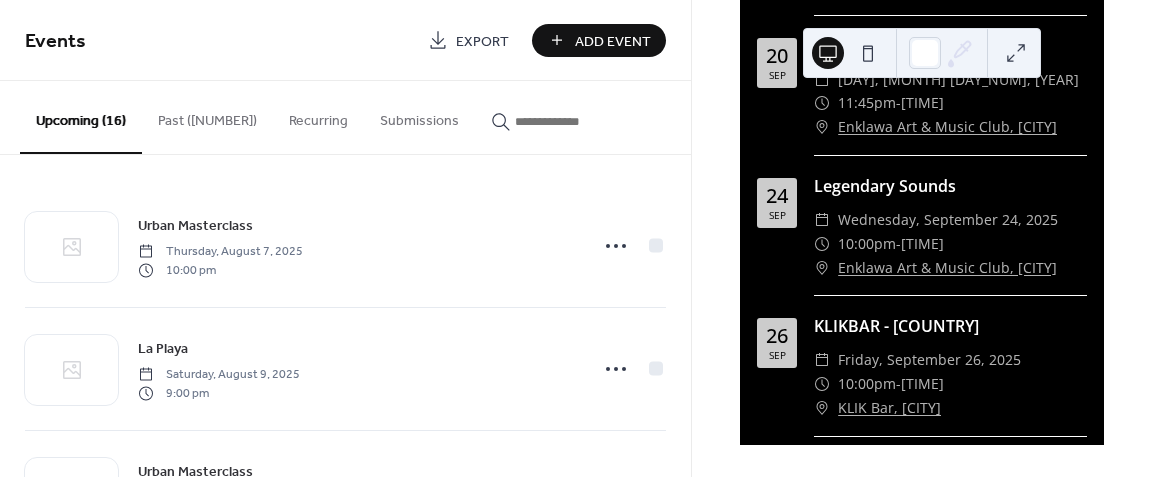 click on "Past ([NUMBER])" at bounding box center (207, 116) 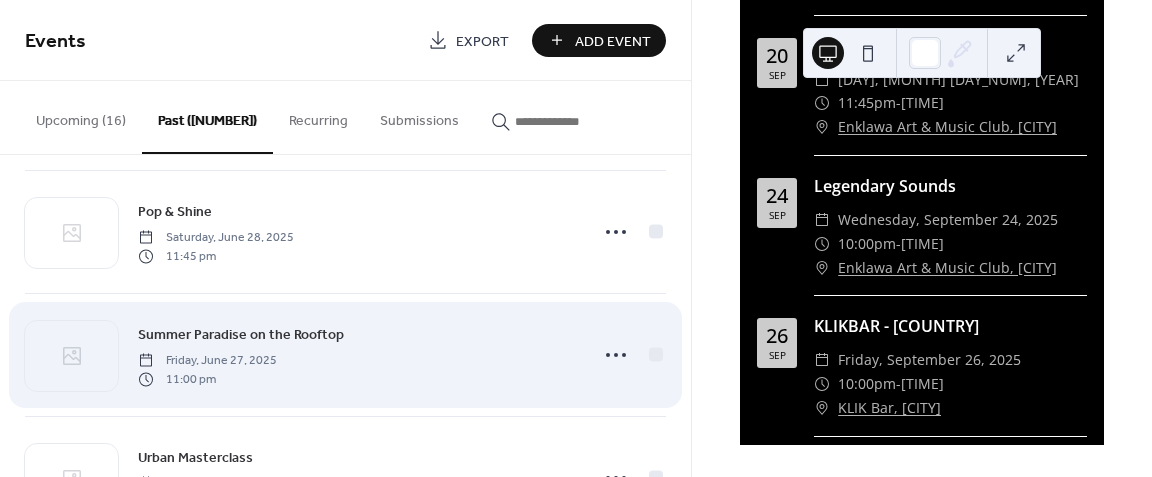 scroll, scrollTop: 1000, scrollLeft: 0, axis: vertical 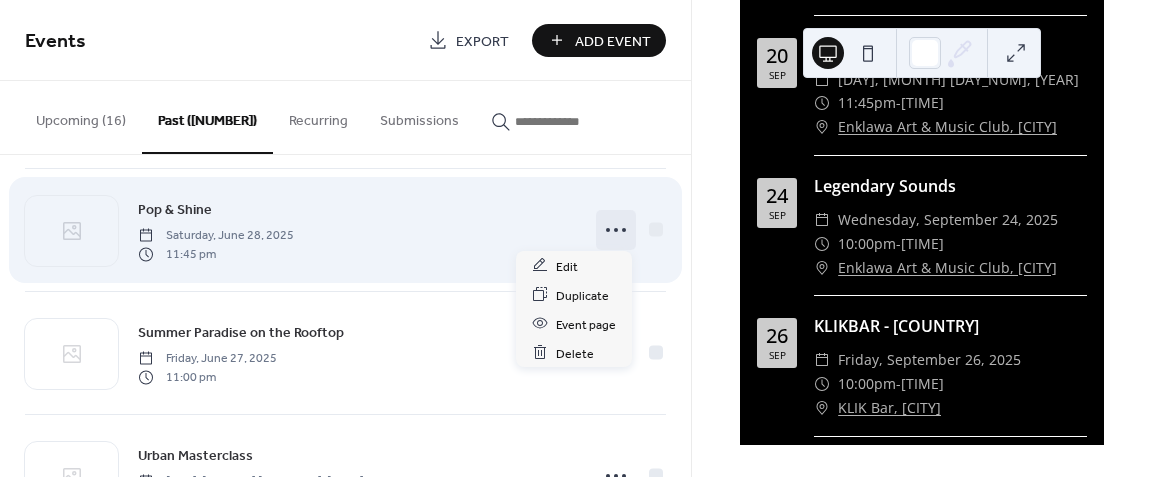 click 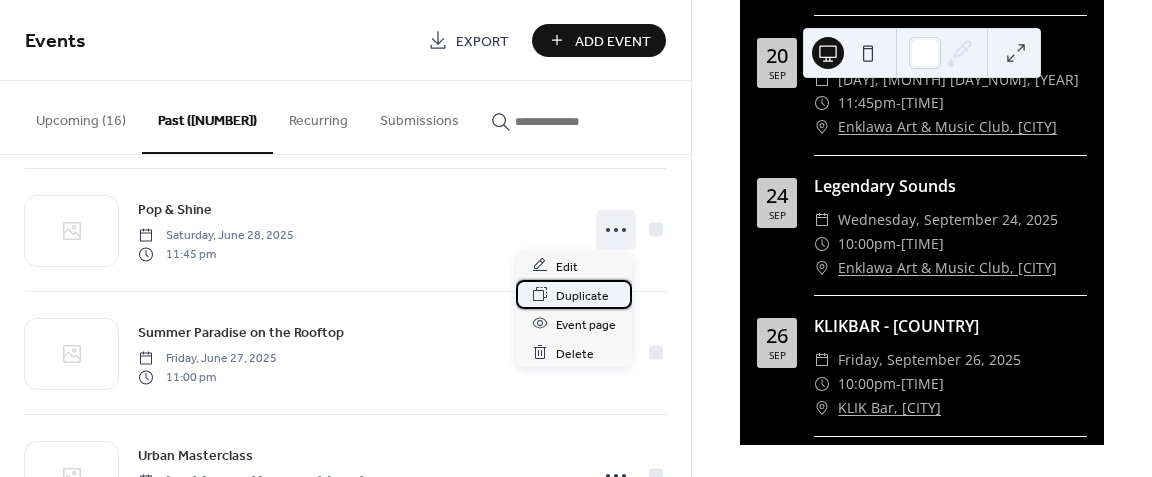 click on "Duplicate" at bounding box center [582, 295] 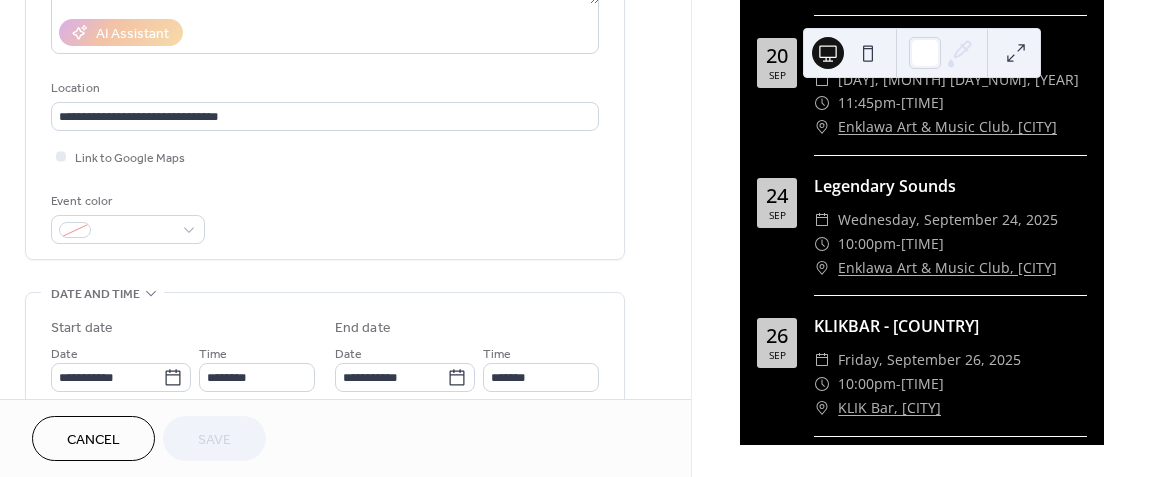scroll, scrollTop: 400, scrollLeft: 0, axis: vertical 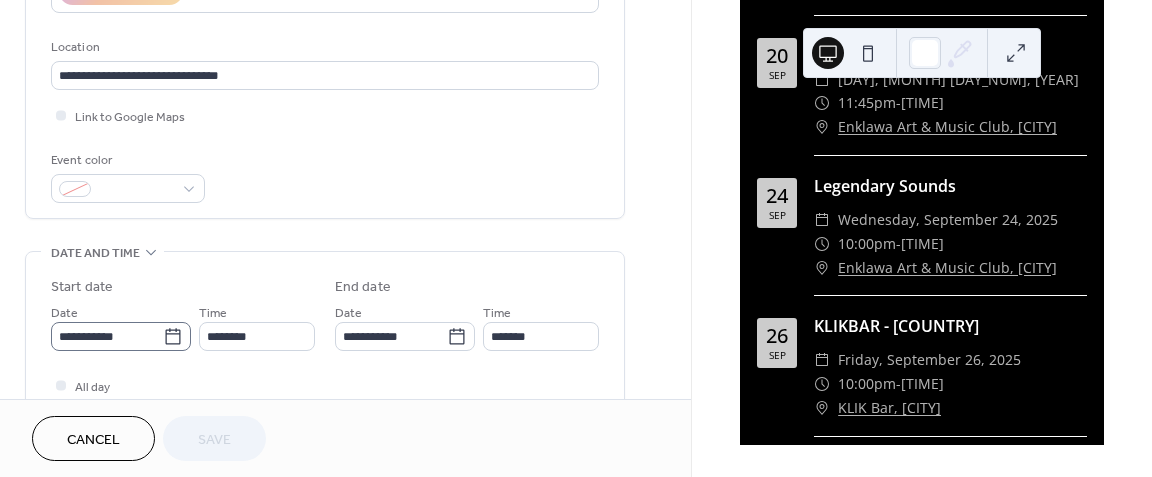 click 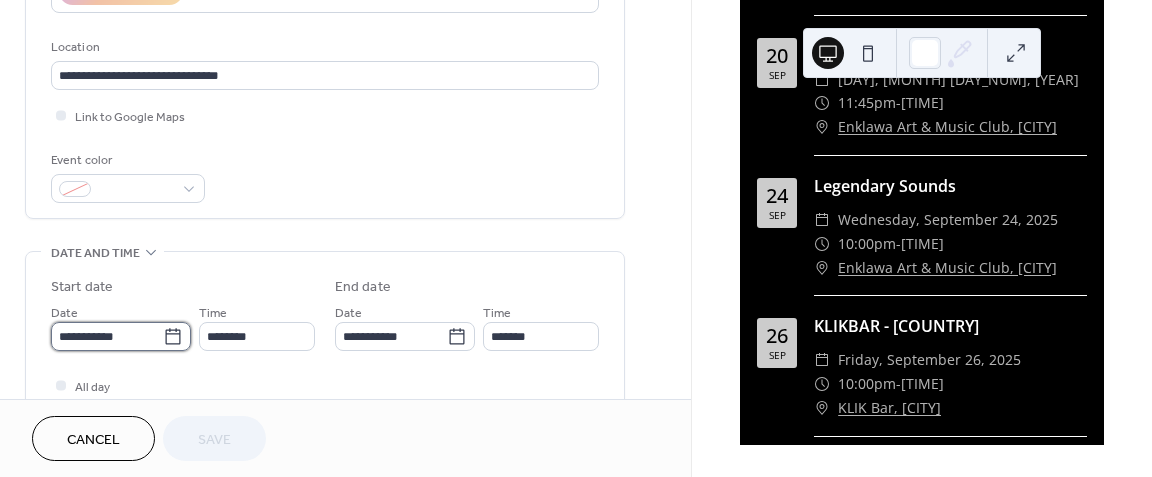 click on "**********" at bounding box center (107, 336) 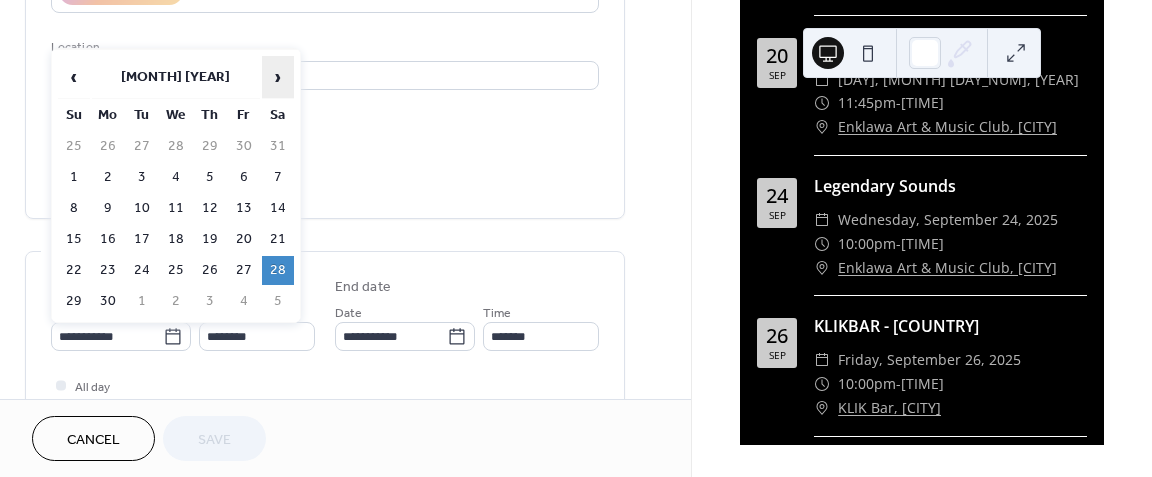 click on "›" at bounding box center (278, 77) 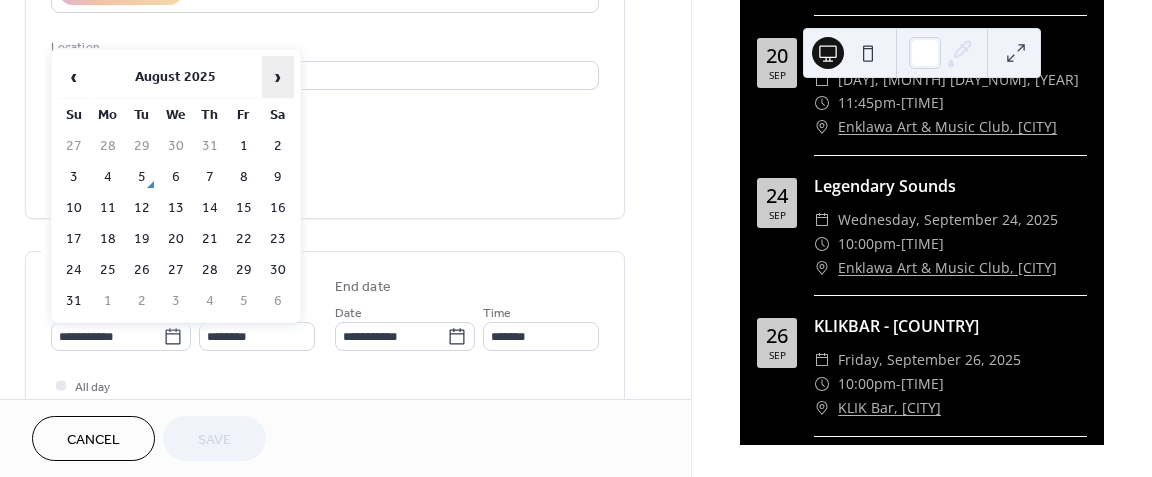 click on "›" at bounding box center (278, 77) 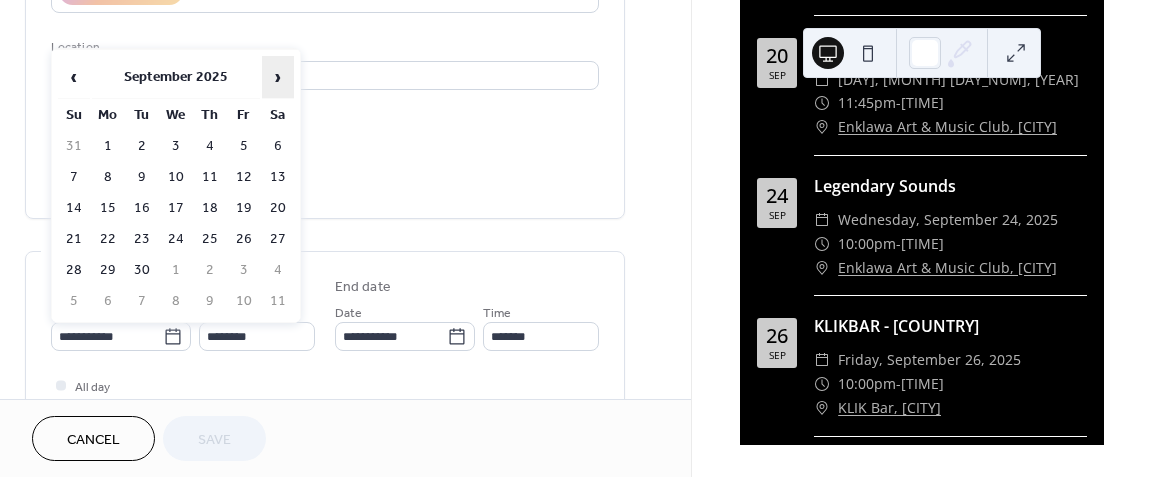 click on "›" at bounding box center (278, 77) 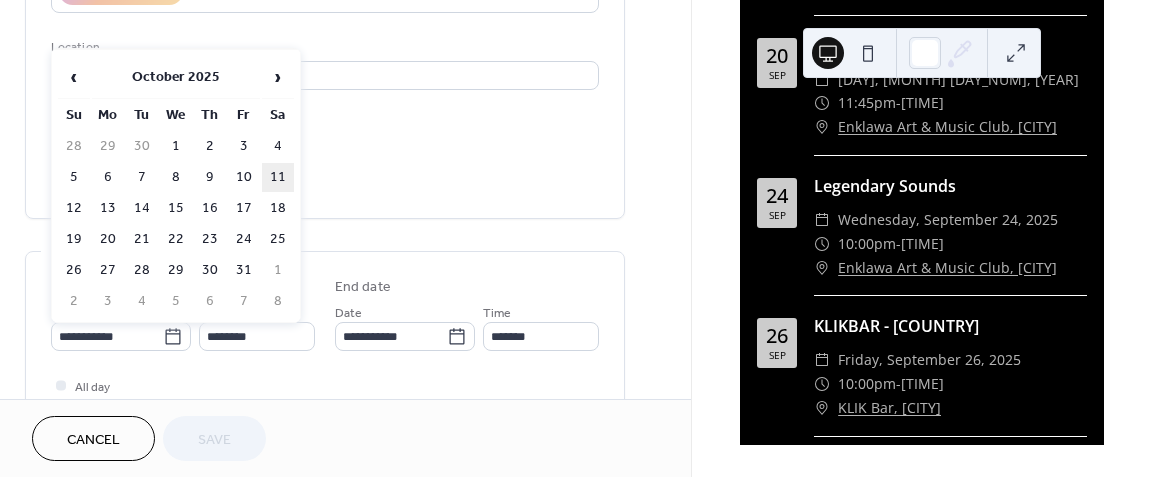 click on "11" at bounding box center [278, 177] 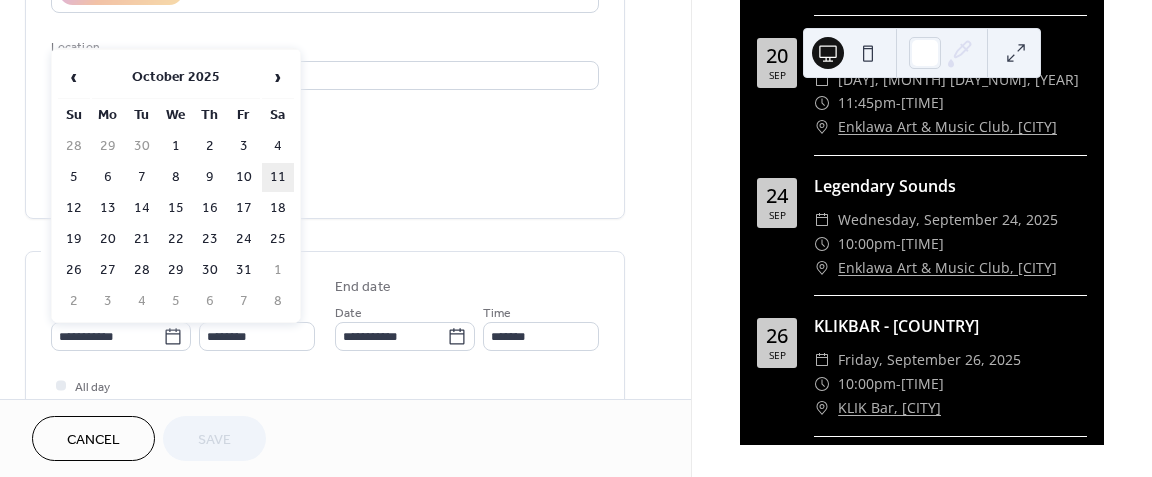 type on "**********" 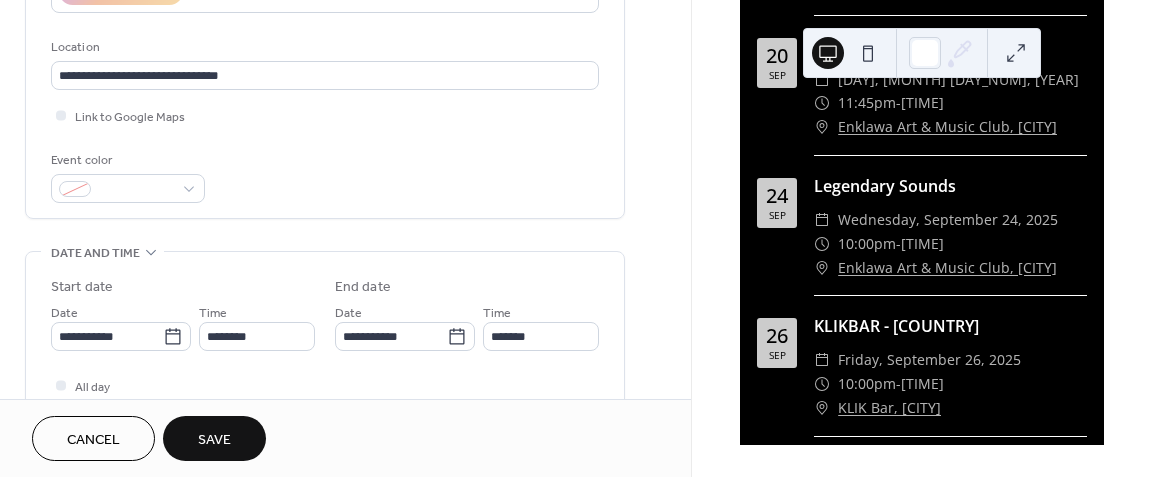 click on "Save" at bounding box center (214, 438) 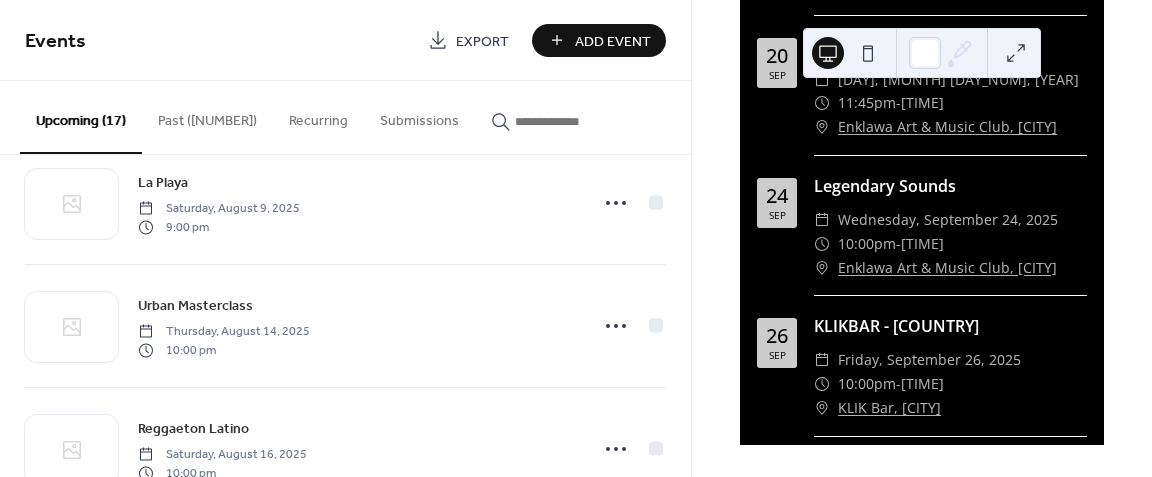 scroll, scrollTop: 200, scrollLeft: 0, axis: vertical 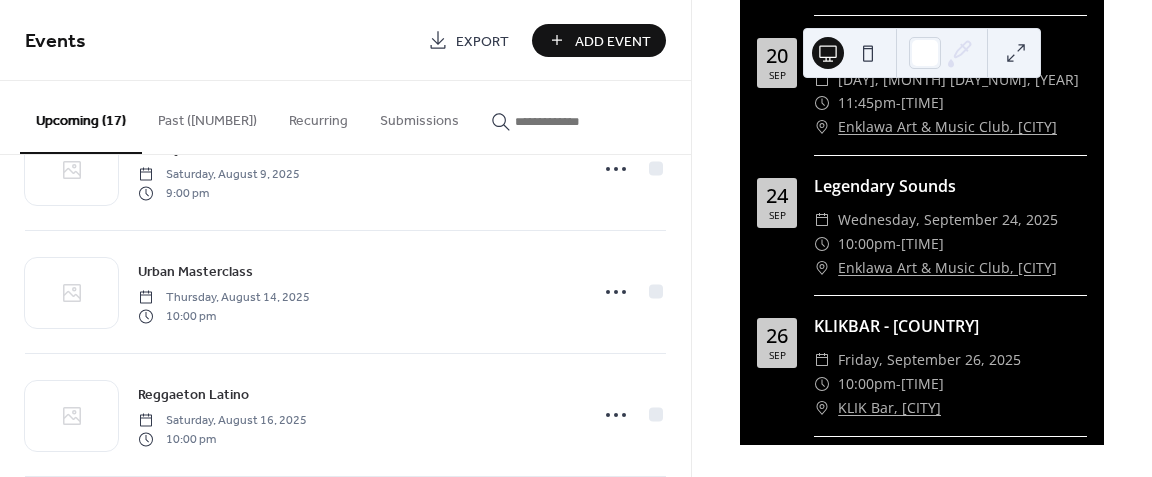 click on "Past ([NUMBER])" at bounding box center (207, 116) 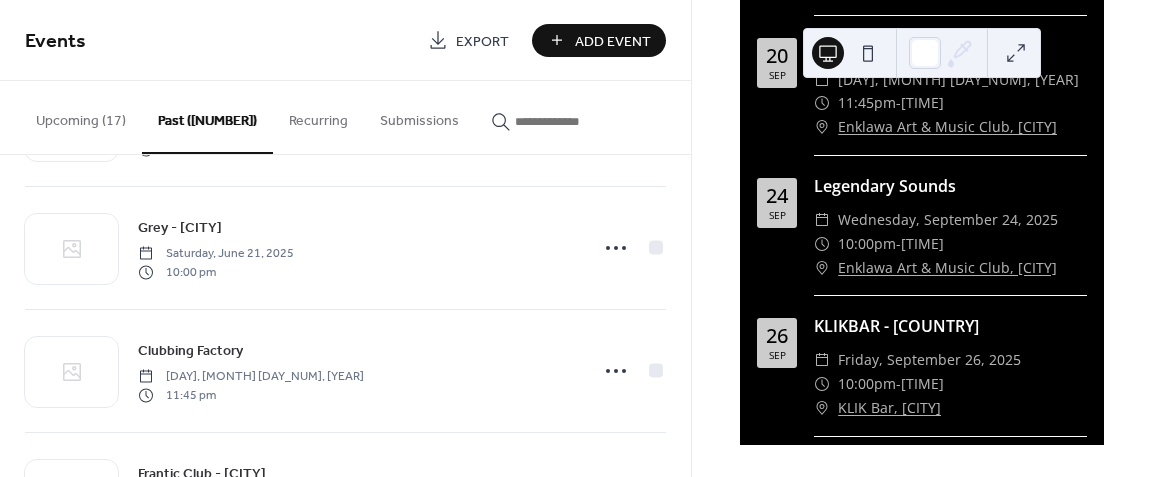 scroll, scrollTop: 1400, scrollLeft: 0, axis: vertical 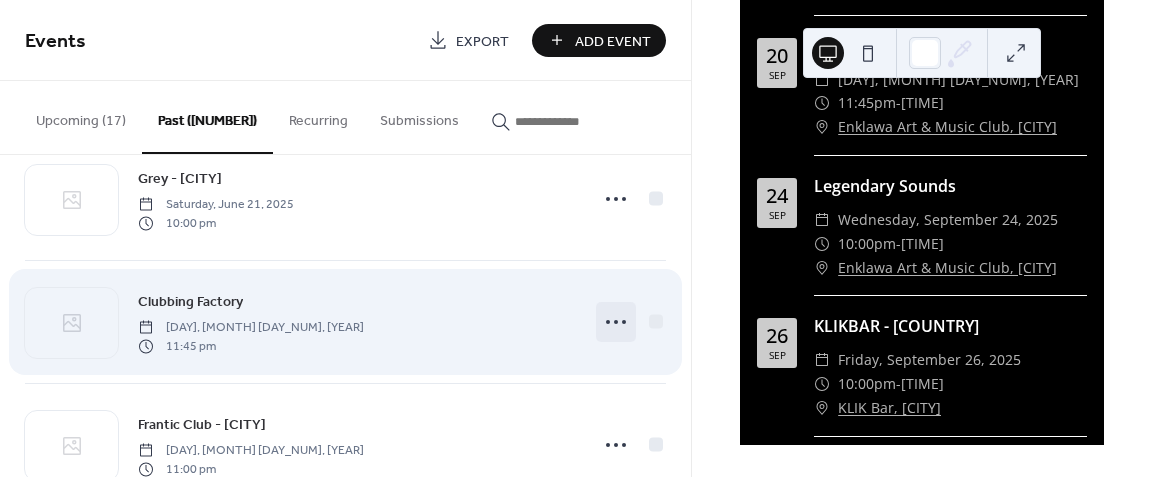 click 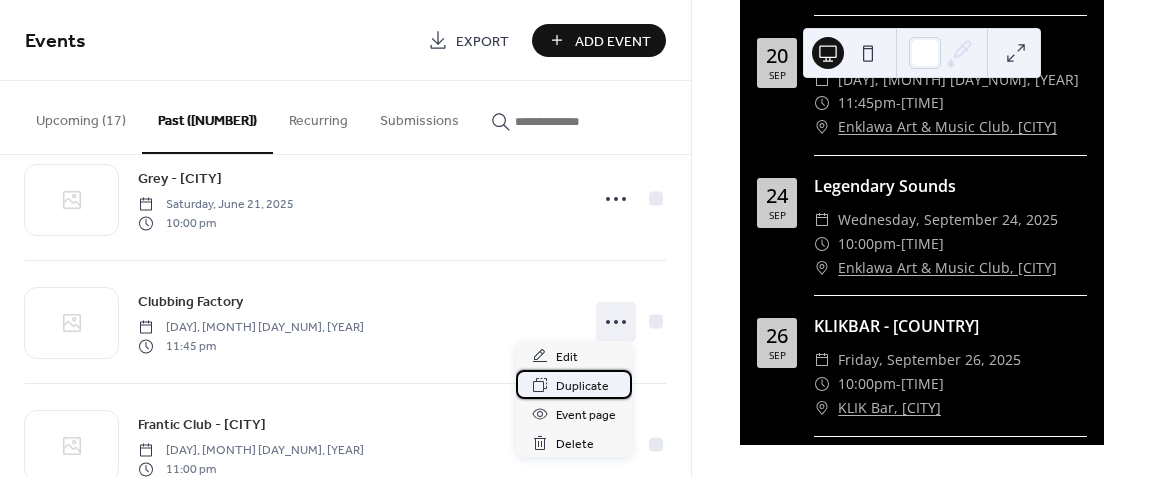 click on "Duplicate" at bounding box center (582, 386) 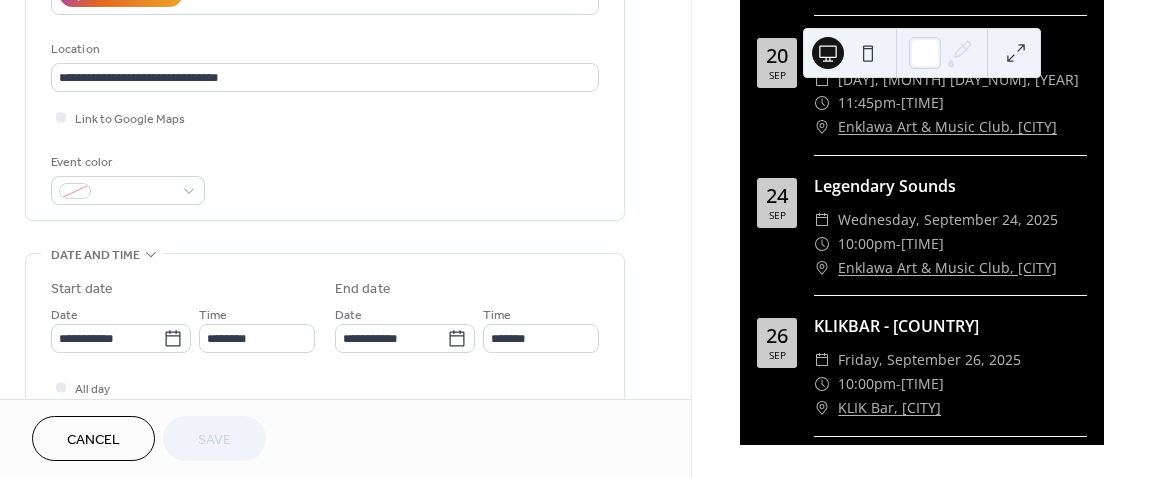 scroll, scrollTop: 400, scrollLeft: 0, axis: vertical 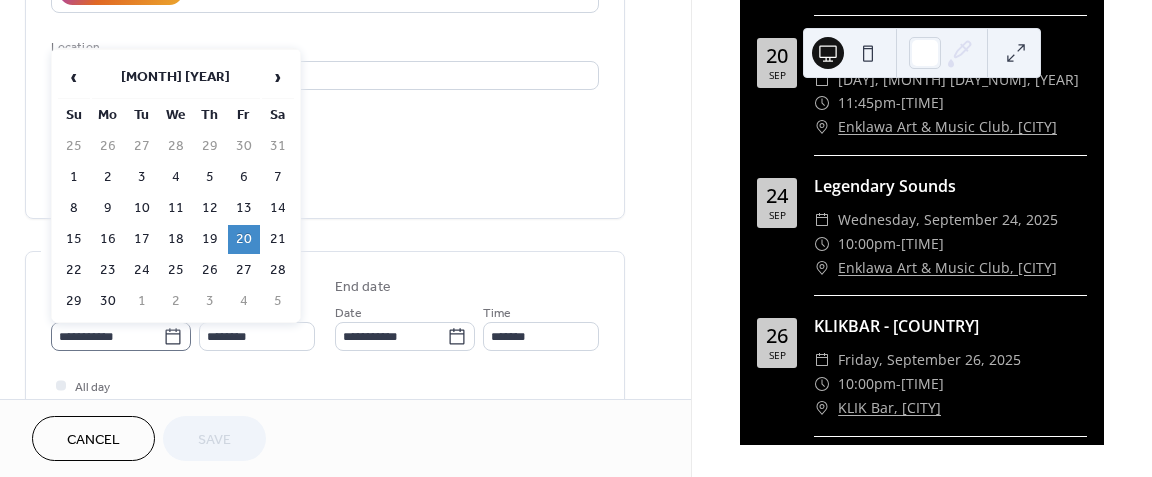 click 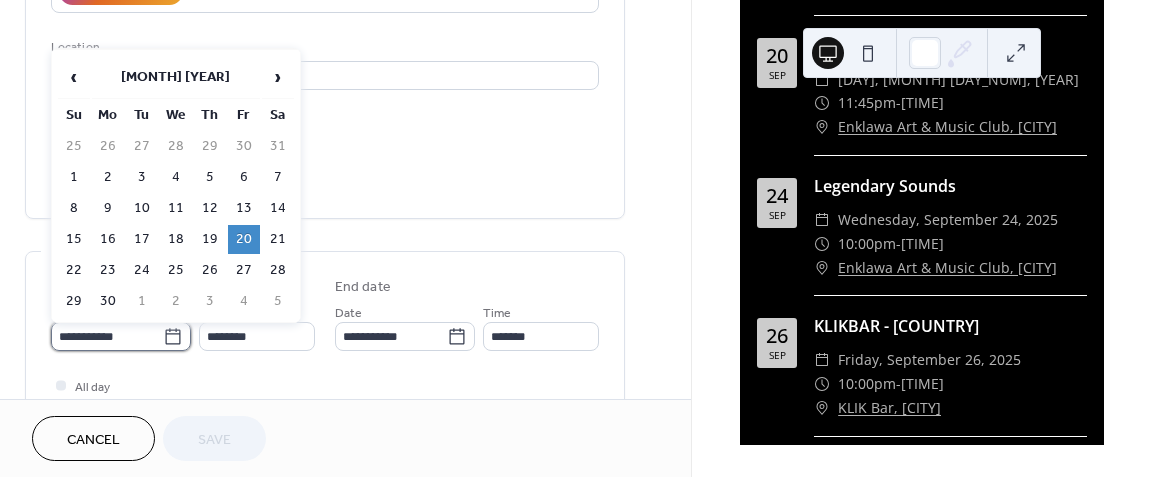 click on "**********" at bounding box center [107, 336] 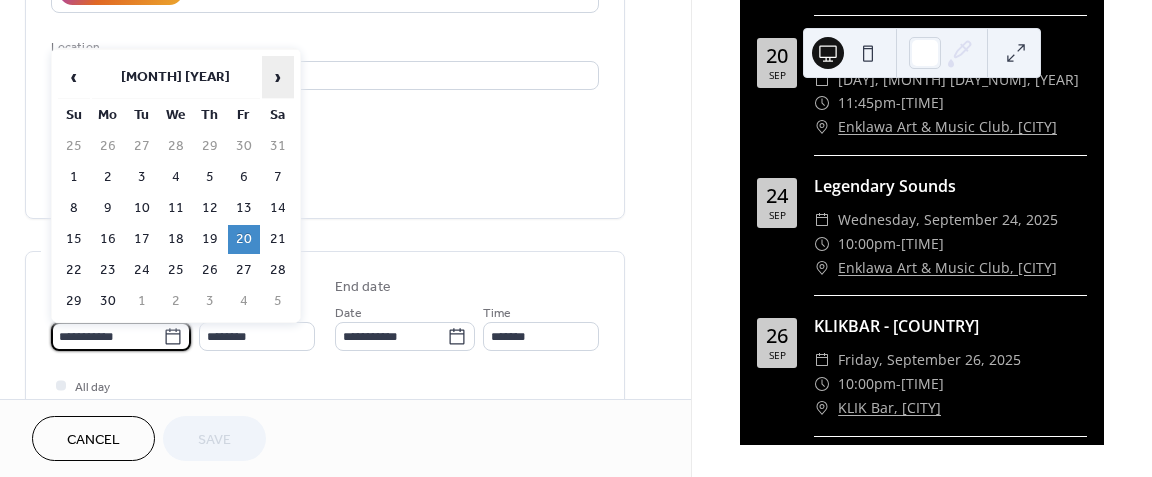 click on "›" at bounding box center [278, 77] 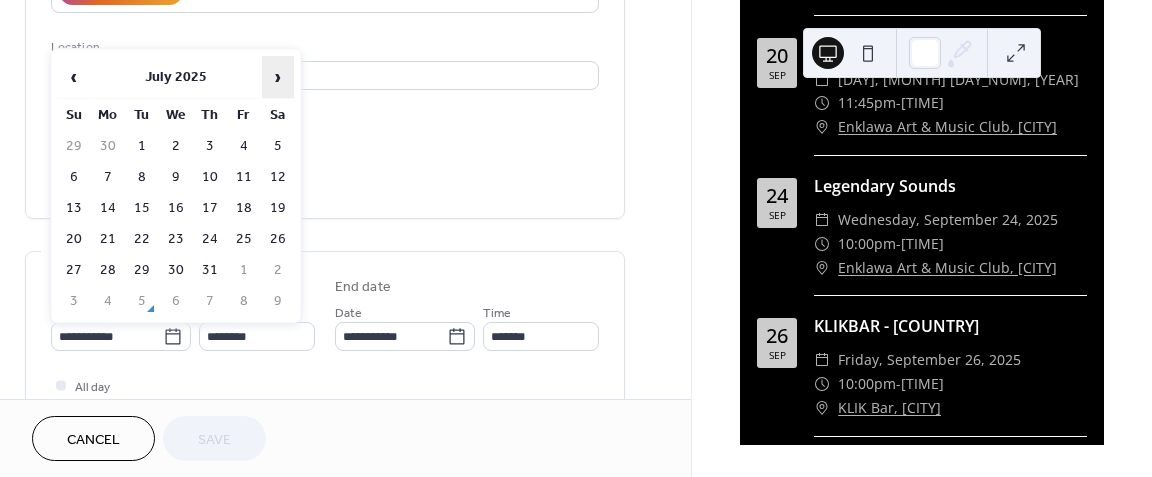 click on "›" at bounding box center (278, 77) 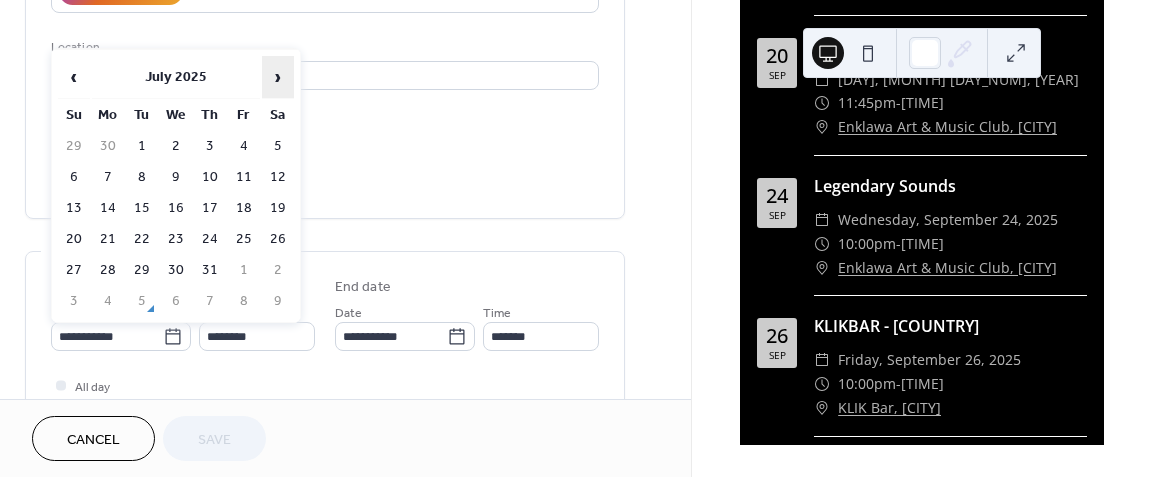click on "›" at bounding box center [278, 77] 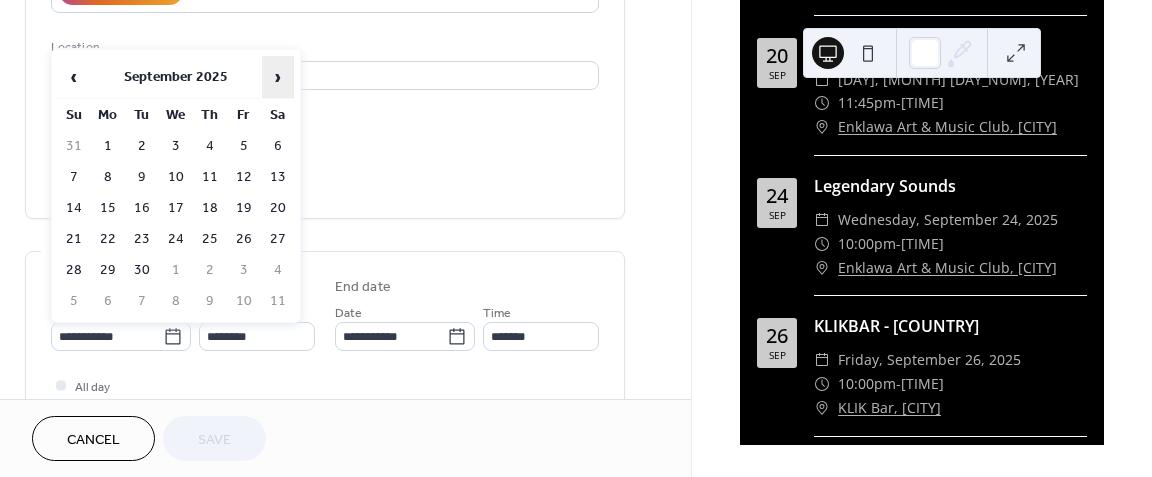 click on "›" at bounding box center (278, 77) 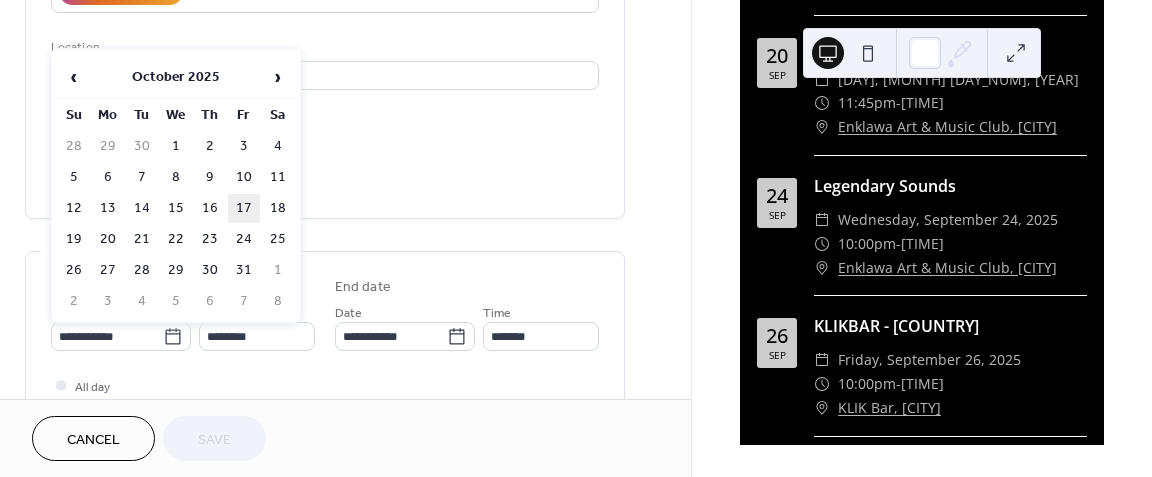 click on "17" at bounding box center [244, 208] 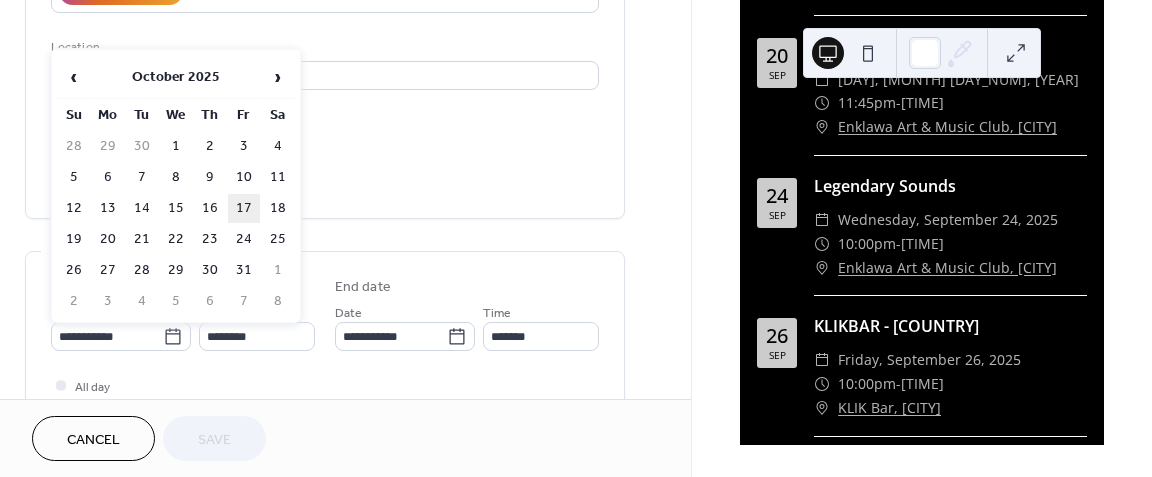 type on "**********" 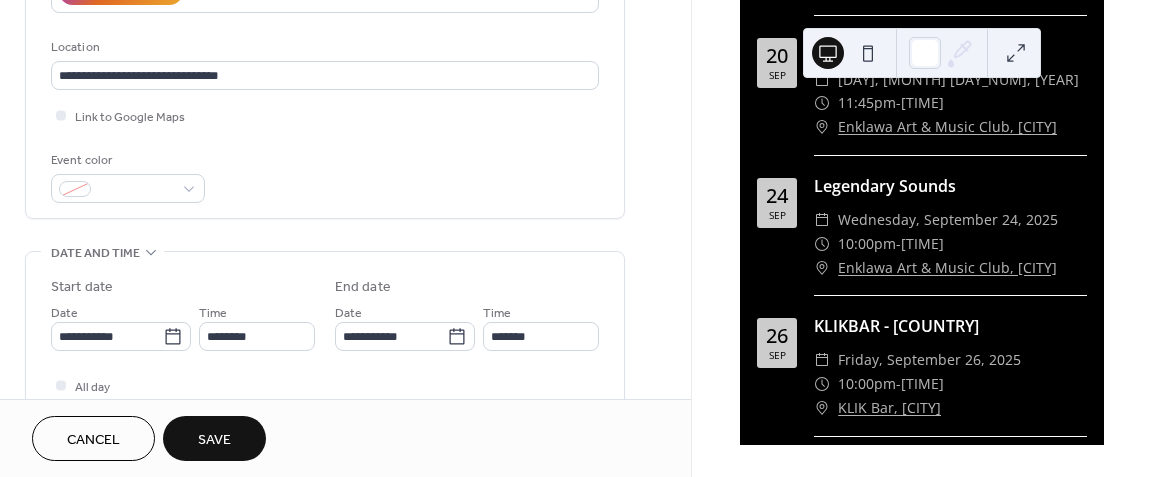 click on "Save" at bounding box center (214, 438) 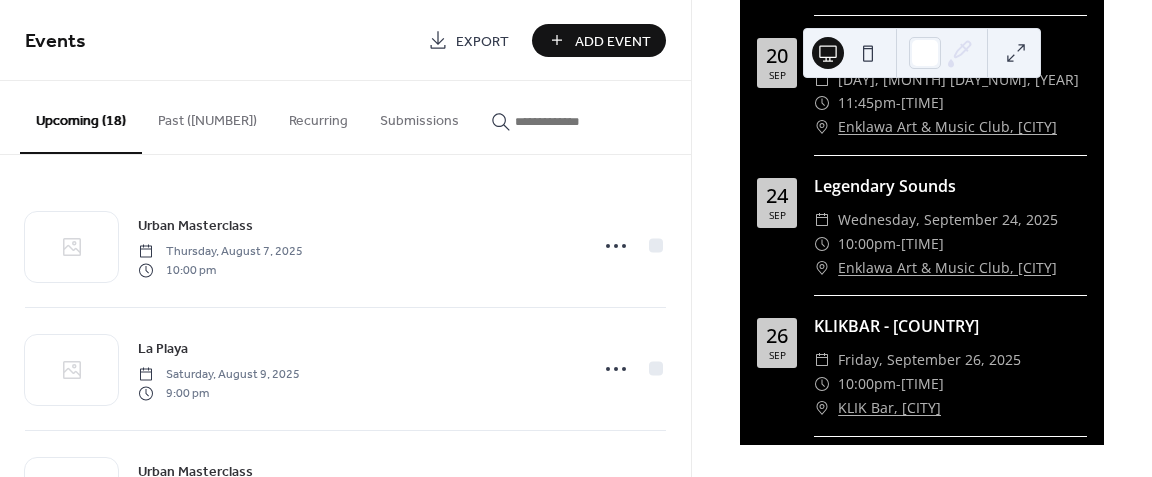 click on "Past ([NUMBER])" at bounding box center [207, 116] 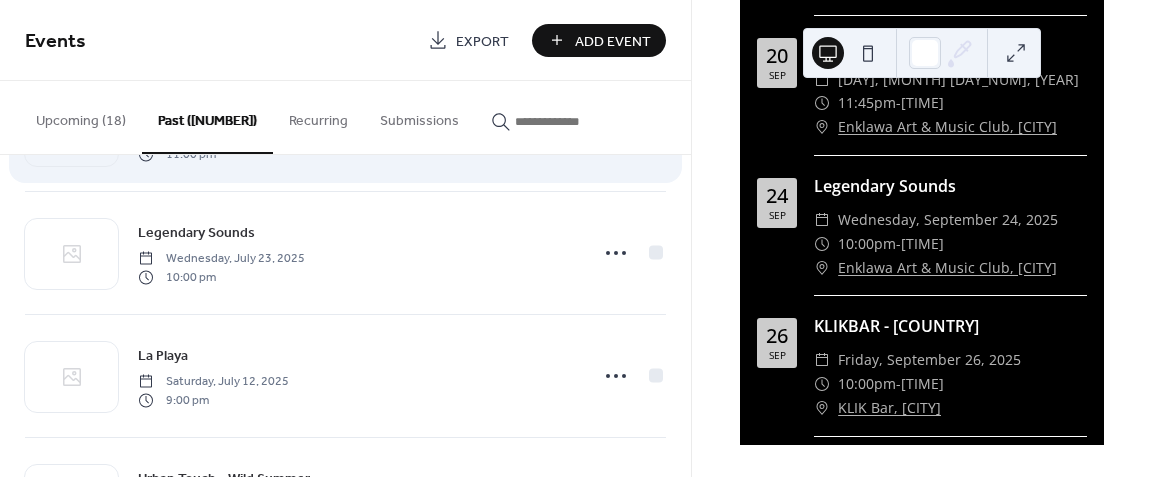 scroll, scrollTop: 300, scrollLeft: 0, axis: vertical 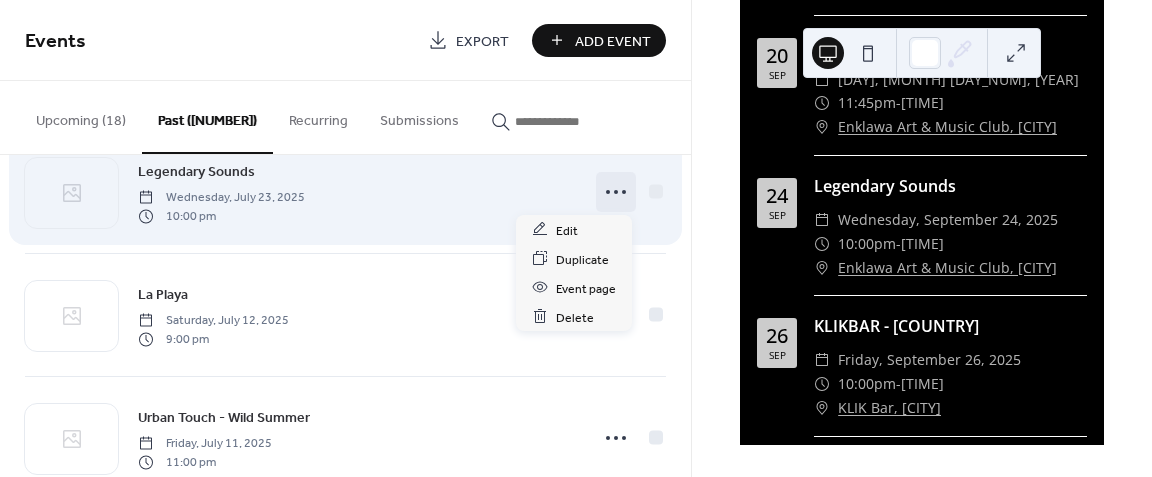 click 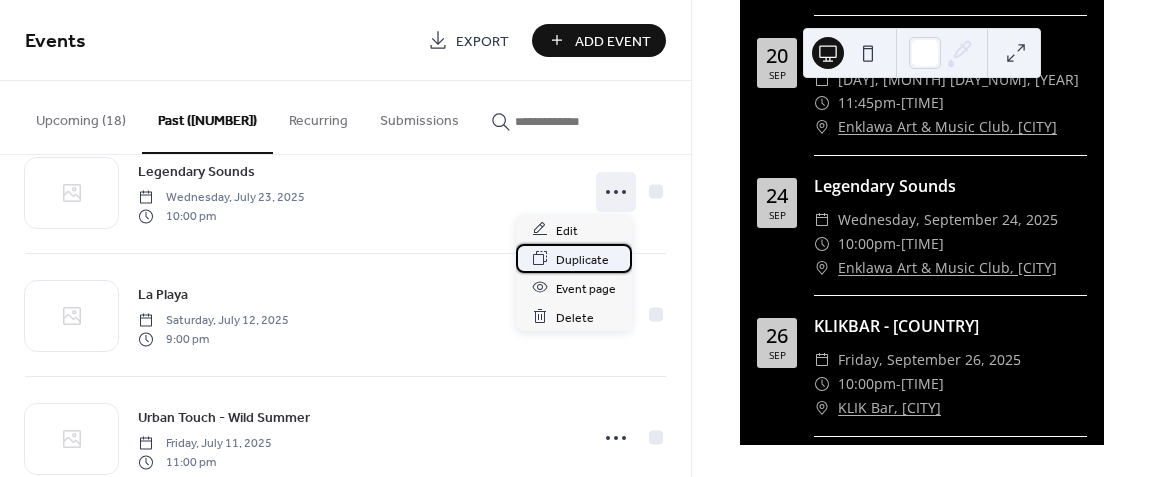 click on "Duplicate" at bounding box center [582, 259] 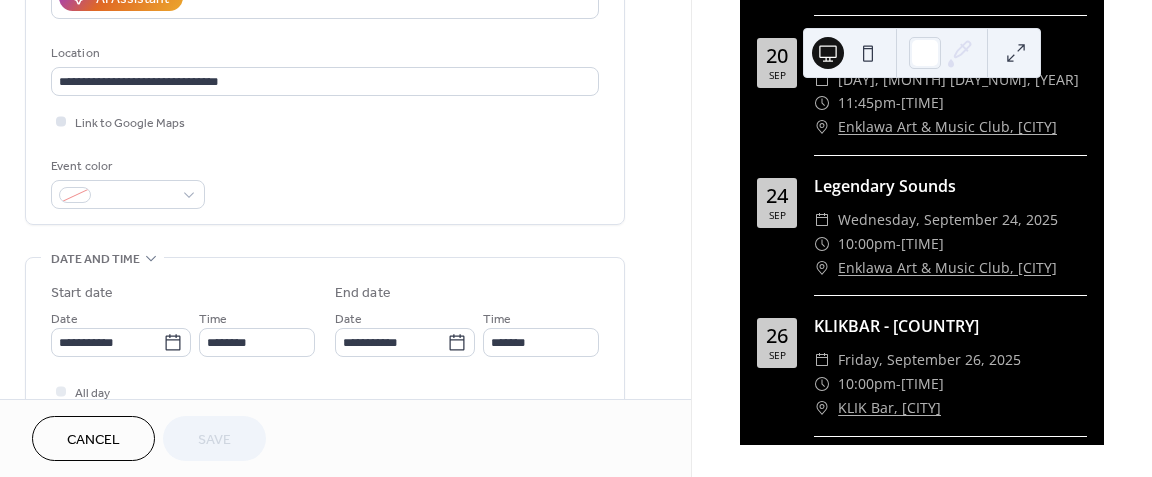 scroll, scrollTop: 400, scrollLeft: 0, axis: vertical 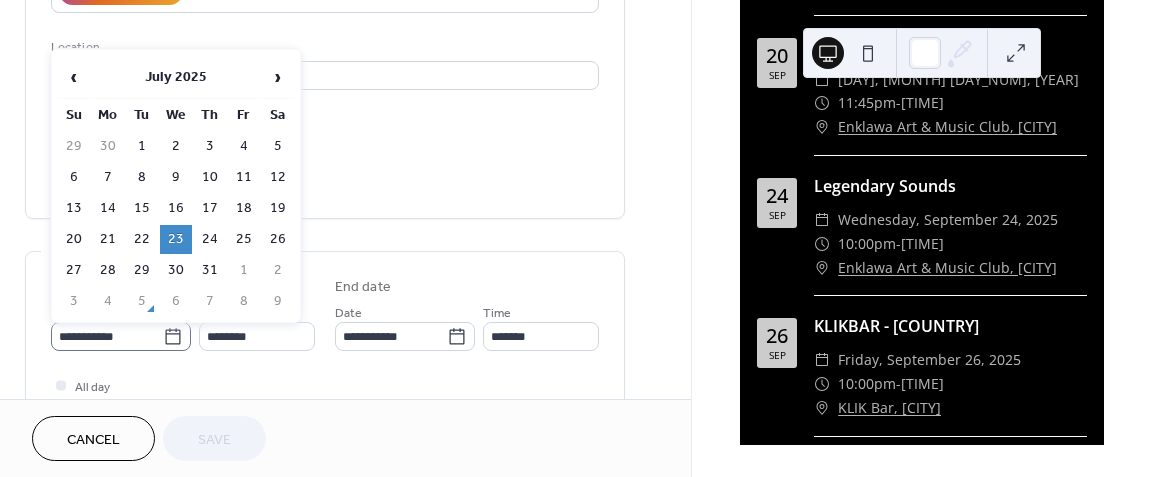 click 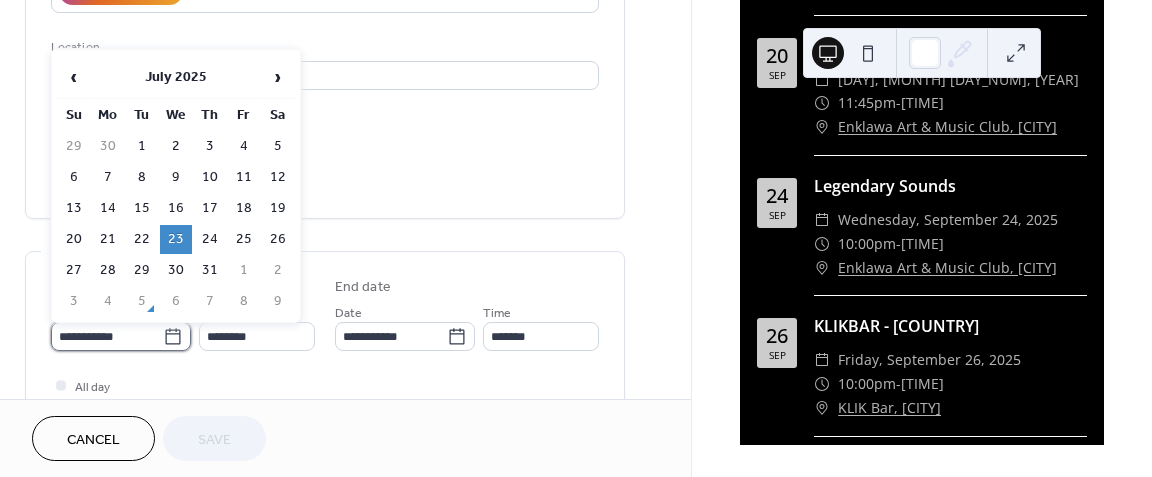 click on "**********" at bounding box center [107, 336] 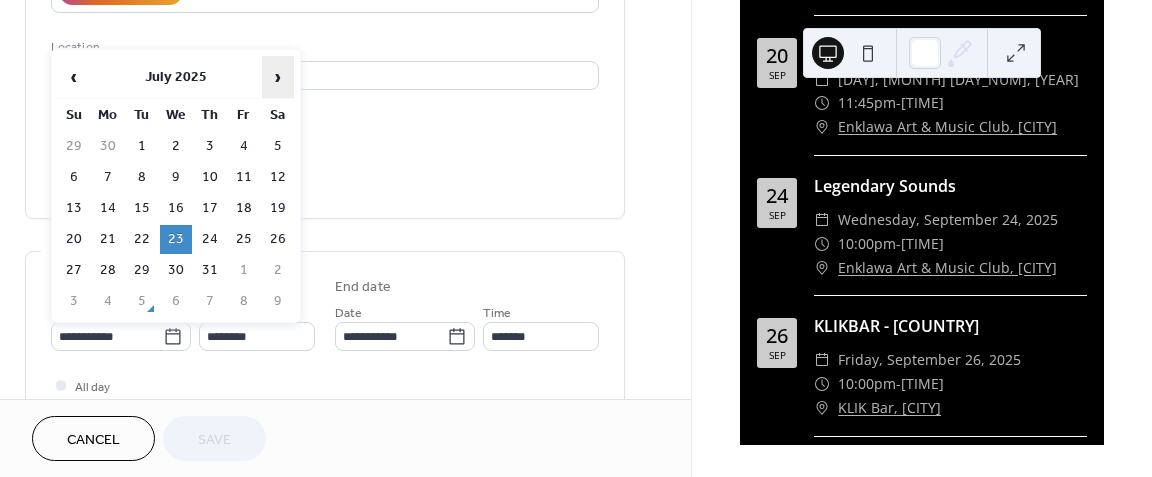 click on "›" at bounding box center [278, 77] 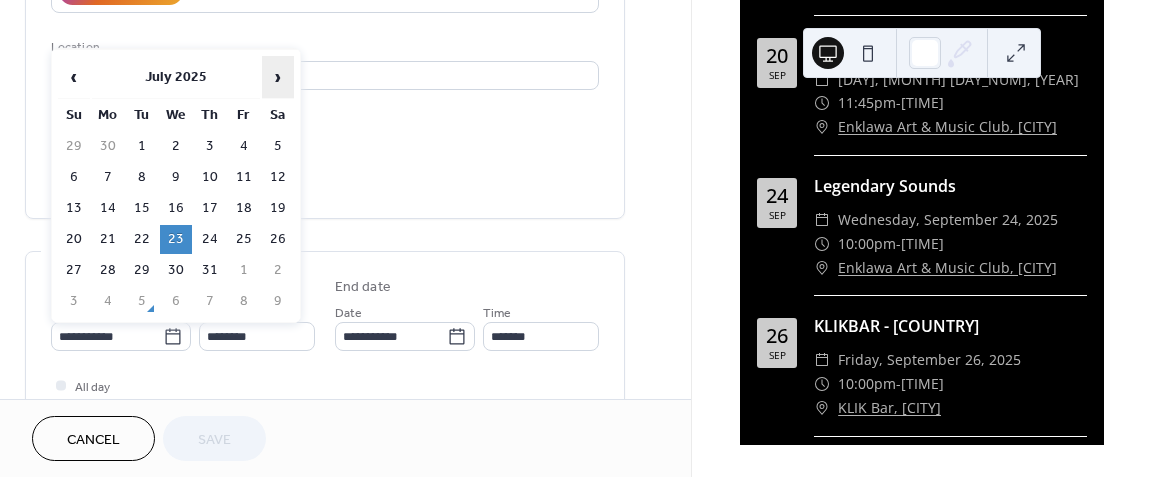 click on "›" at bounding box center [278, 77] 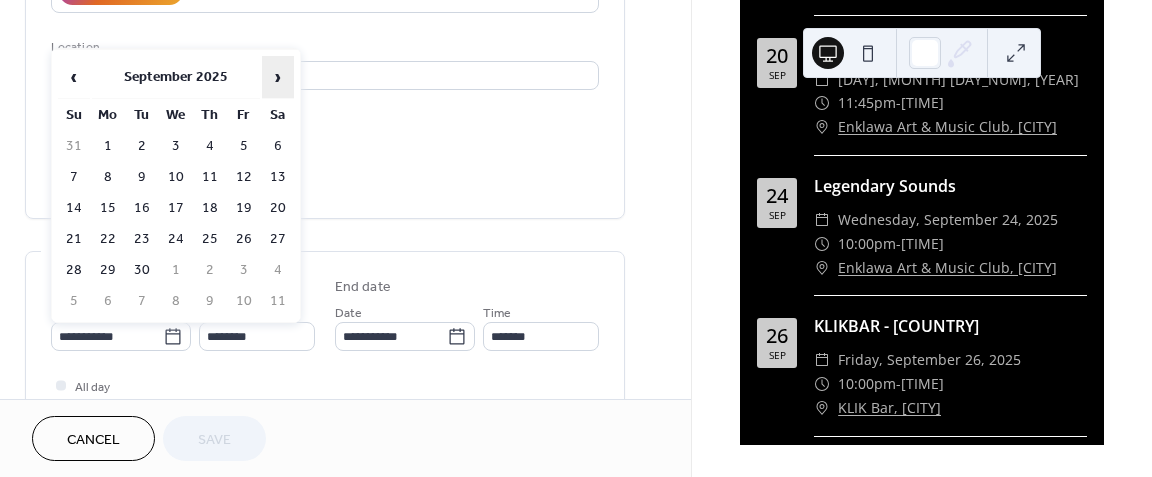 click on "›" at bounding box center (278, 77) 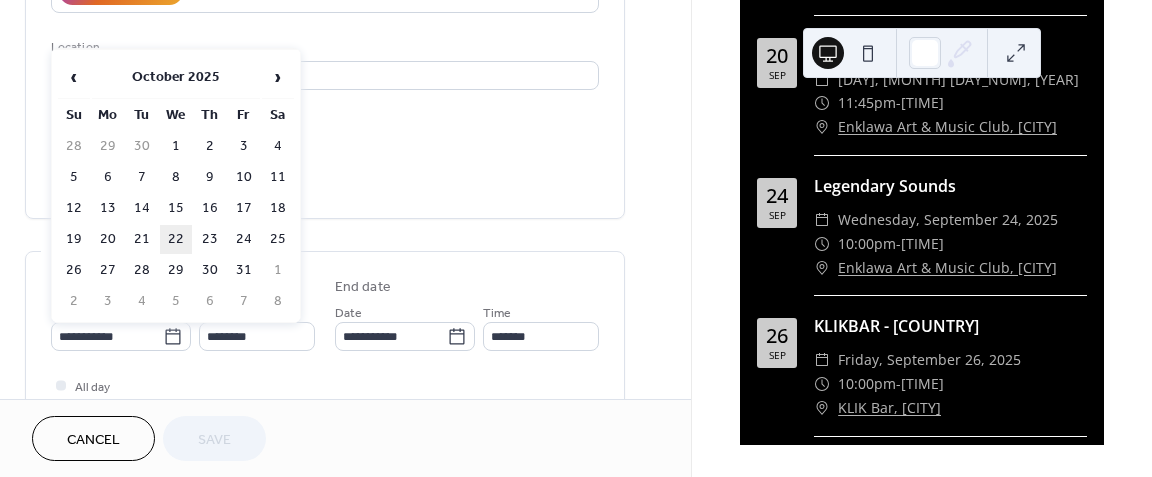 click on "22" at bounding box center [176, 239] 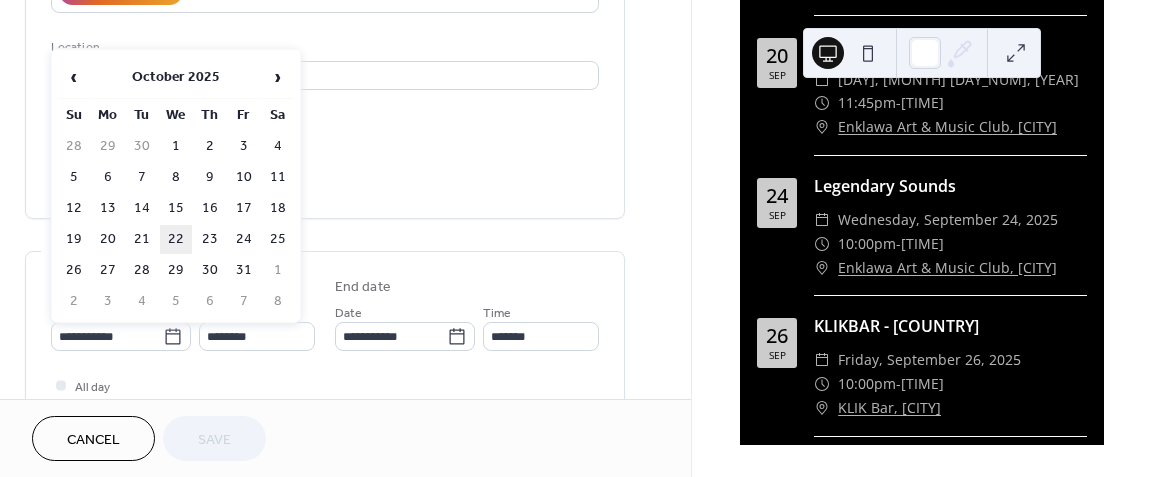 type on "**********" 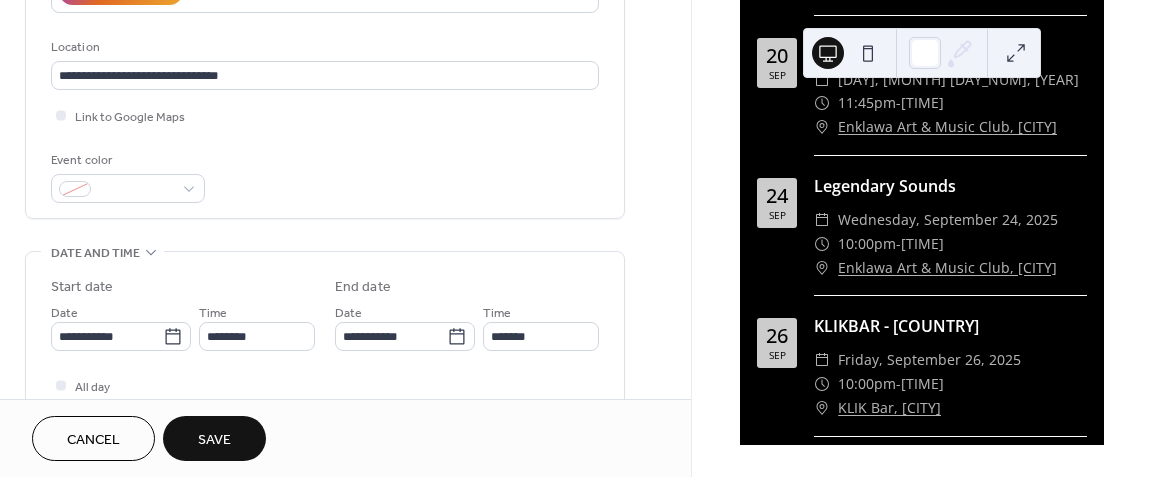 click on "Save" at bounding box center (214, 440) 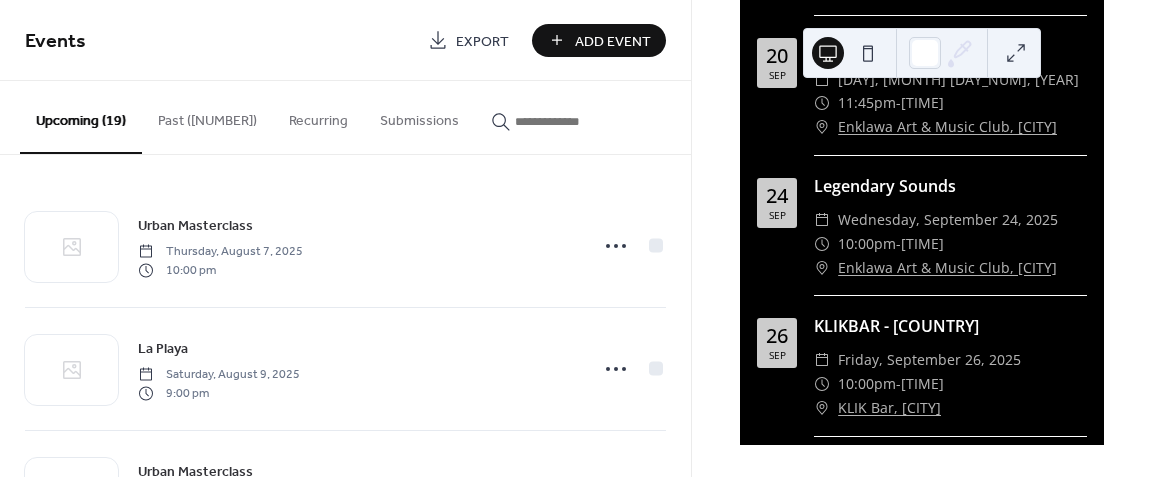 click on "Past ([NUMBER])" at bounding box center (207, 116) 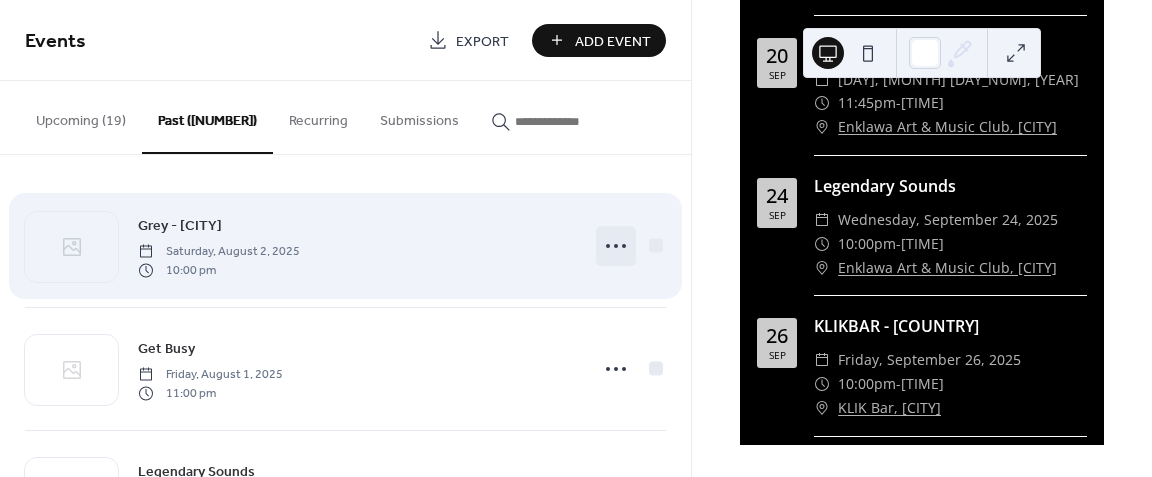 click 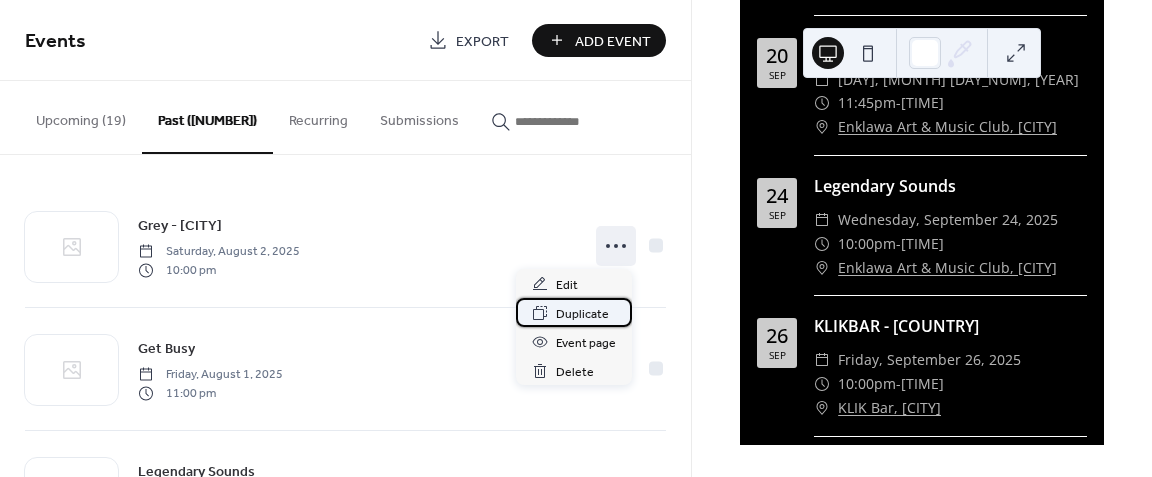 click on "Duplicate" at bounding box center [582, 314] 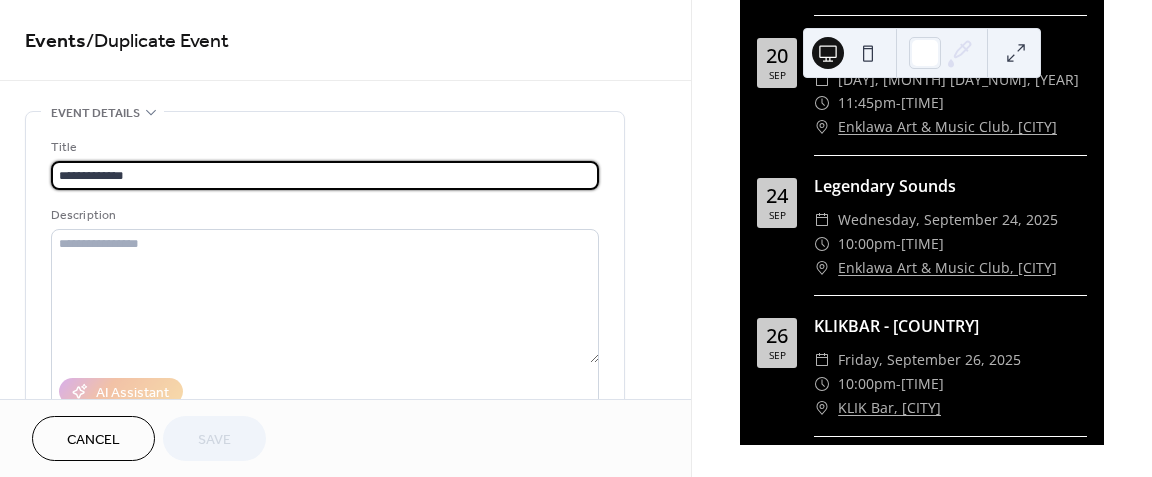 click on "**********" at bounding box center (325, 175) 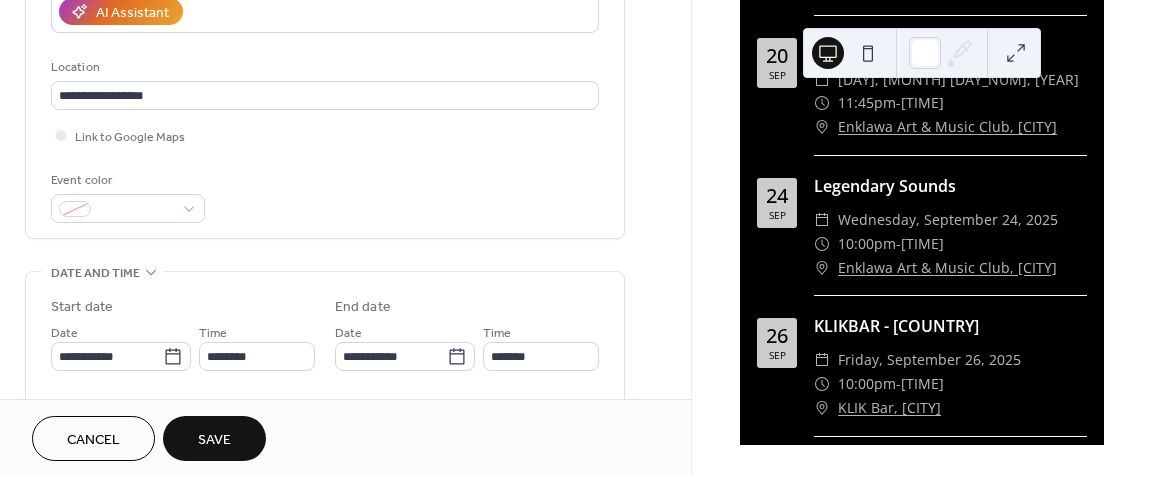 scroll, scrollTop: 400, scrollLeft: 0, axis: vertical 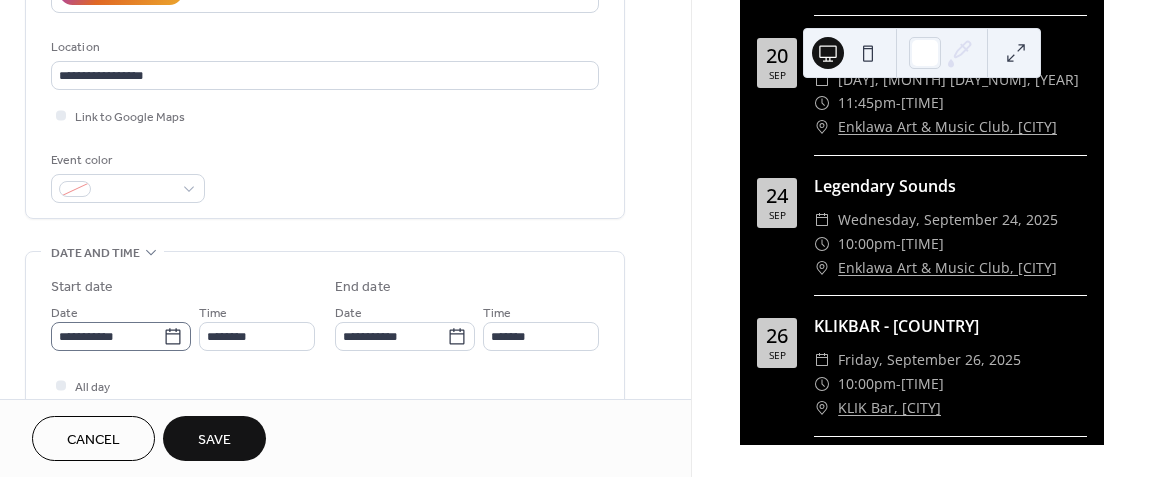 type on "**********" 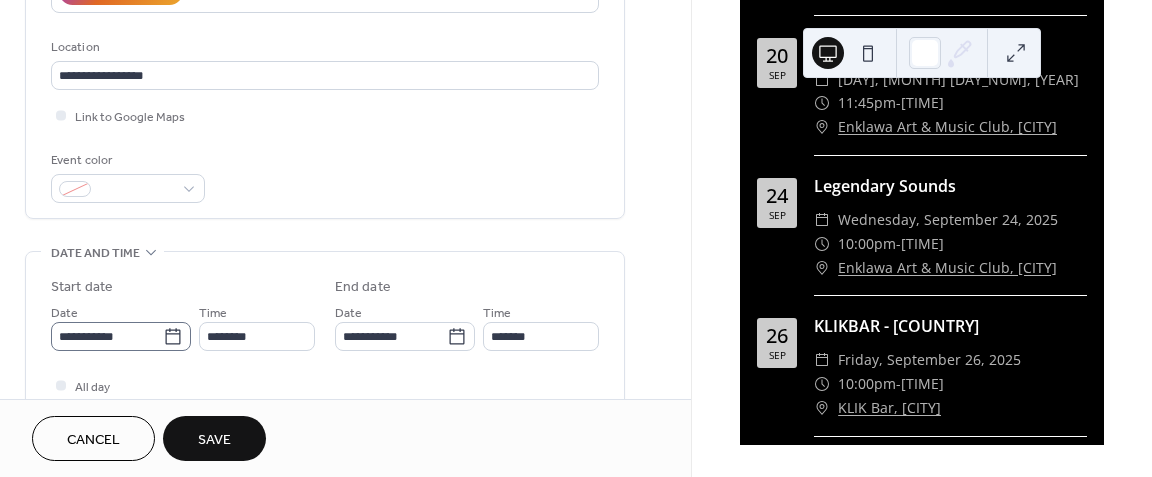 click 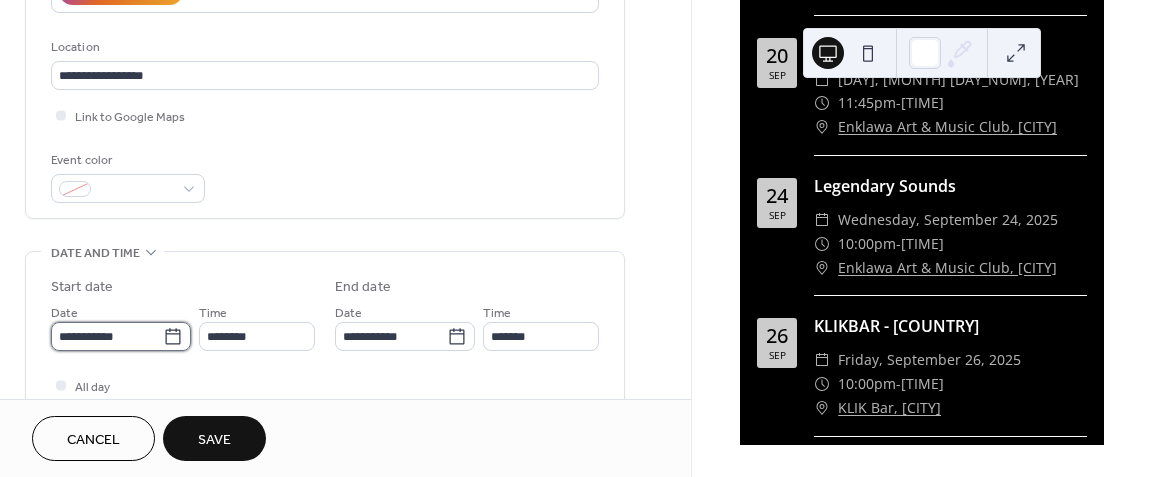 click on "**********" at bounding box center (107, 336) 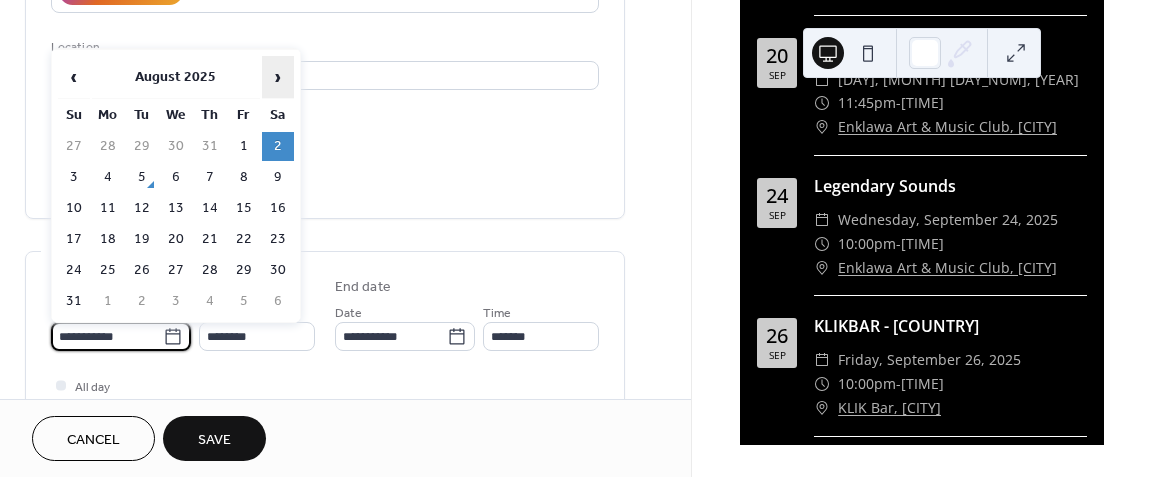 click on "›" at bounding box center [278, 77] 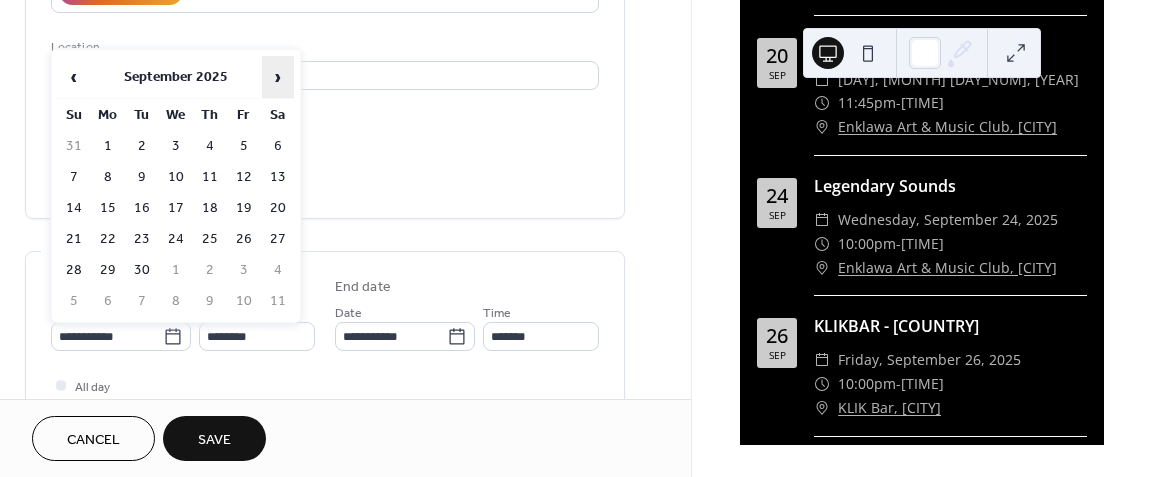 click on "›" at bounding box center (278, 77) 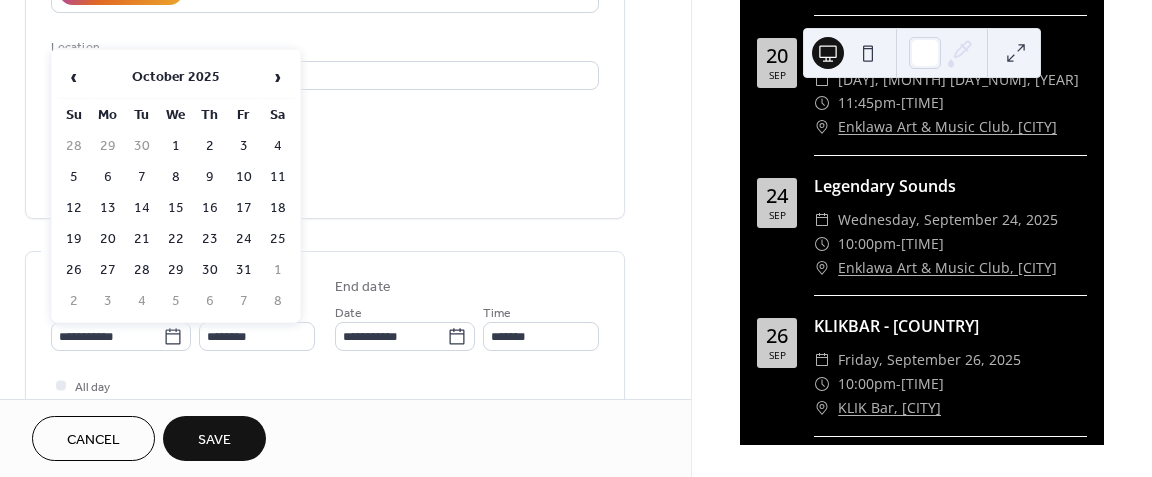 click on "25" at bounding box center (278, 239) 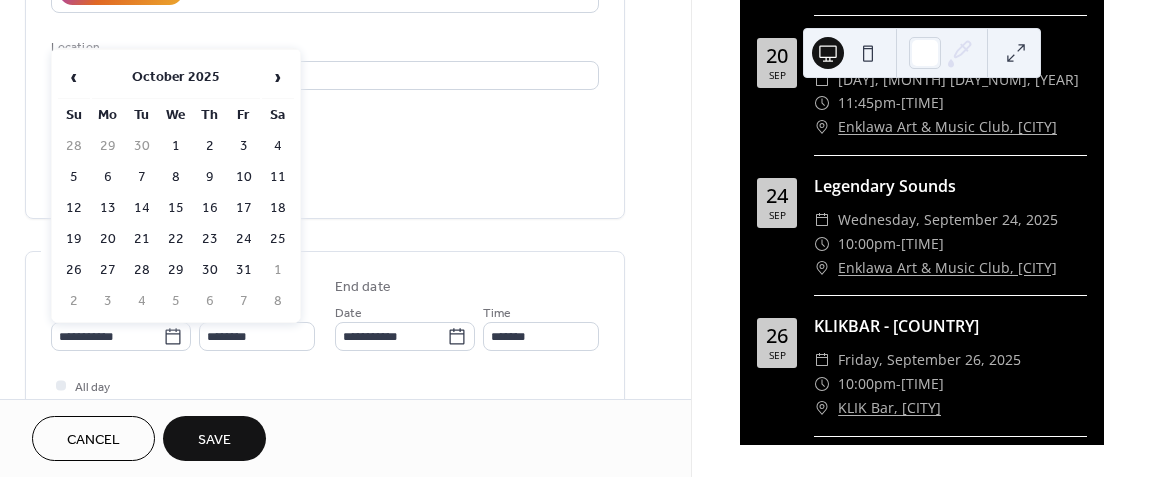 type on "**********" 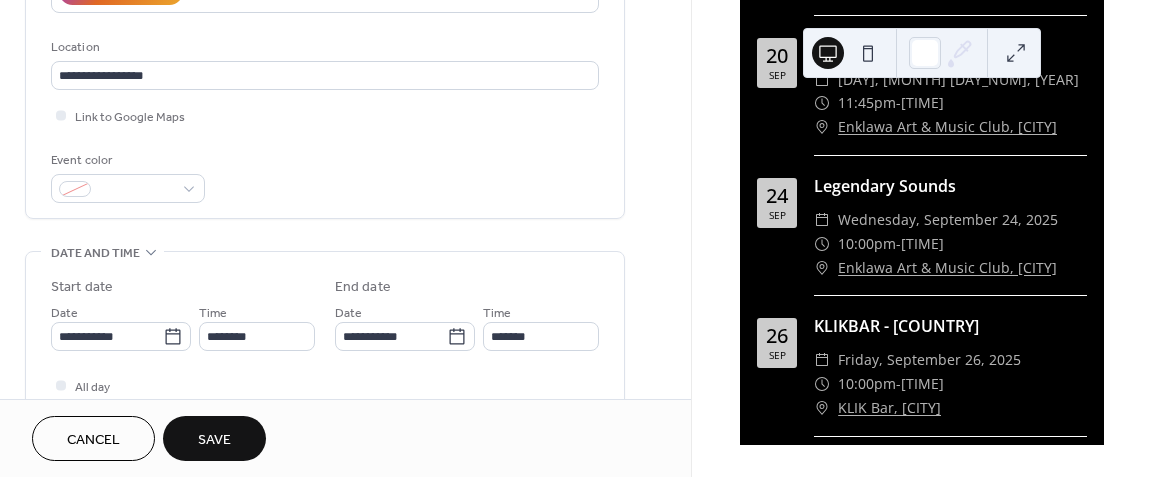 click on "Save" at bounding box center (214, 440) 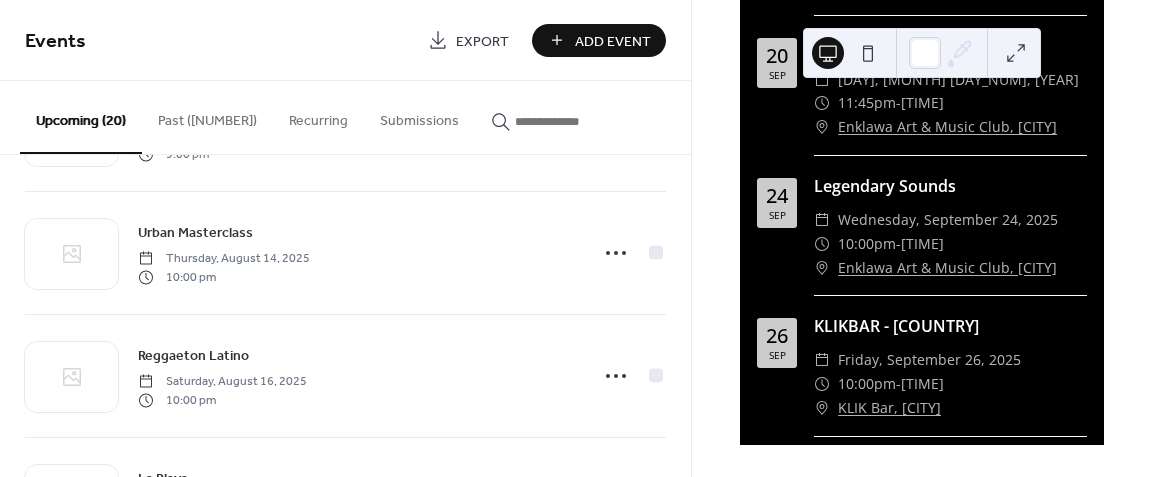 scroll, scrollTop: 300, scrollLeft: 0, axis: vertical 